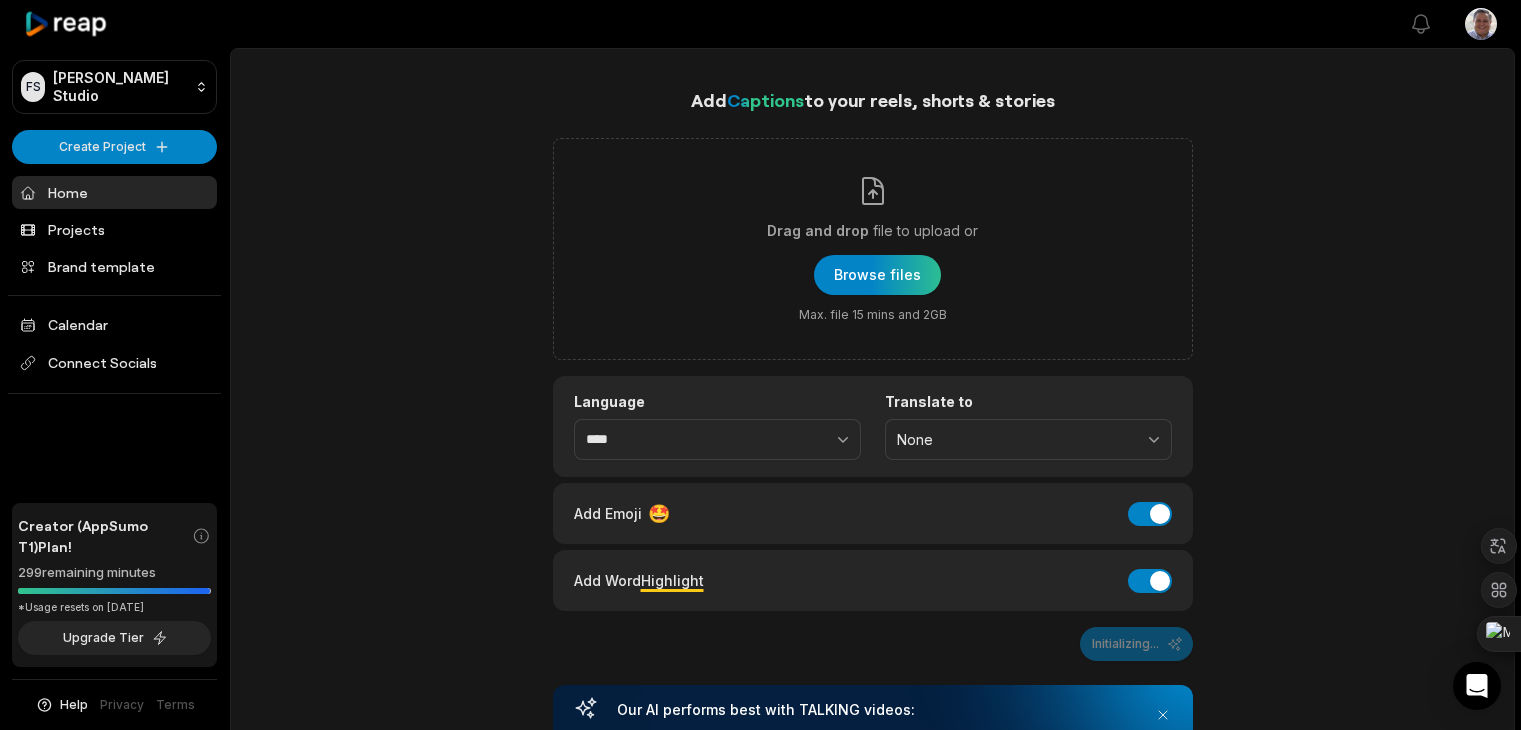 scroll, scrollTop: 0, scrollLeft: 0, axis: both 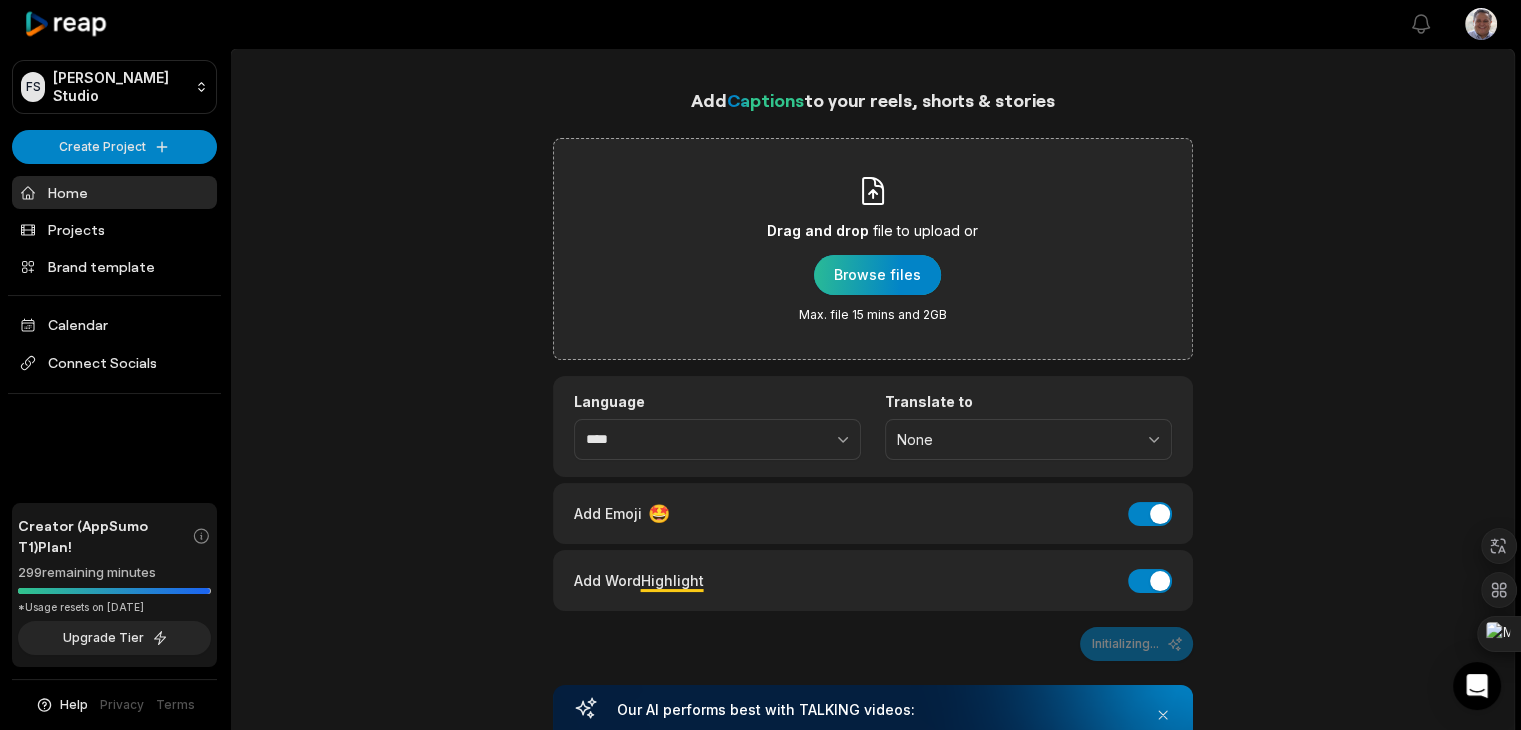 click at bounding box center (877, 275) 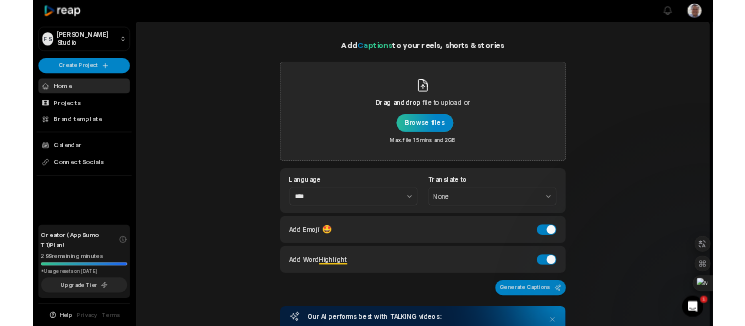scroll, scrollTop: 0, scrollLeft: 0, axis: both 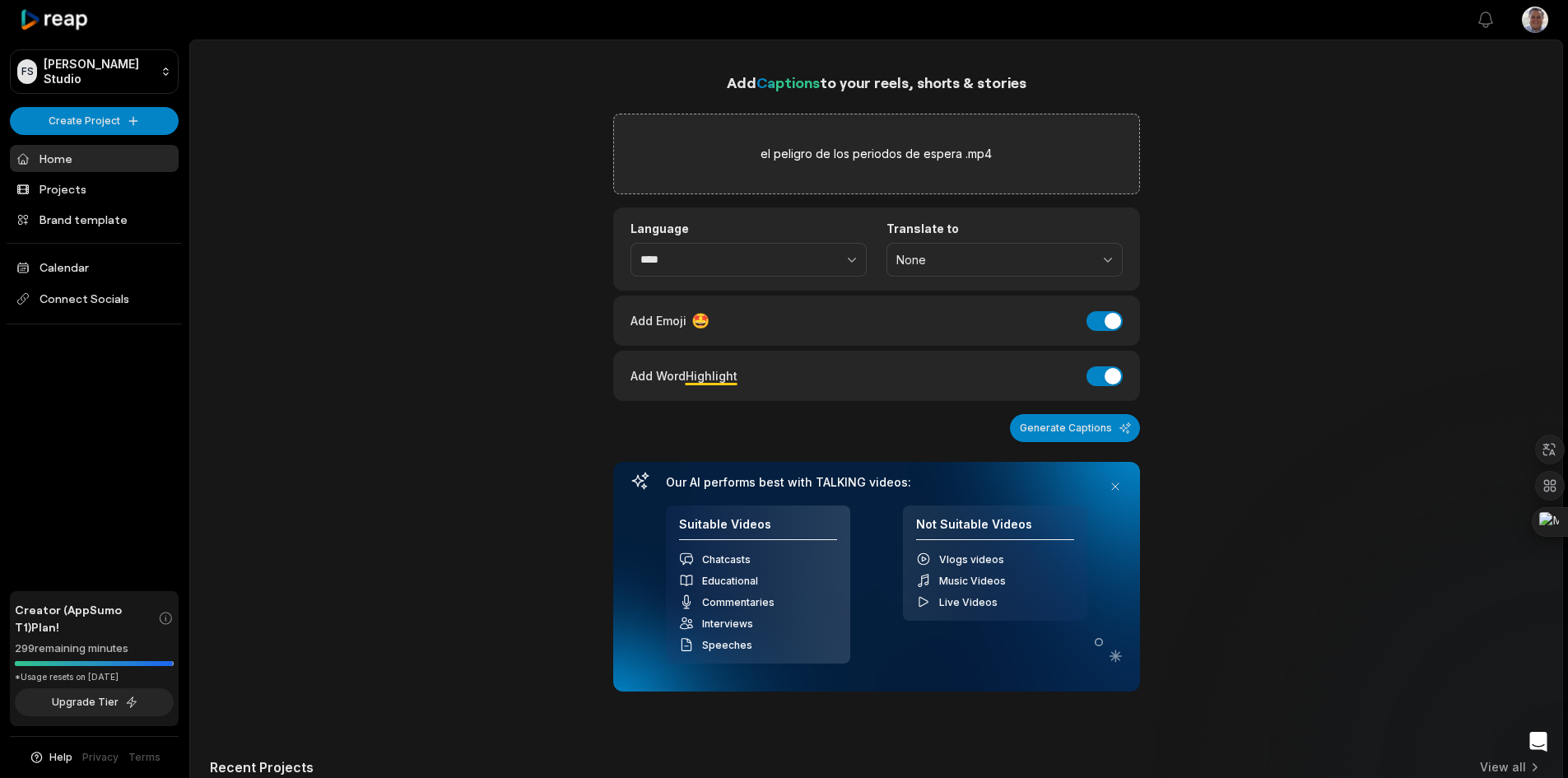 click on "Mostrar más" at bounding box center [125, 1211] 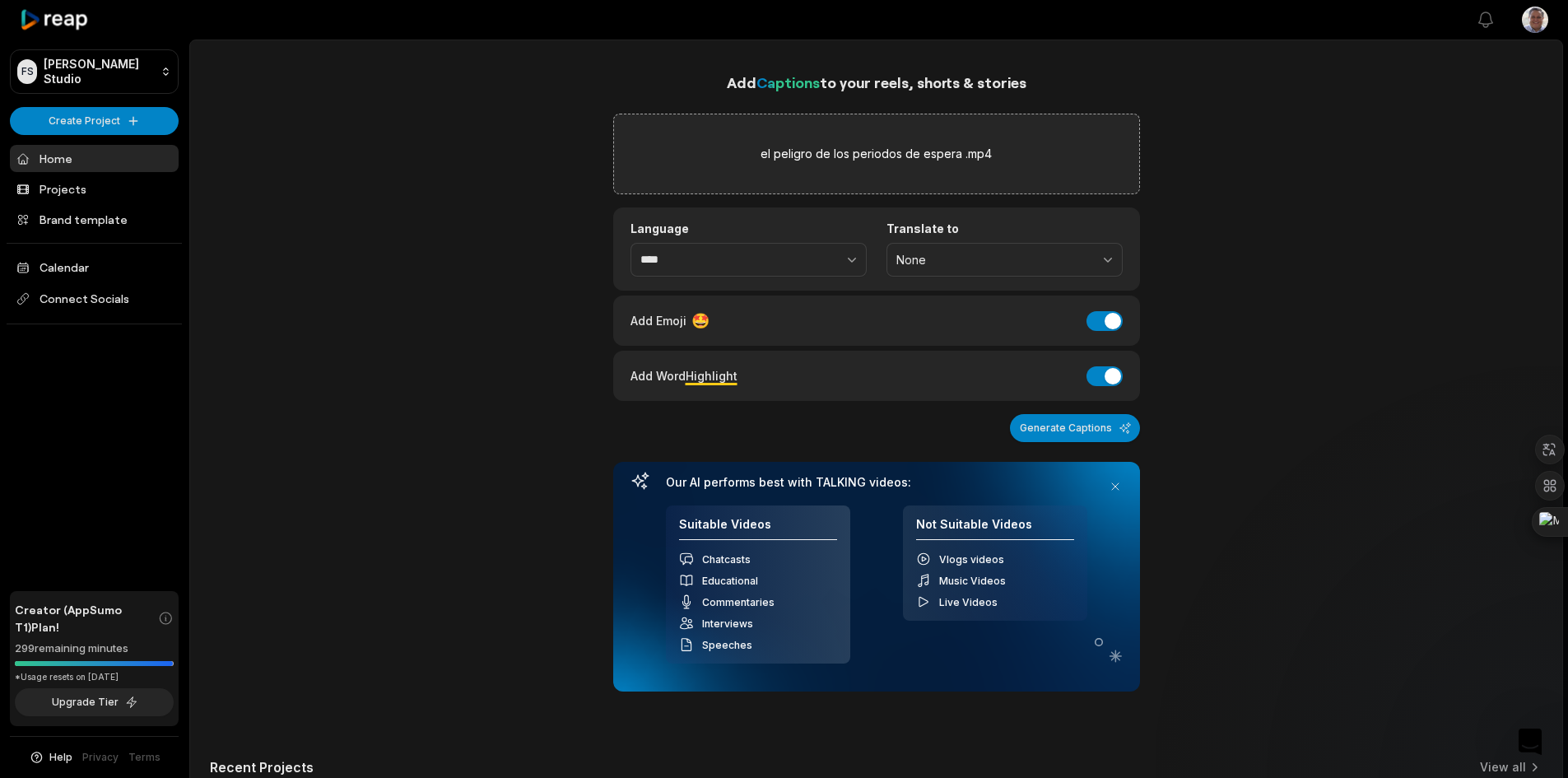 scroll, scrollTop: 21, scrollLeft: 0, axis: vertical 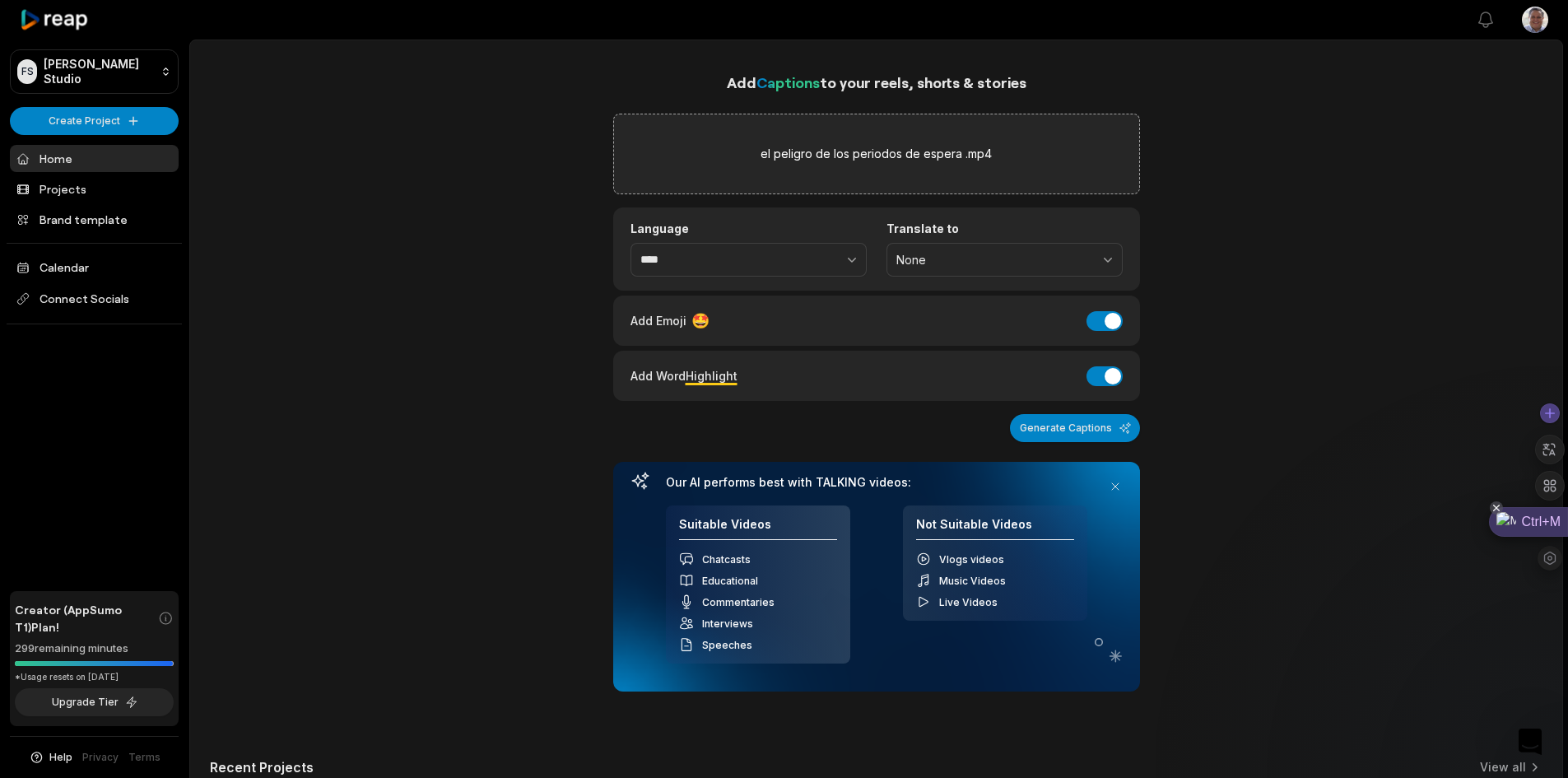 click on "Ctrl+M" at bounding box center (1528, 522) 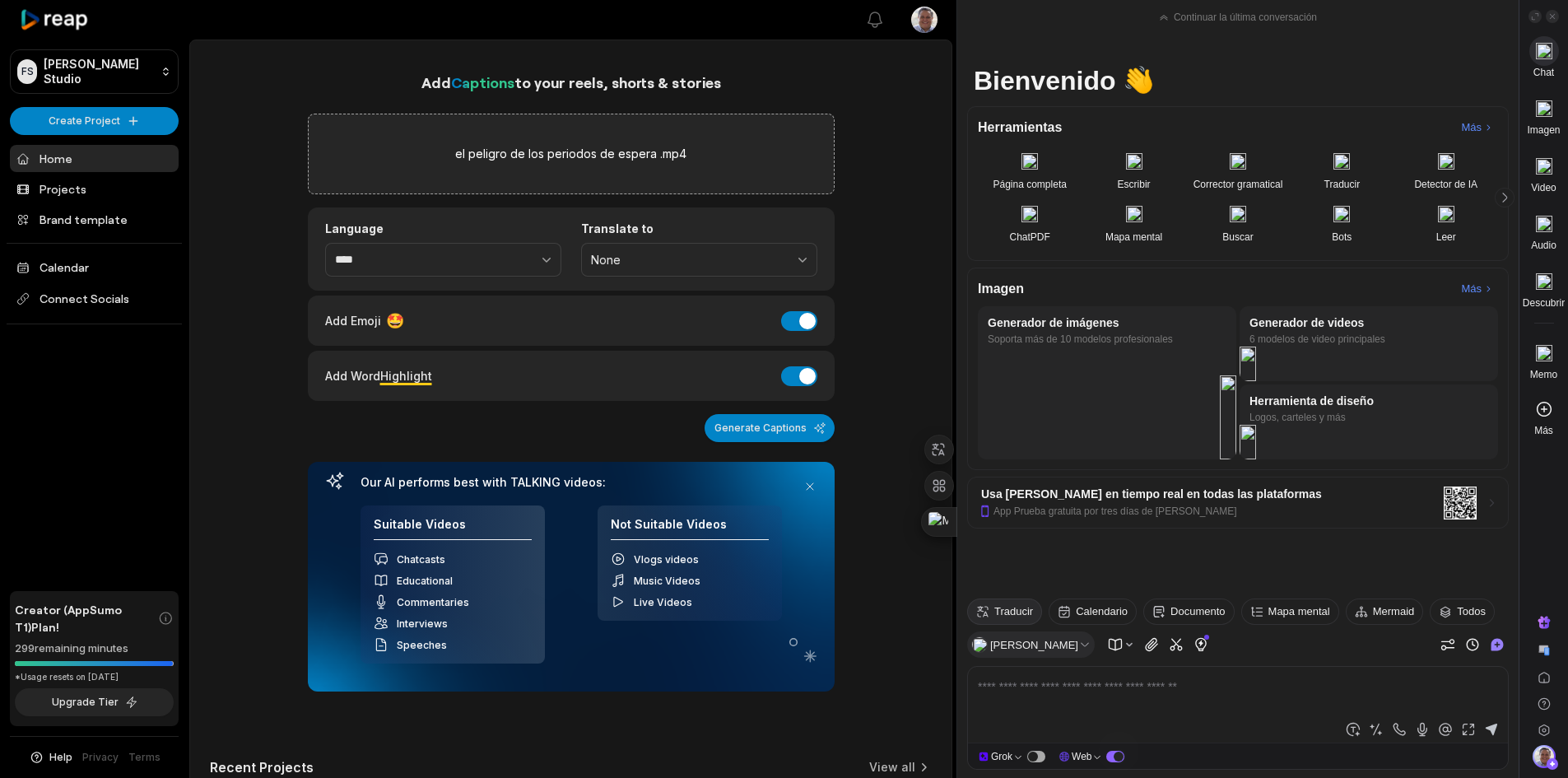 click on "Traducir" at bounding box center [1013, 612] 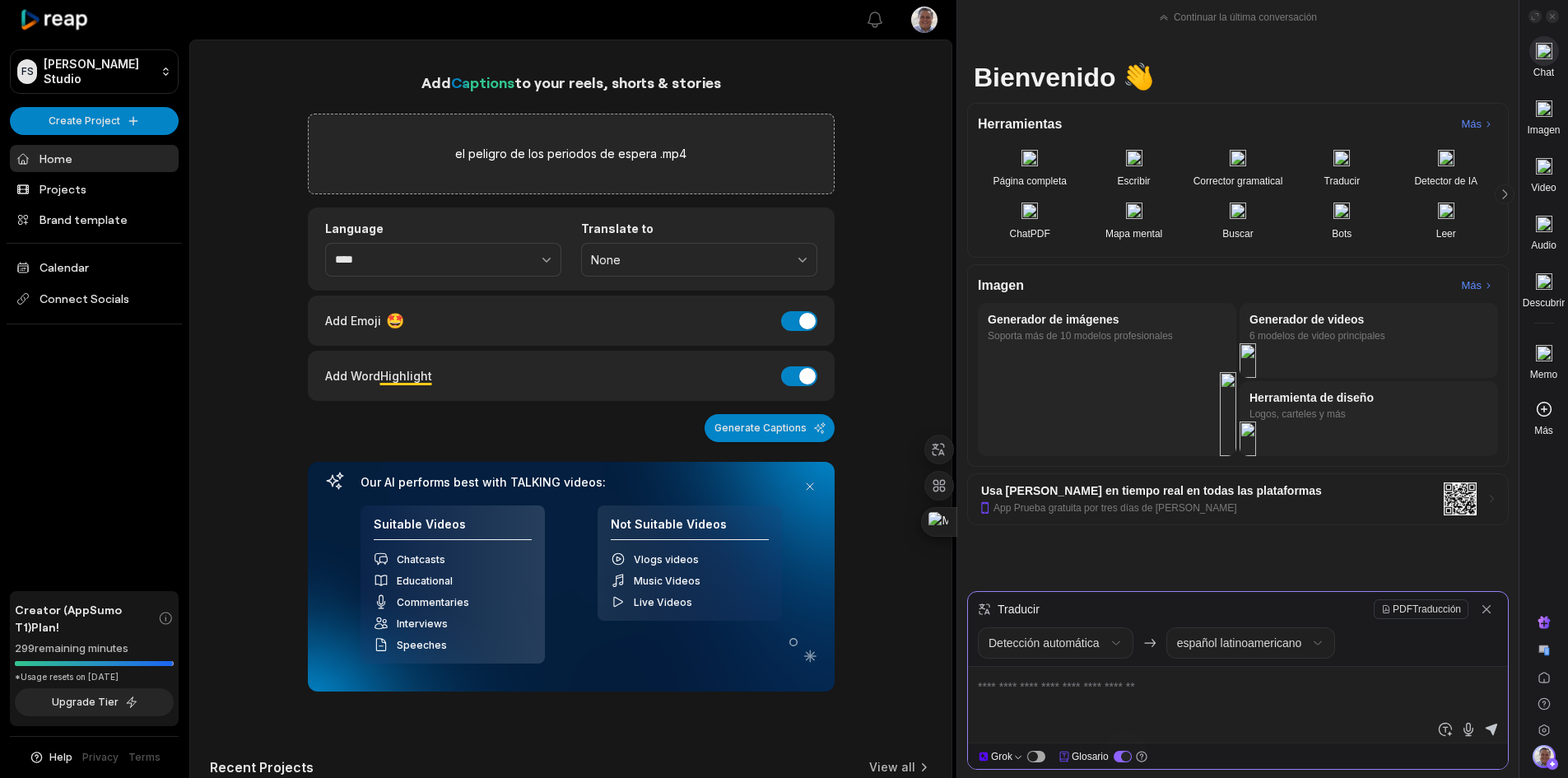 type on "**********" 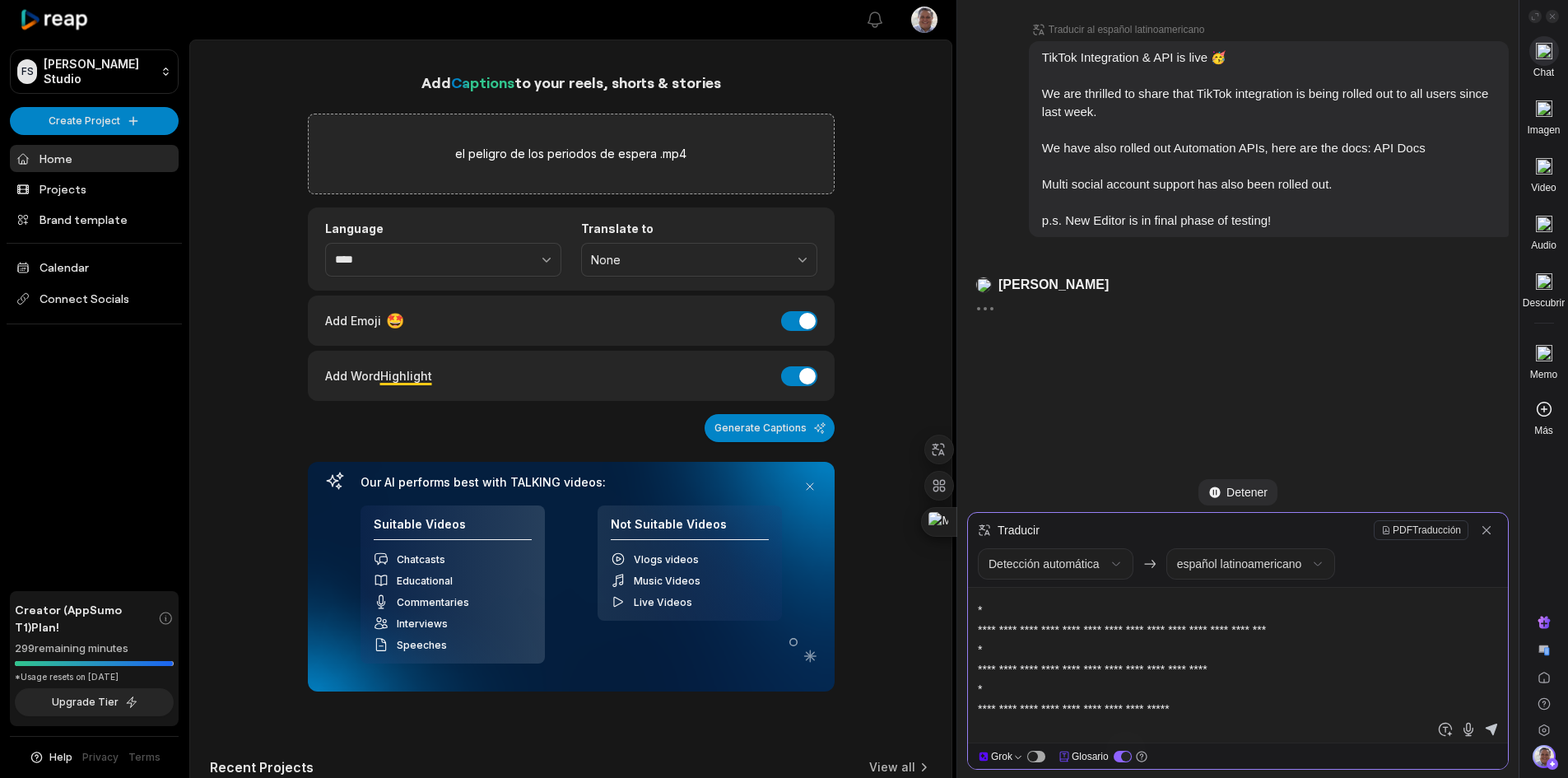 scroll, scrollTop: 0, scrollLeft: 0, axis: both 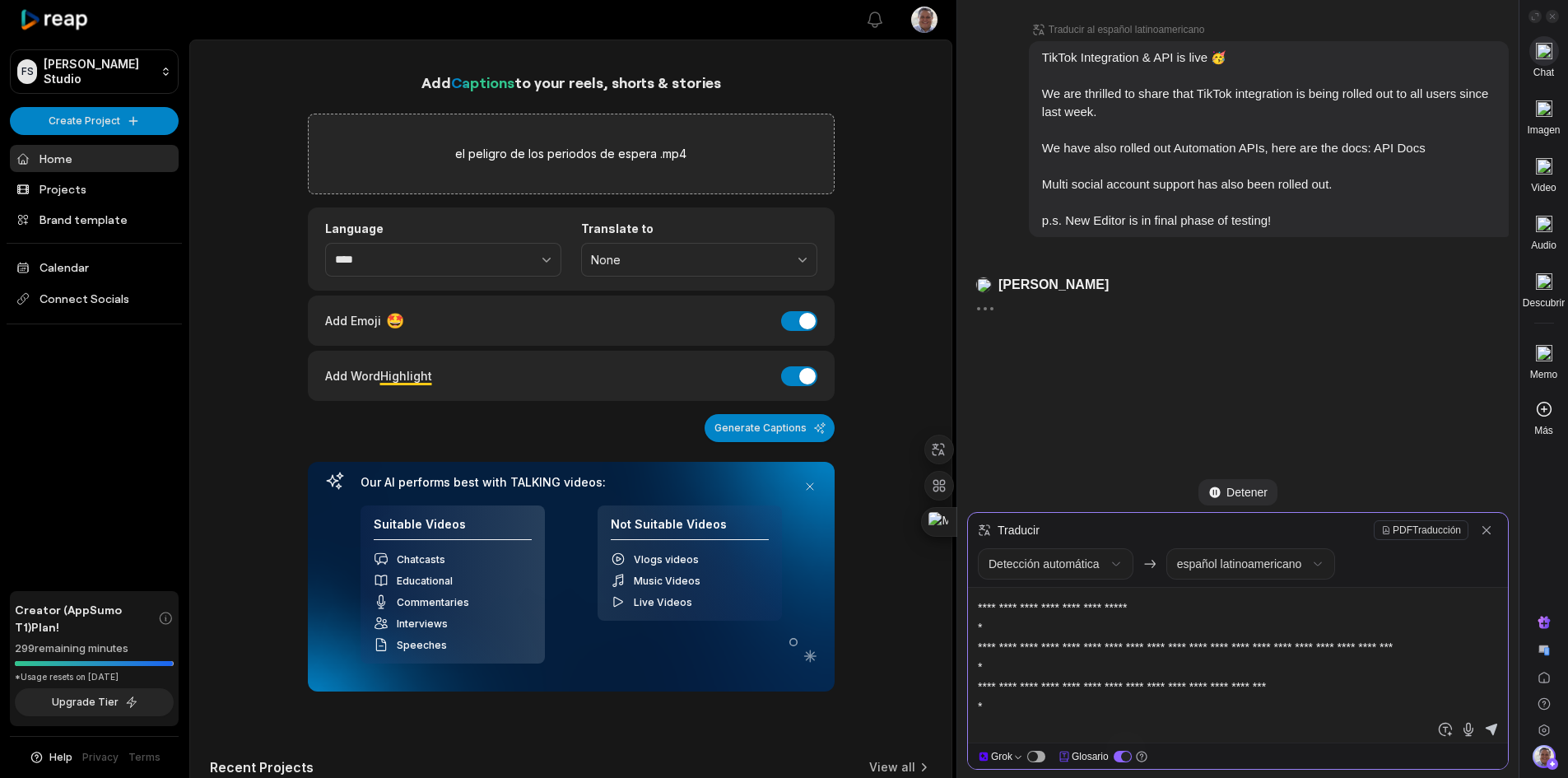 type 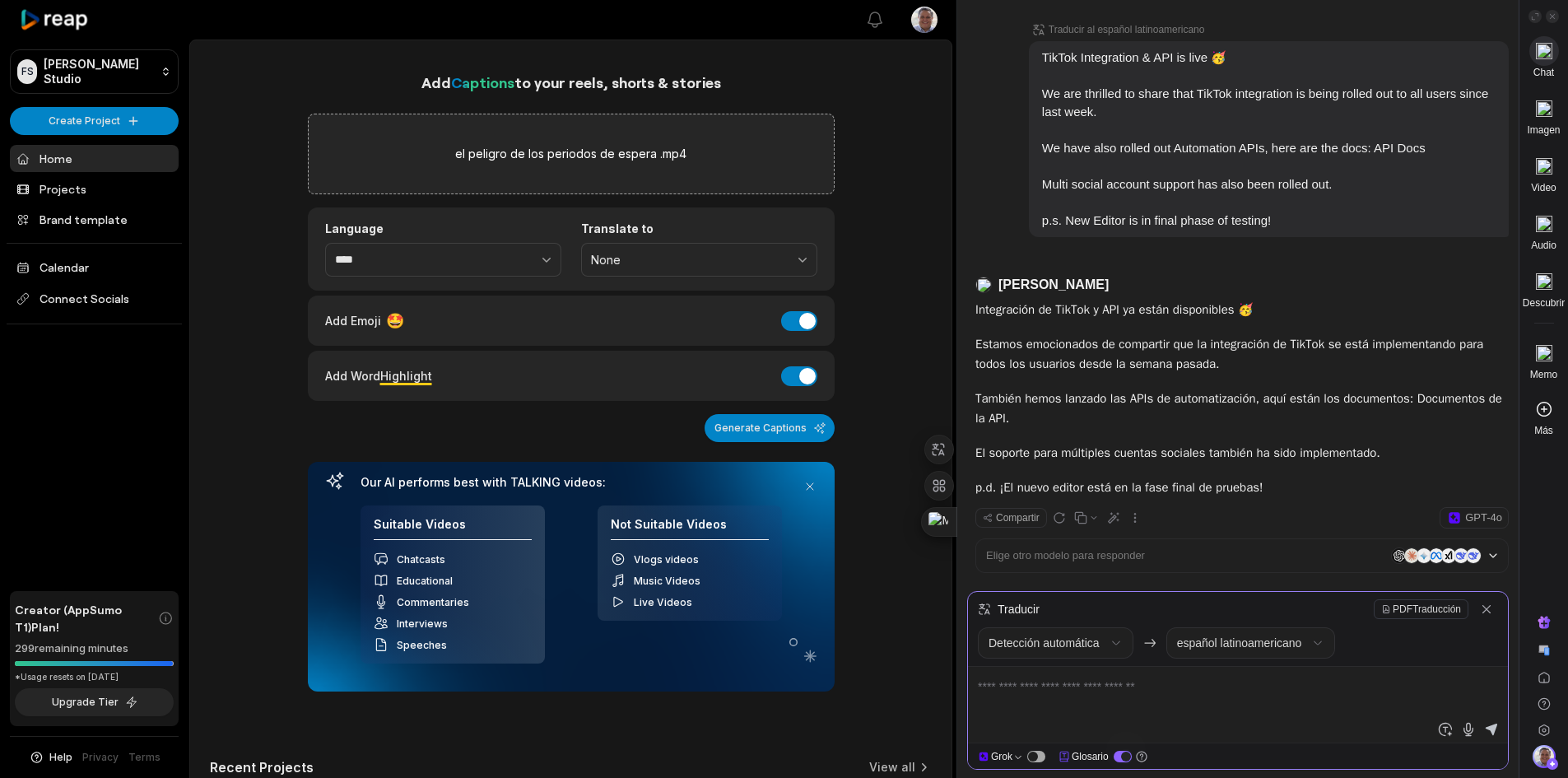 scroll, scrollTop: 36, scrollLeft: 0, axis: vertical 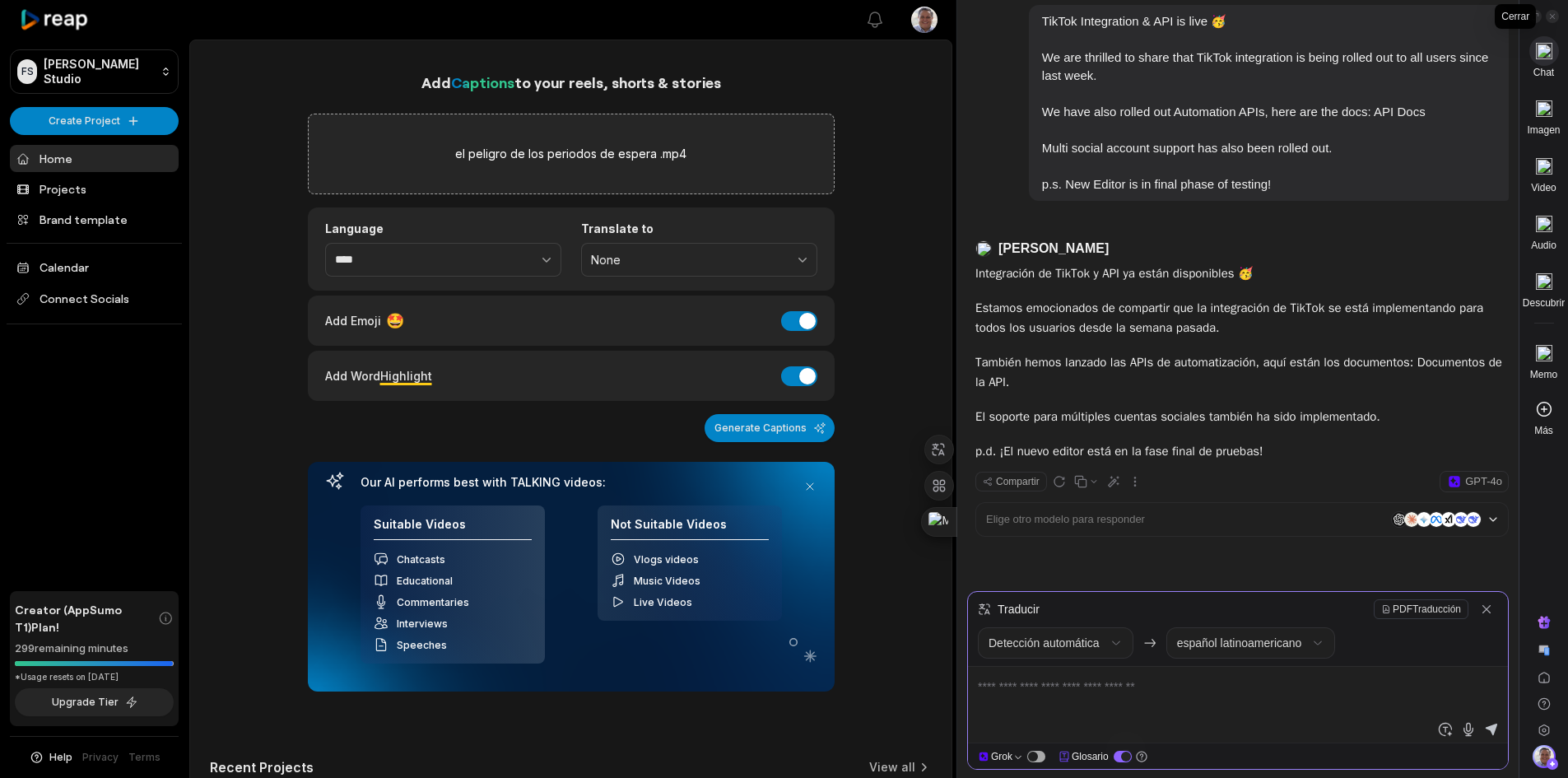 click 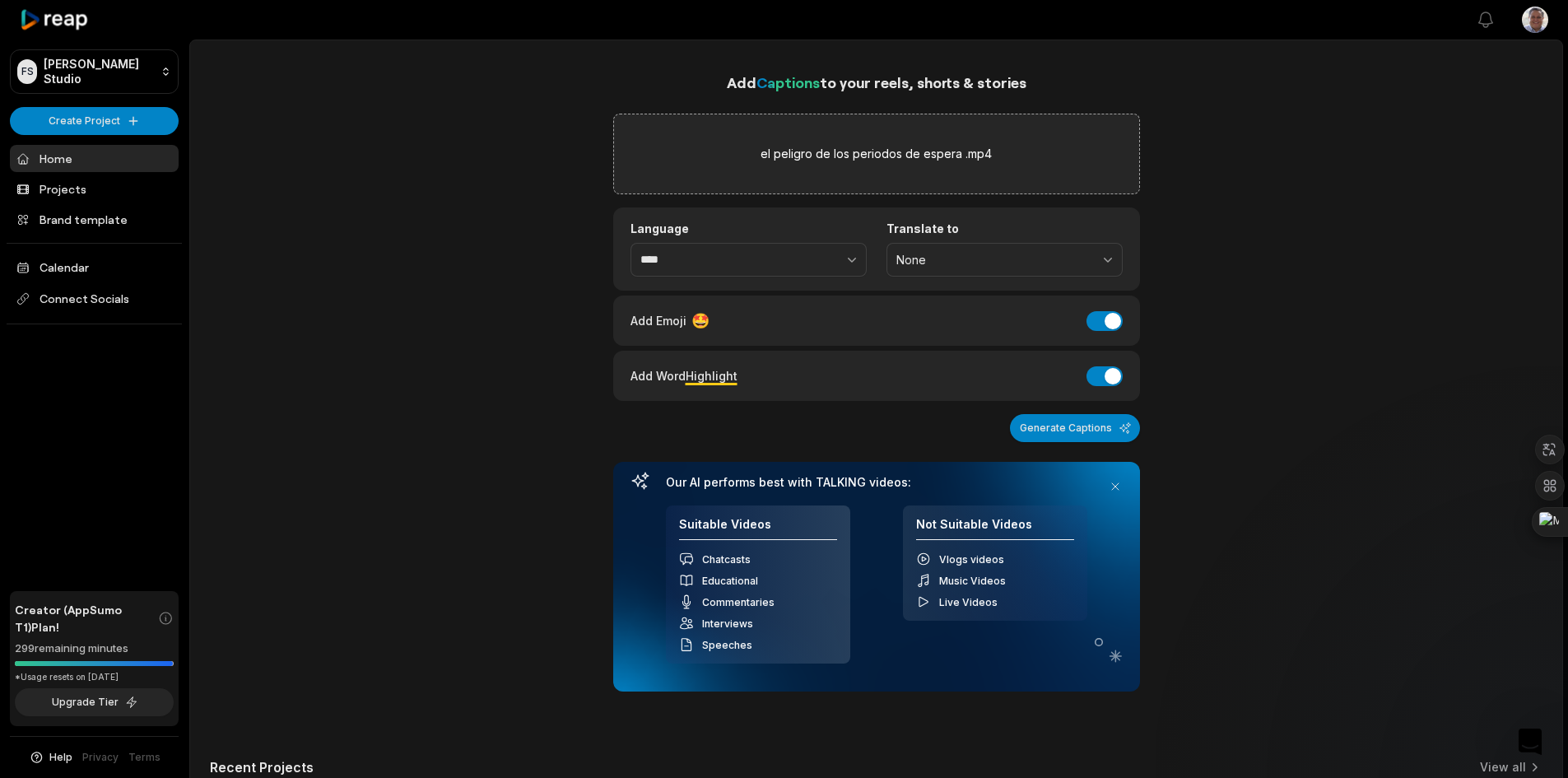 click 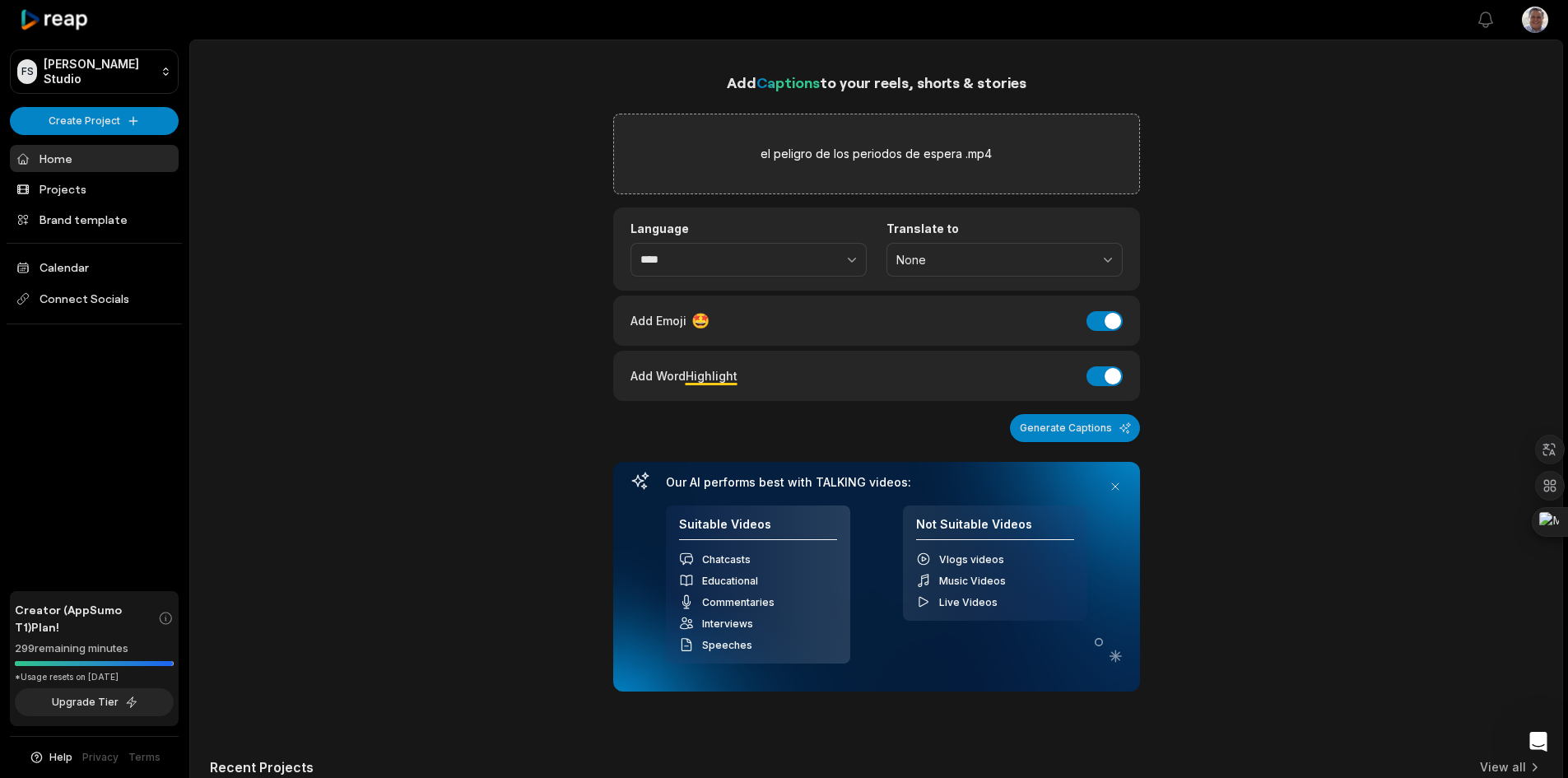 scroll, scrollTop: 0, scrollLeft: 0, axis: both 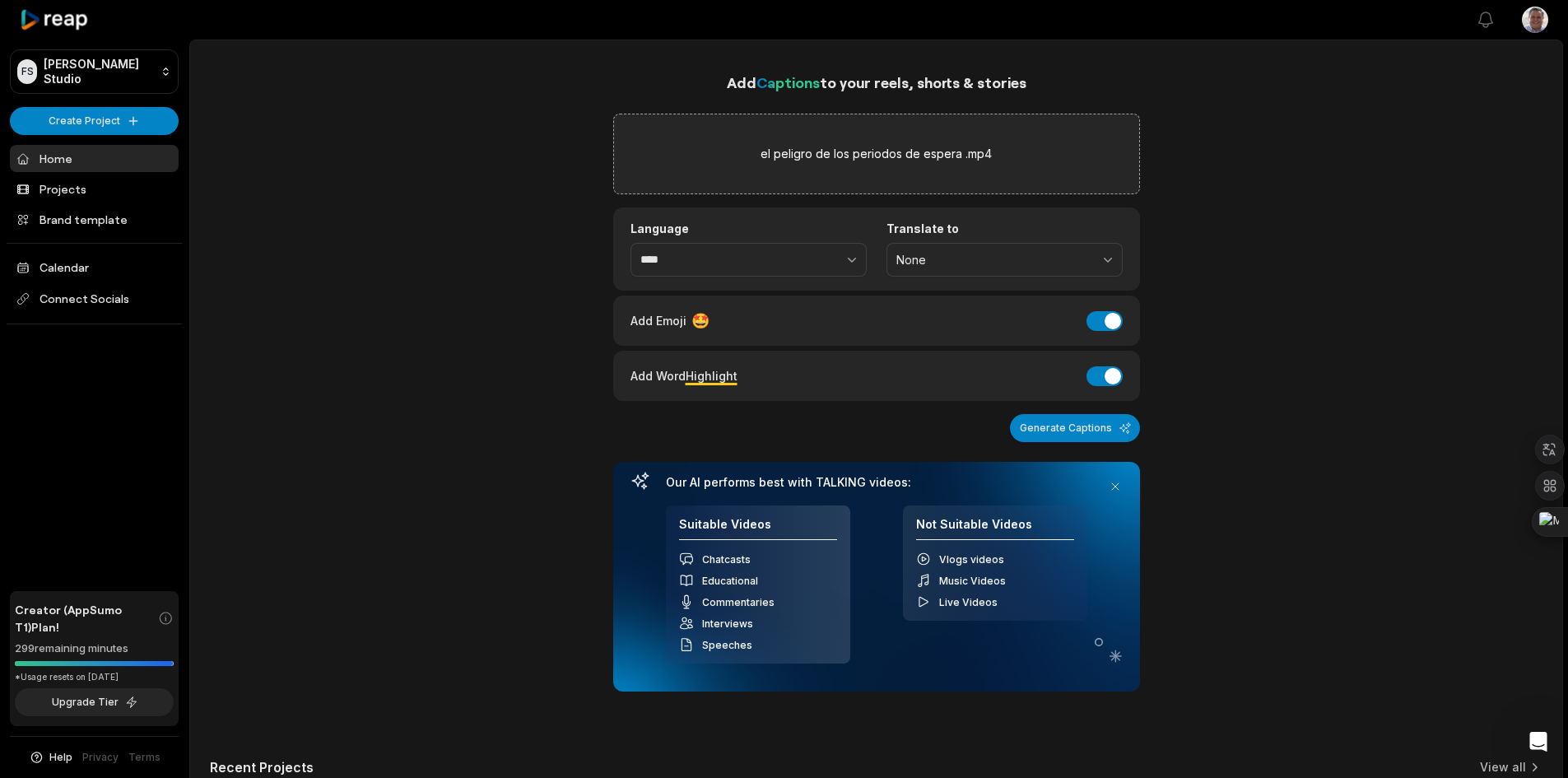 click on "Generate Captions" at bounding box center (1075, 428) 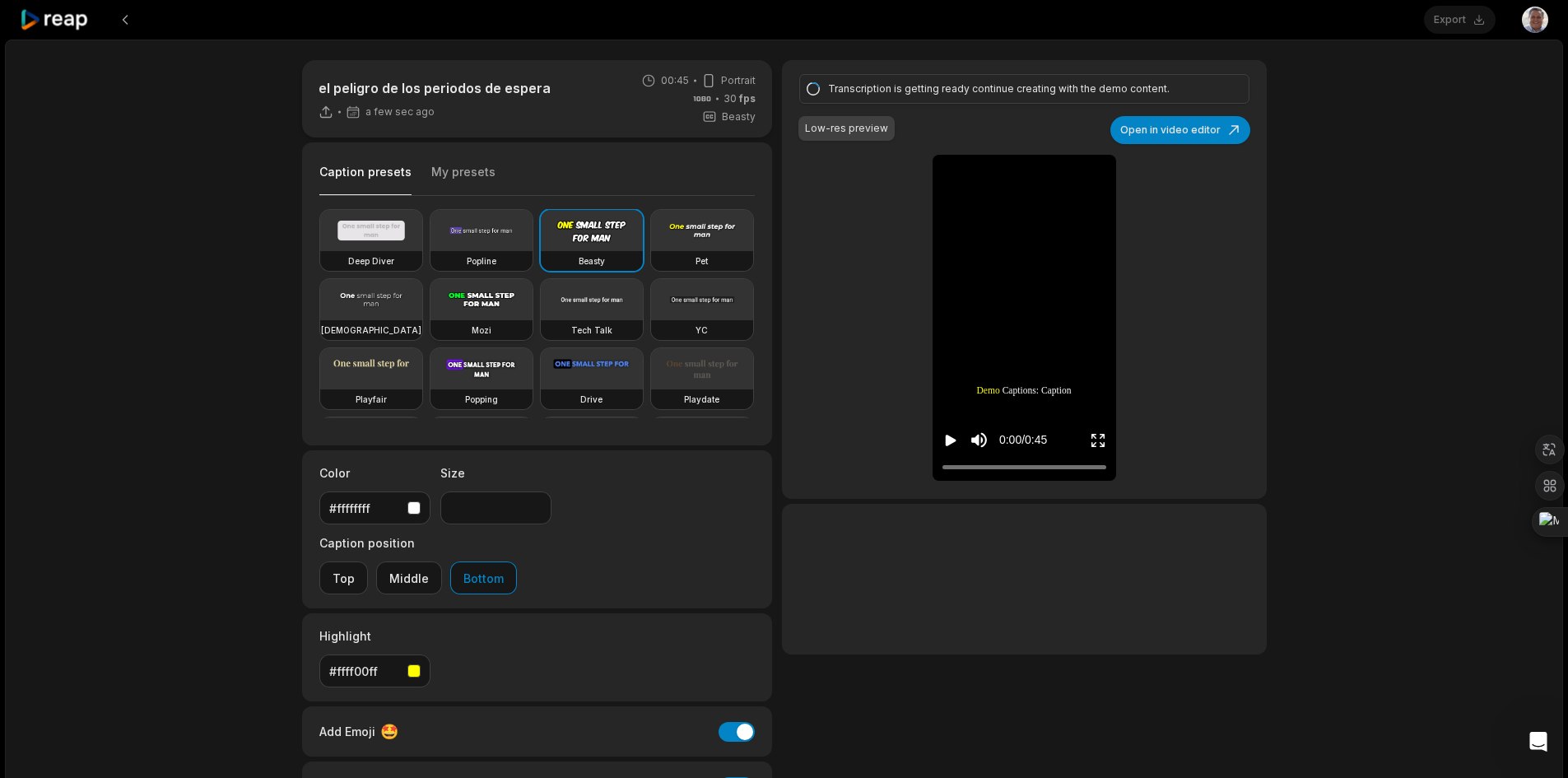 click at bounding box center [482, 300] 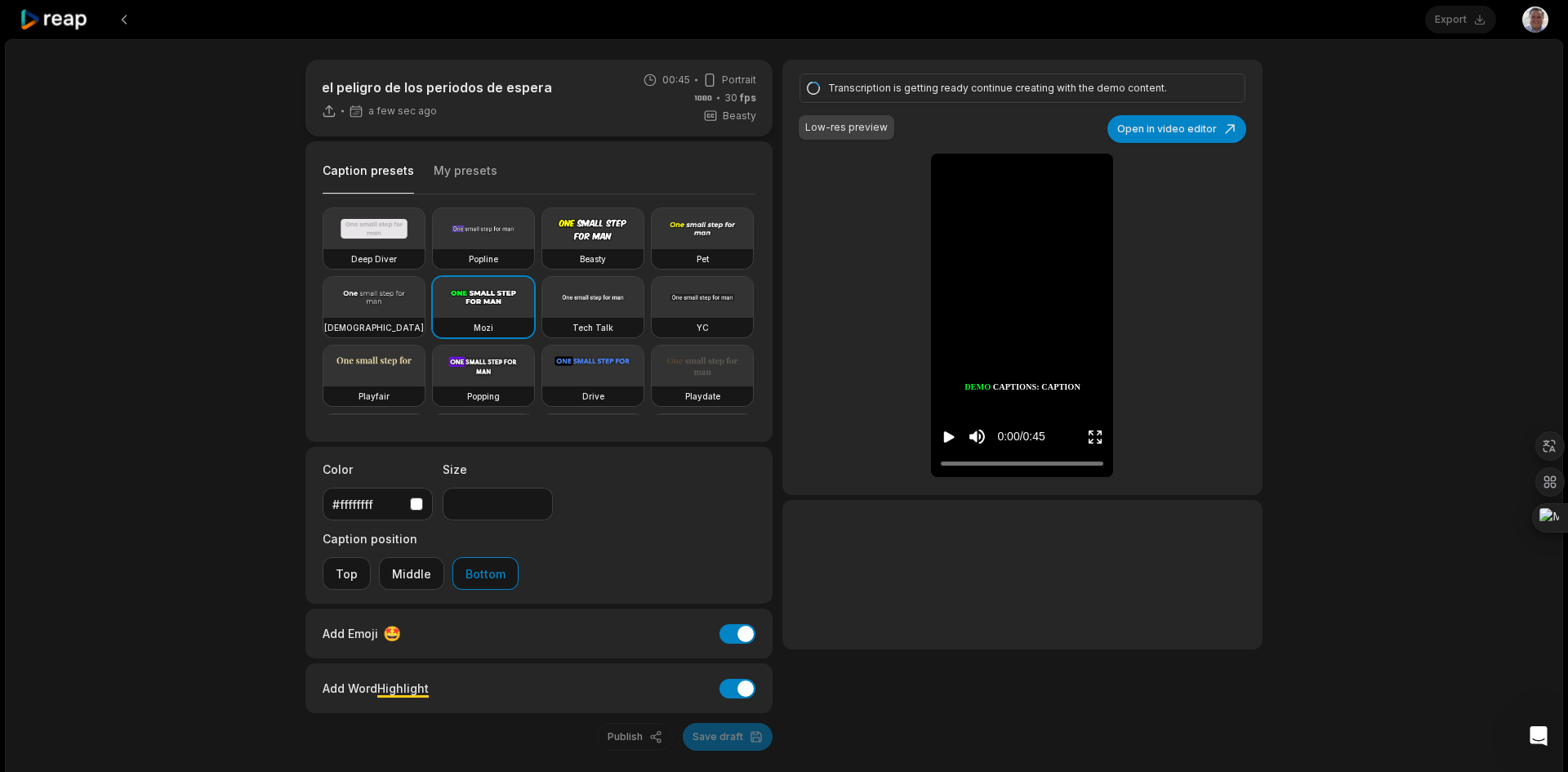 click 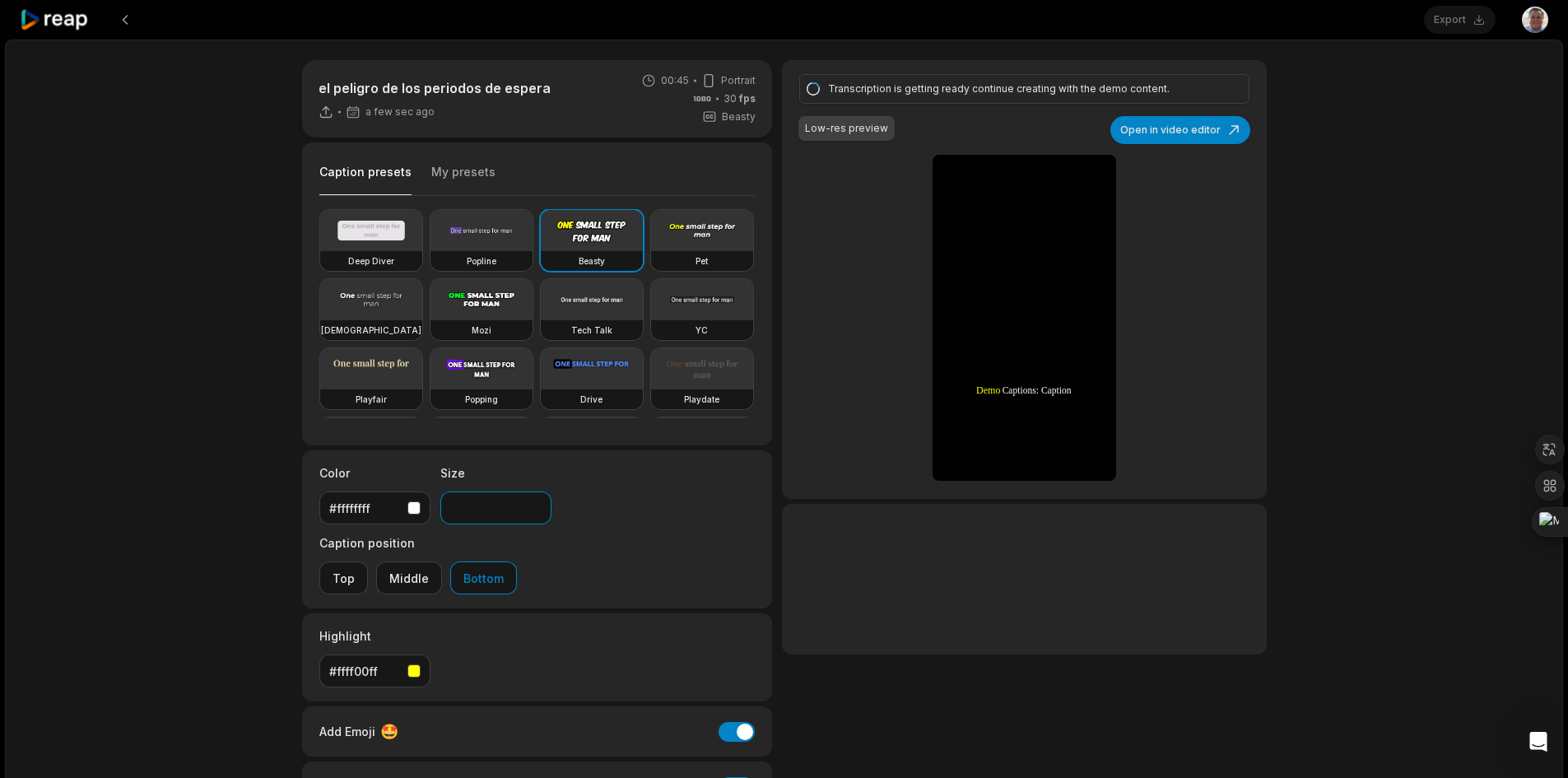click on "**" at bounding box center (496, 508) 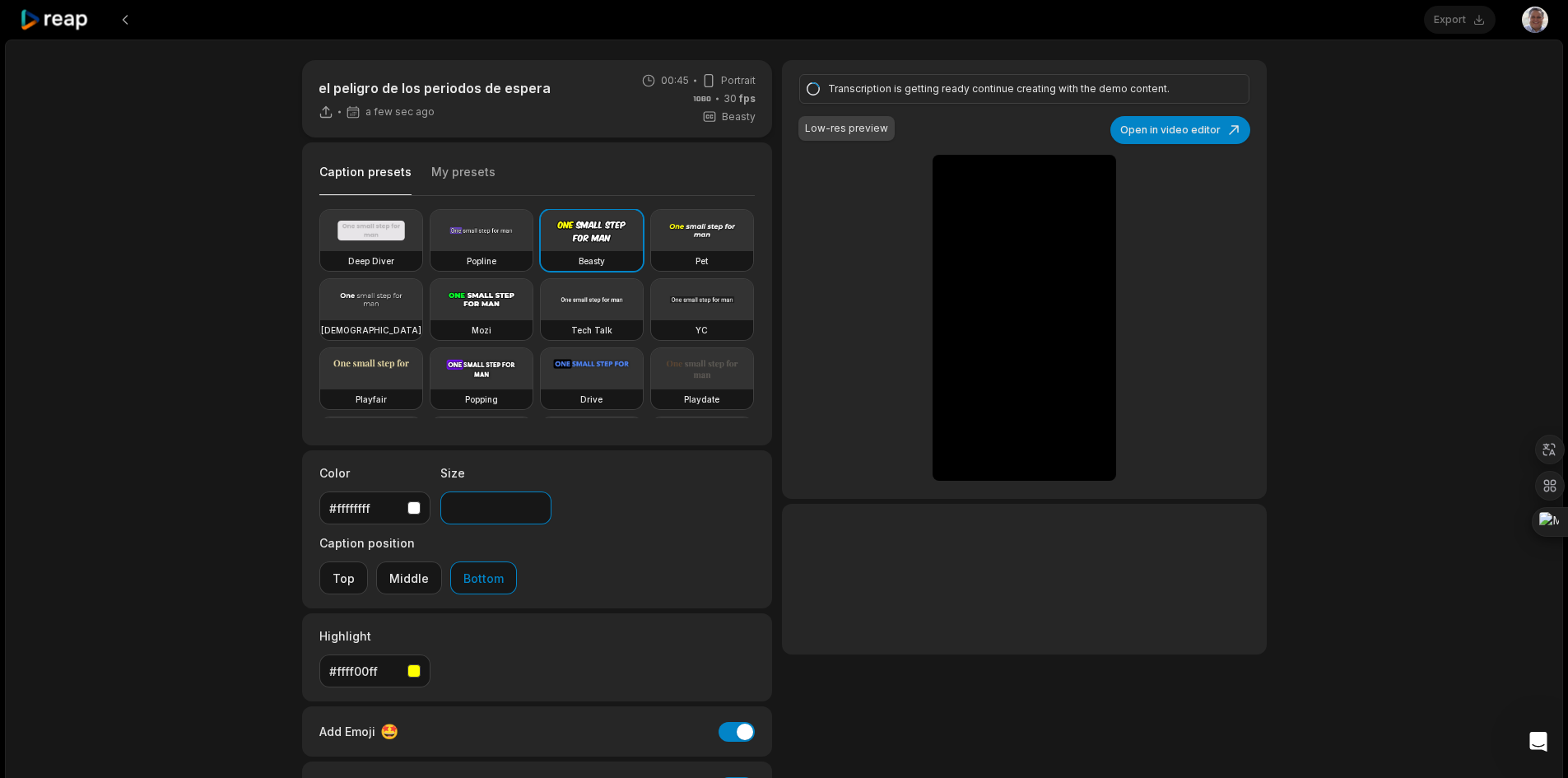 click on "**" at bounding box center [496, 508] 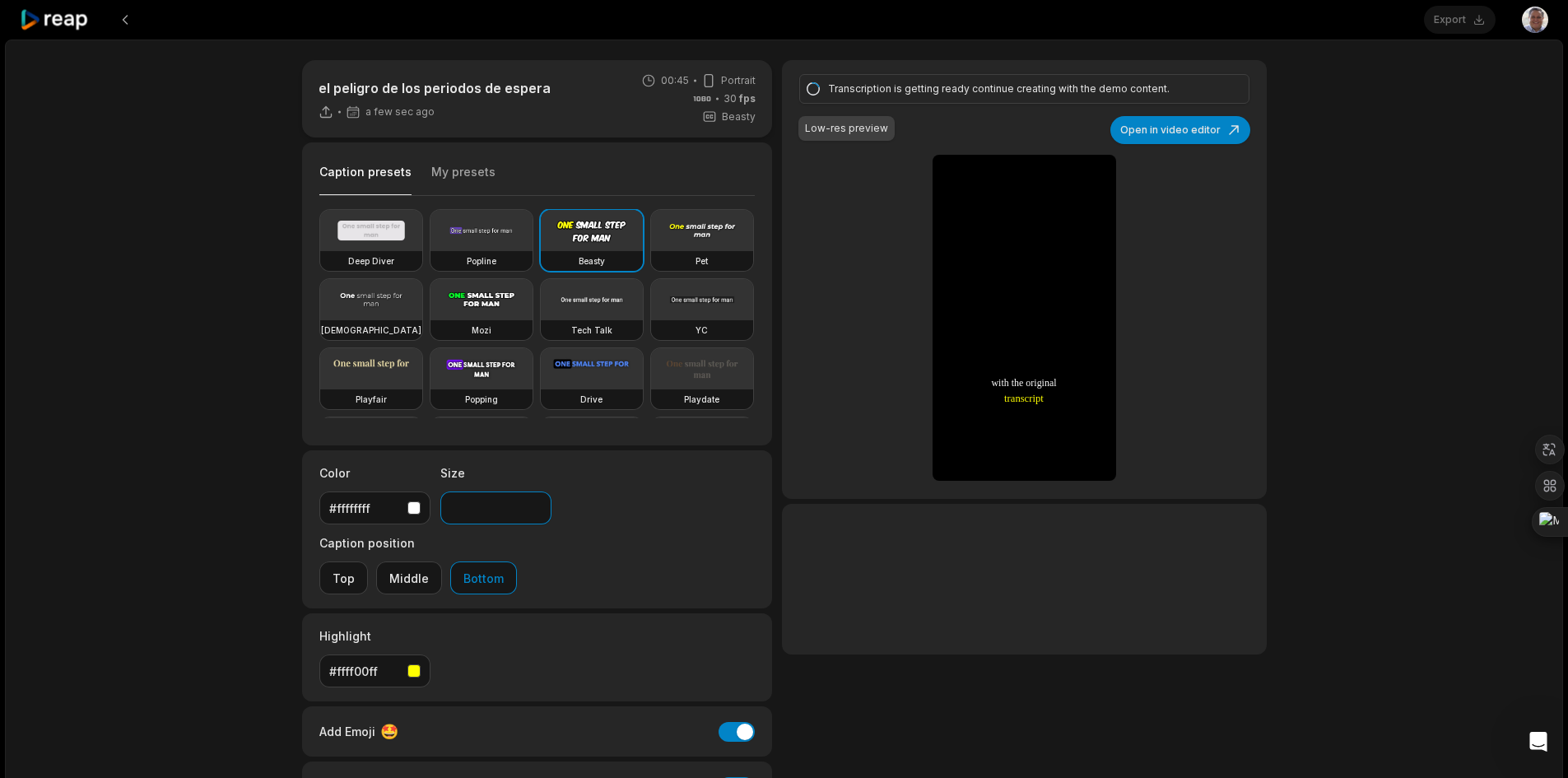 click on "**" at bounding box center (496, 508) 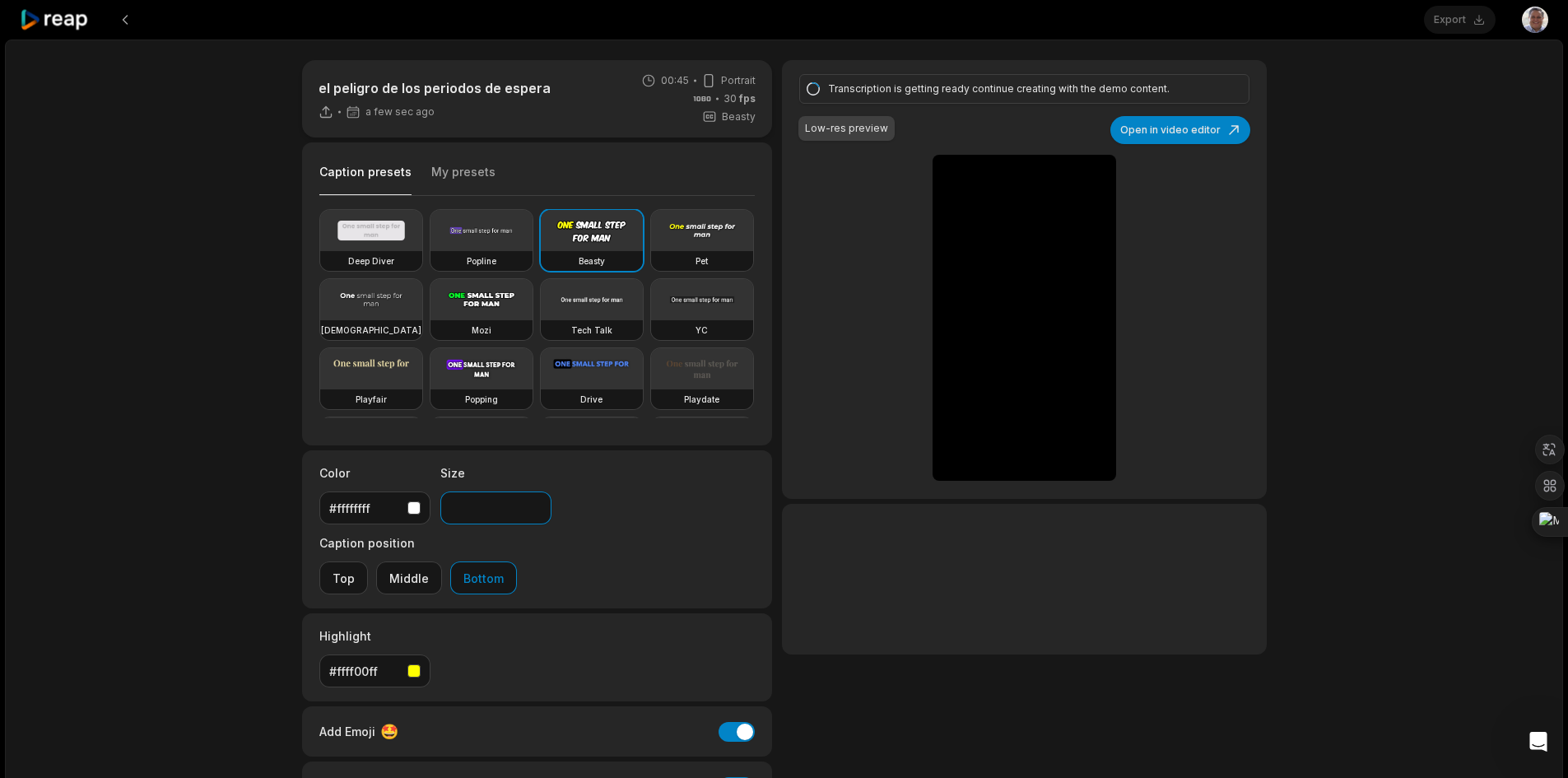 click on "**" at bounding box center (496, 508) 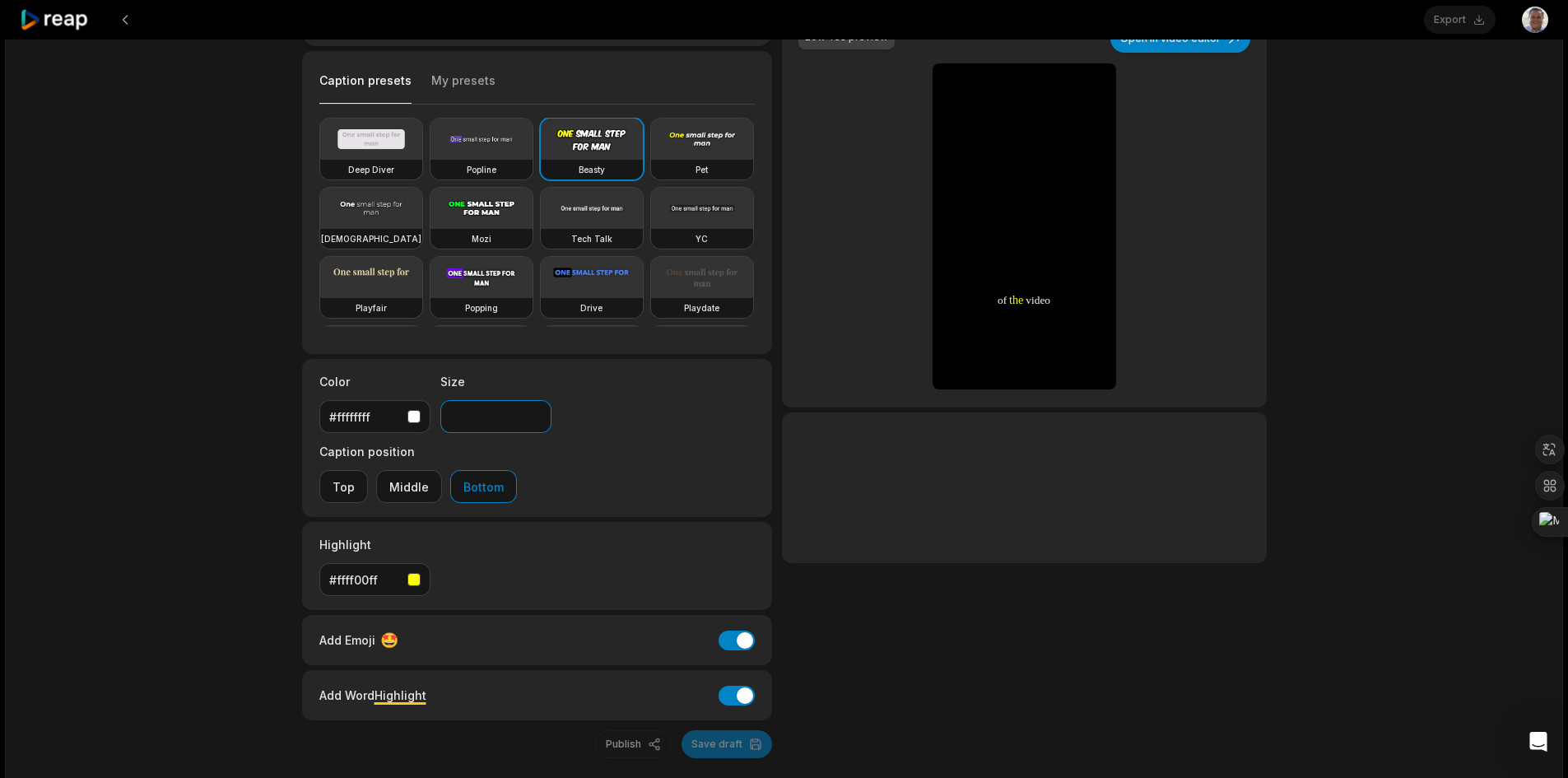 scroll, scrollTop: 92, scrollLeft: 0, axis: vertical 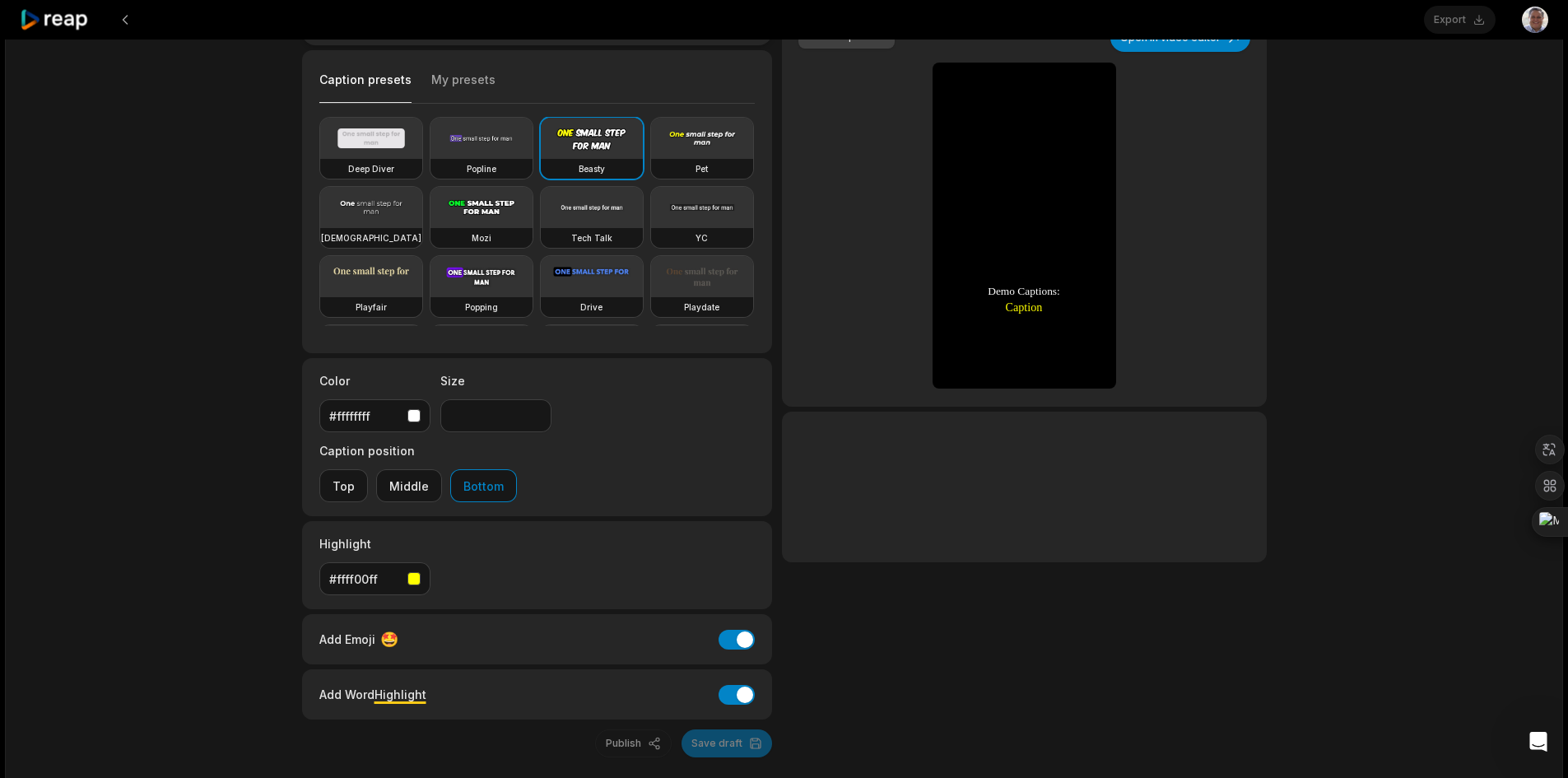 click on "Publish Save draft" at bounding box center (537, 743) 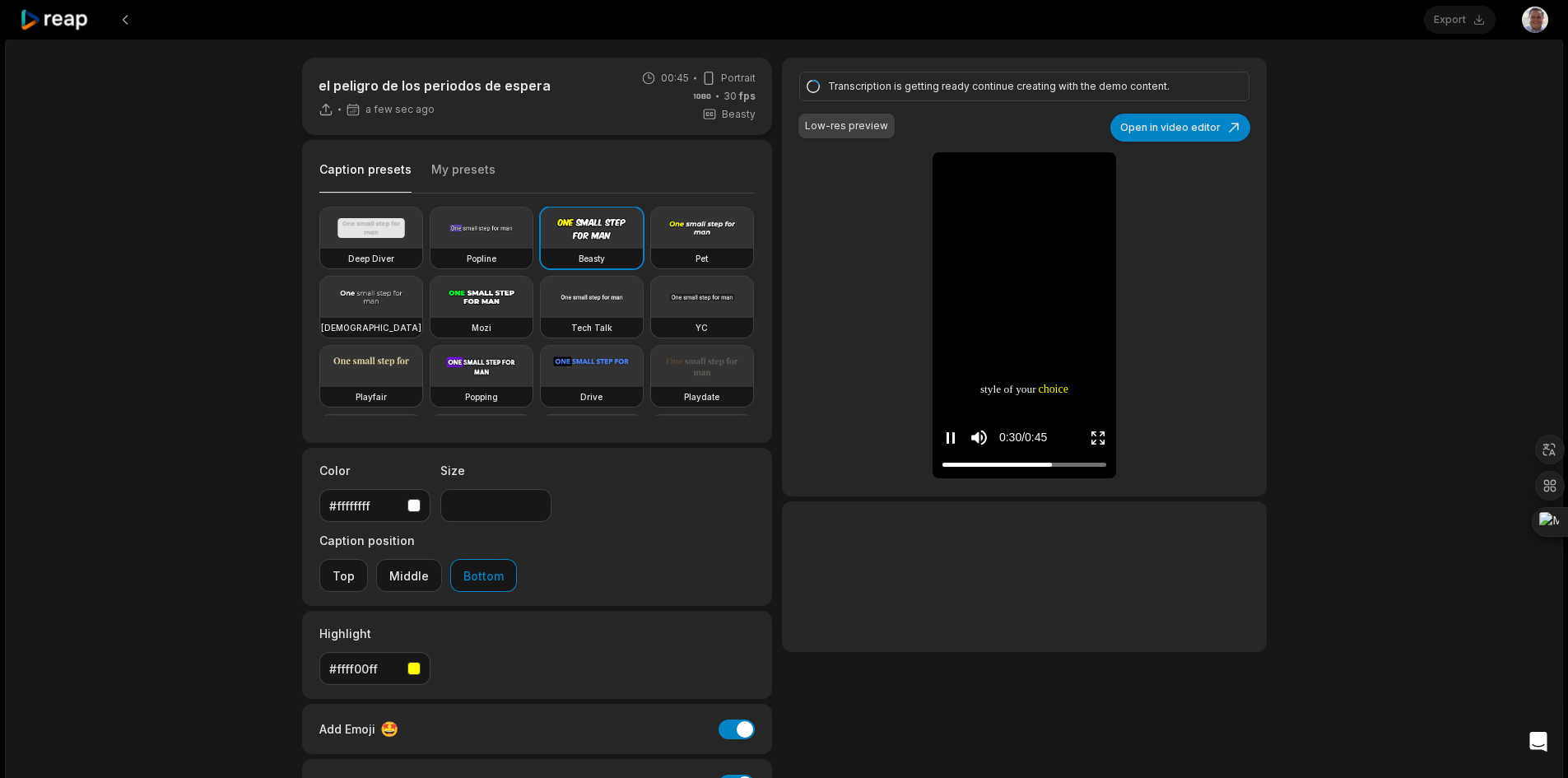 scroll, scrollTop: 0, scrollLeft: 0, axis: both 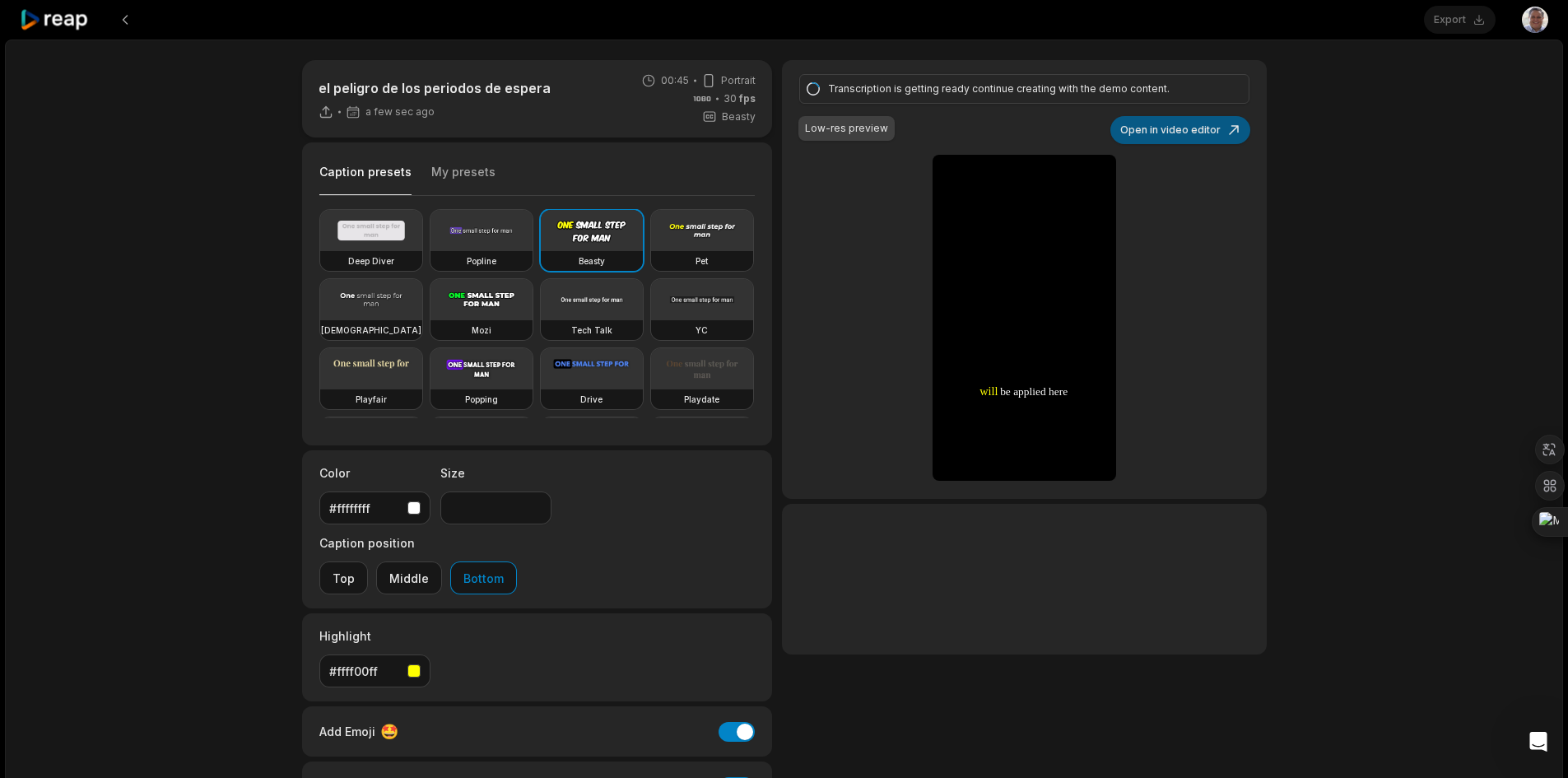 click on "Open in video editor" at bounding box center (1180, 130) 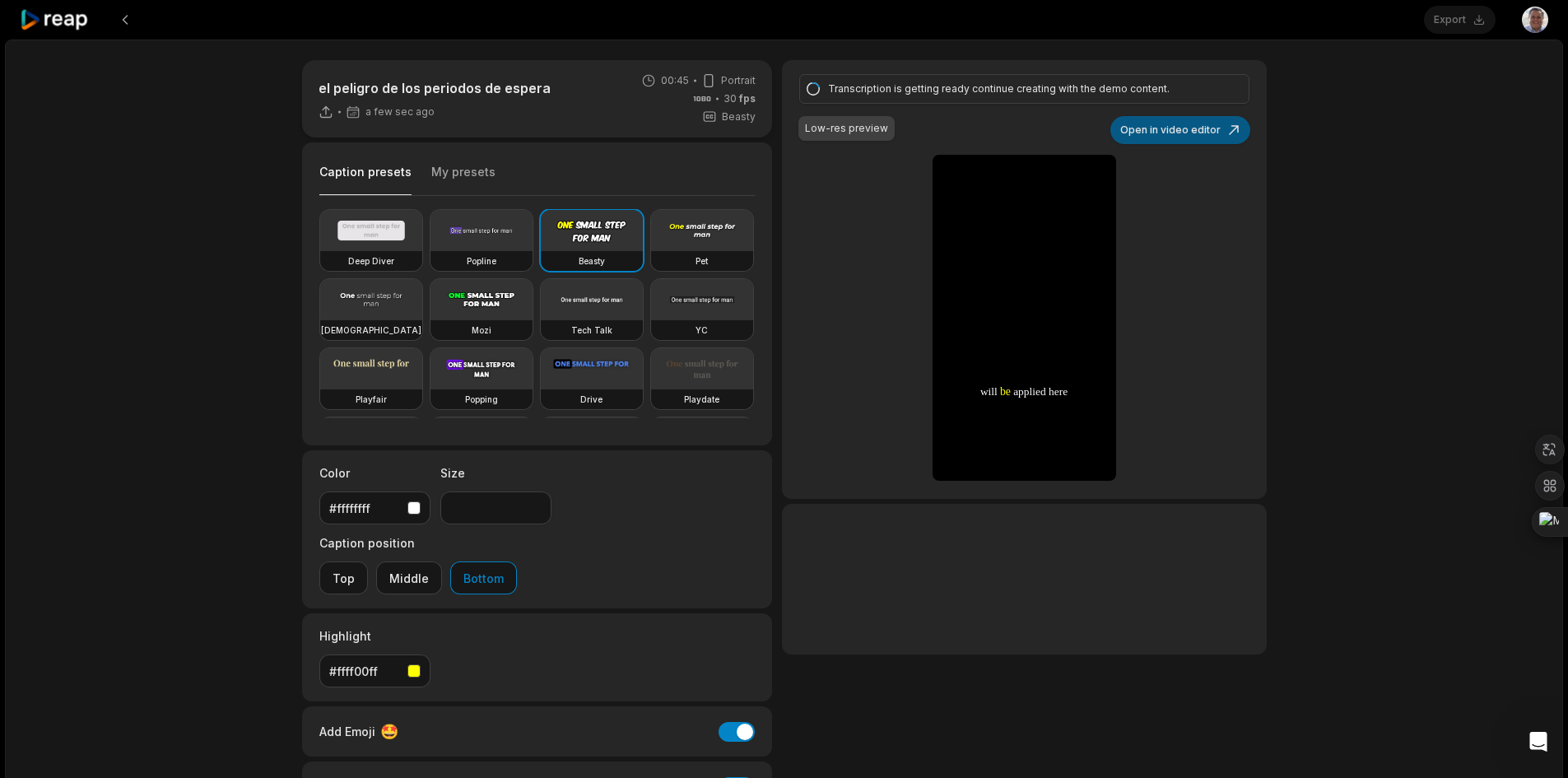 scroll, scrollTop: 0, scrollLeft: 0, axis: both 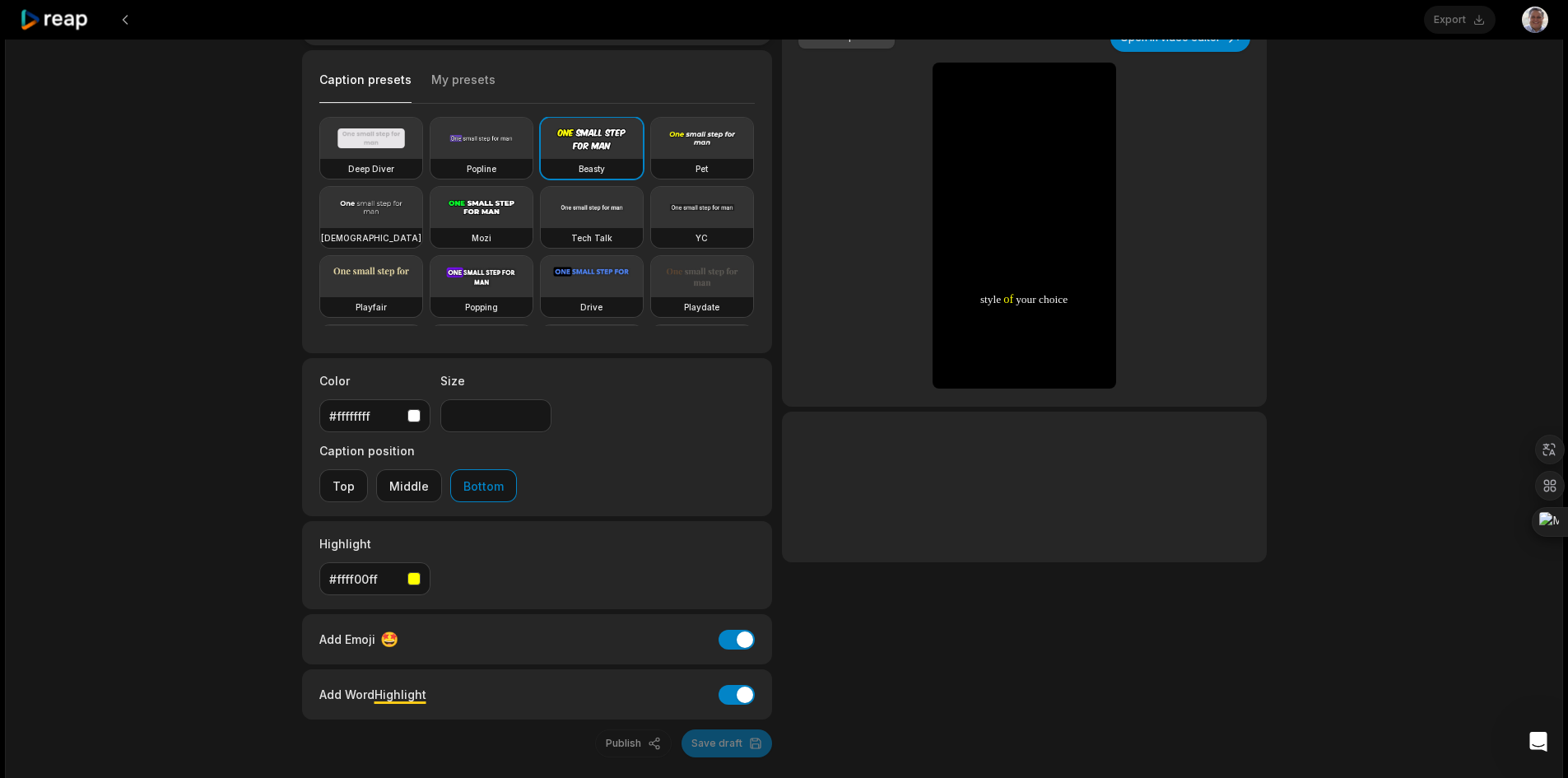 click on "Publish Save draft" at bounding box center [537, 743] 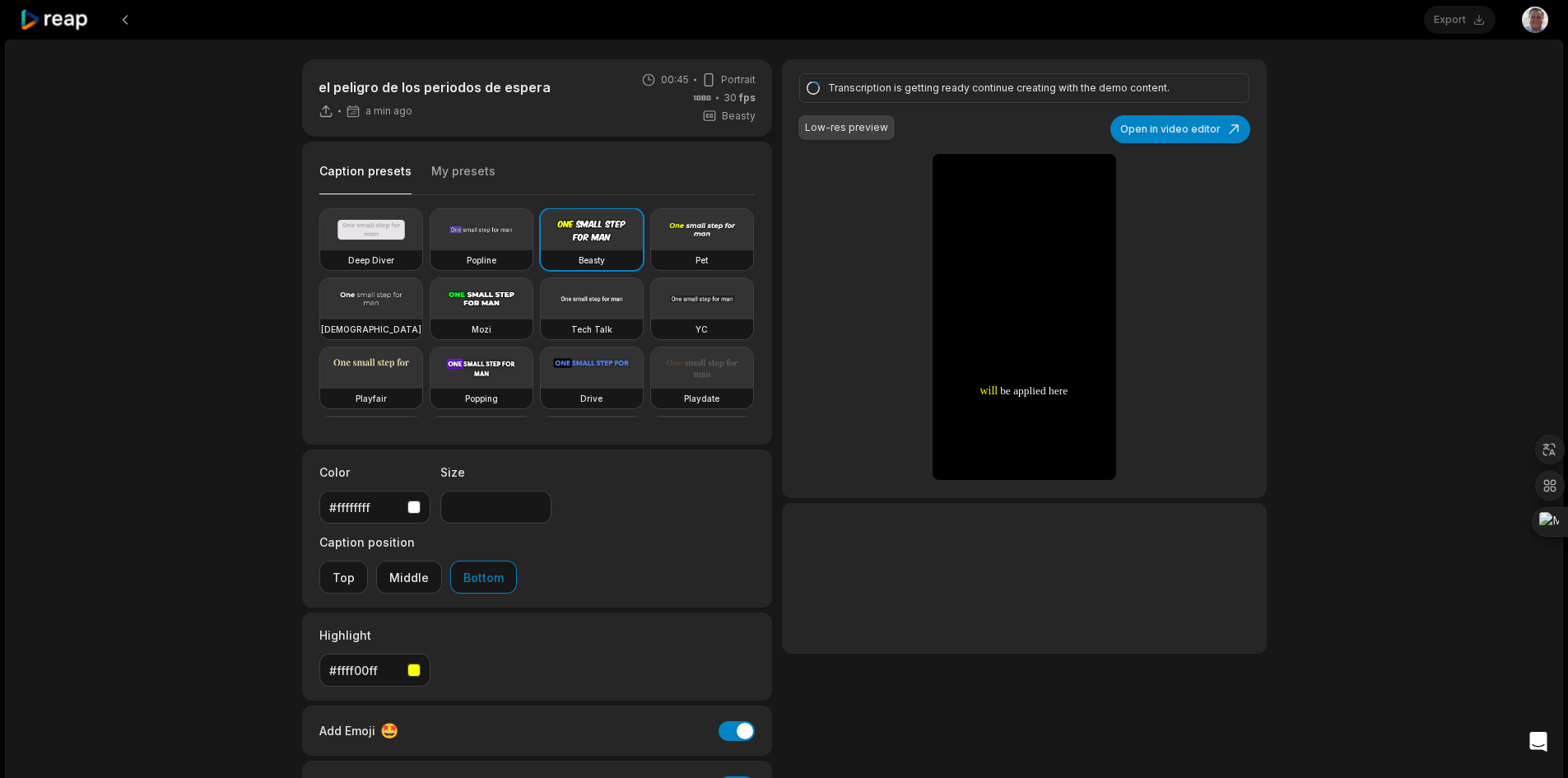 scroll, scrollTop: 0, scrollLeft: 0, axis: both 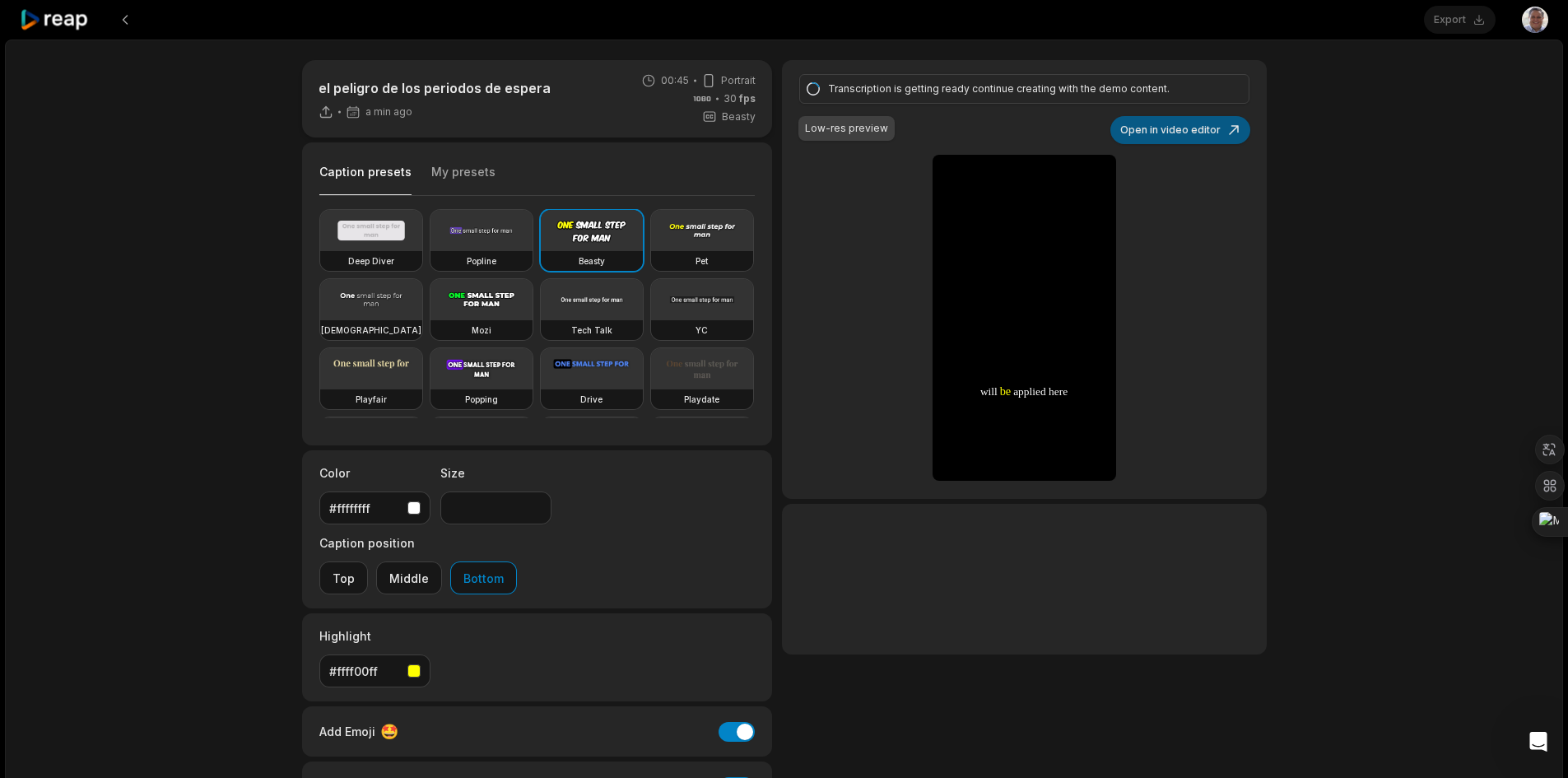 click on "Open in video editor" at bounding box center (1180, 130) 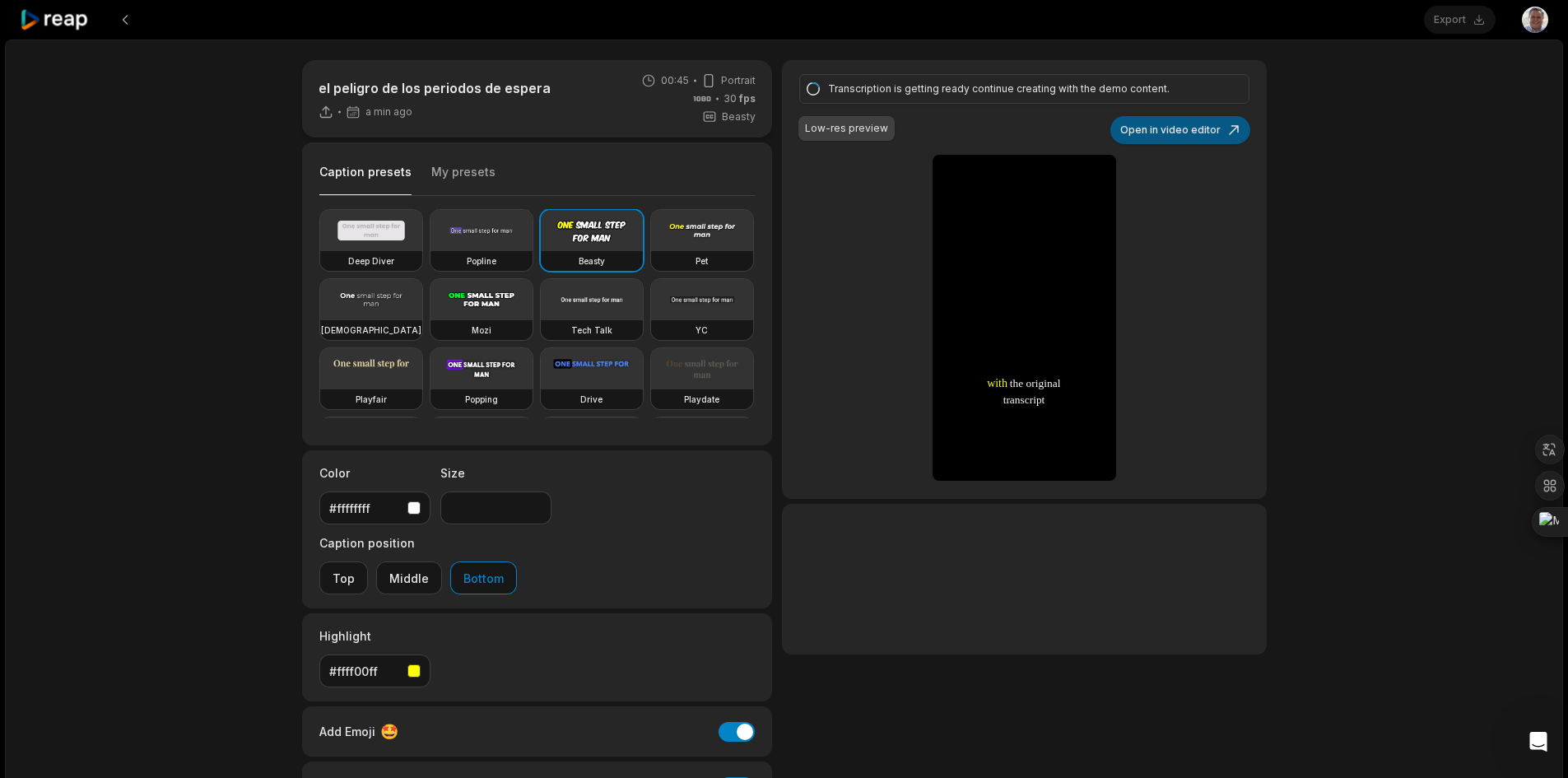 click on "Open in video editor" at bounding box center (1180, 130) 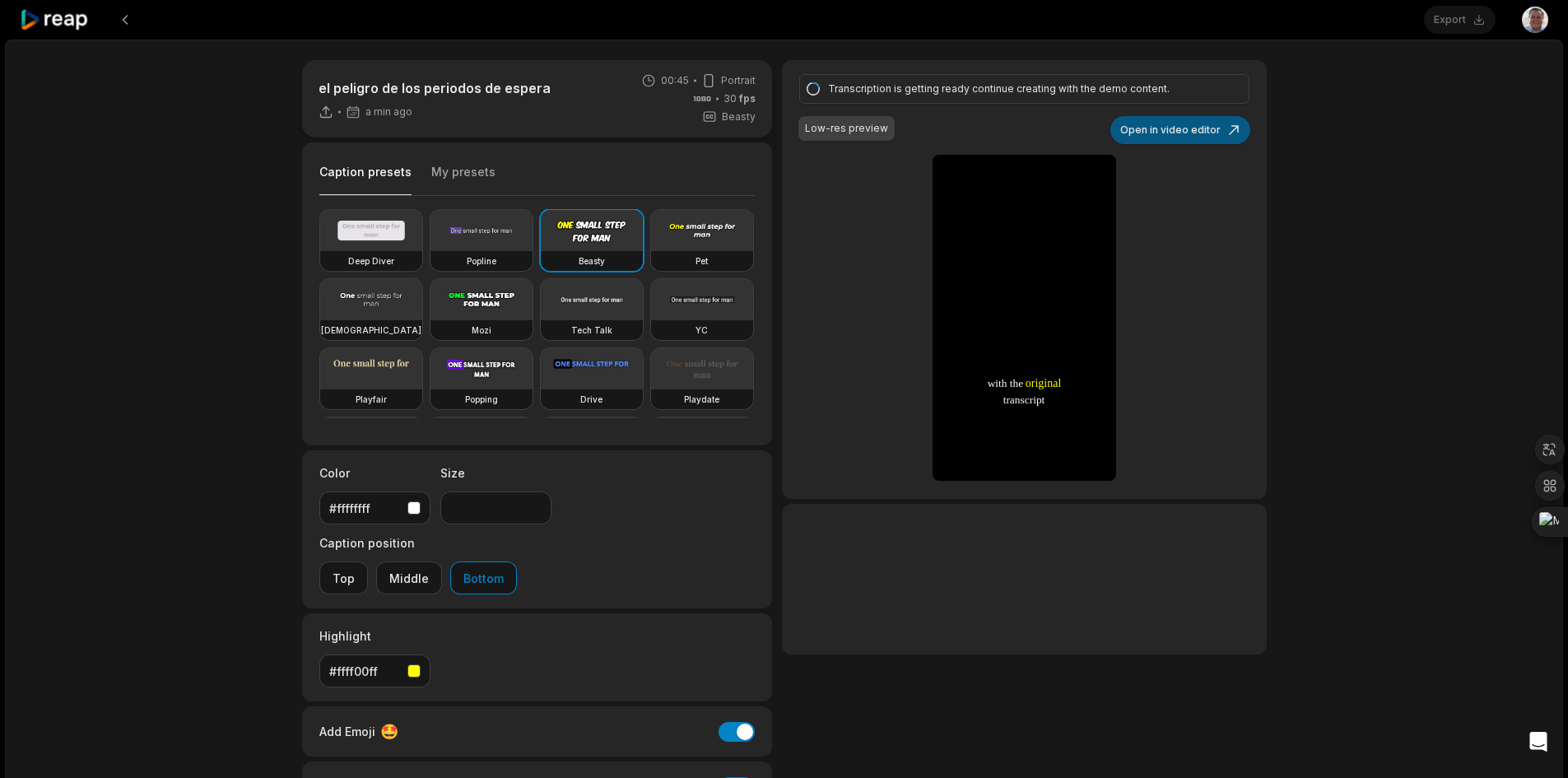 click on "Open in video editor" at bounding box center (1180, 130) 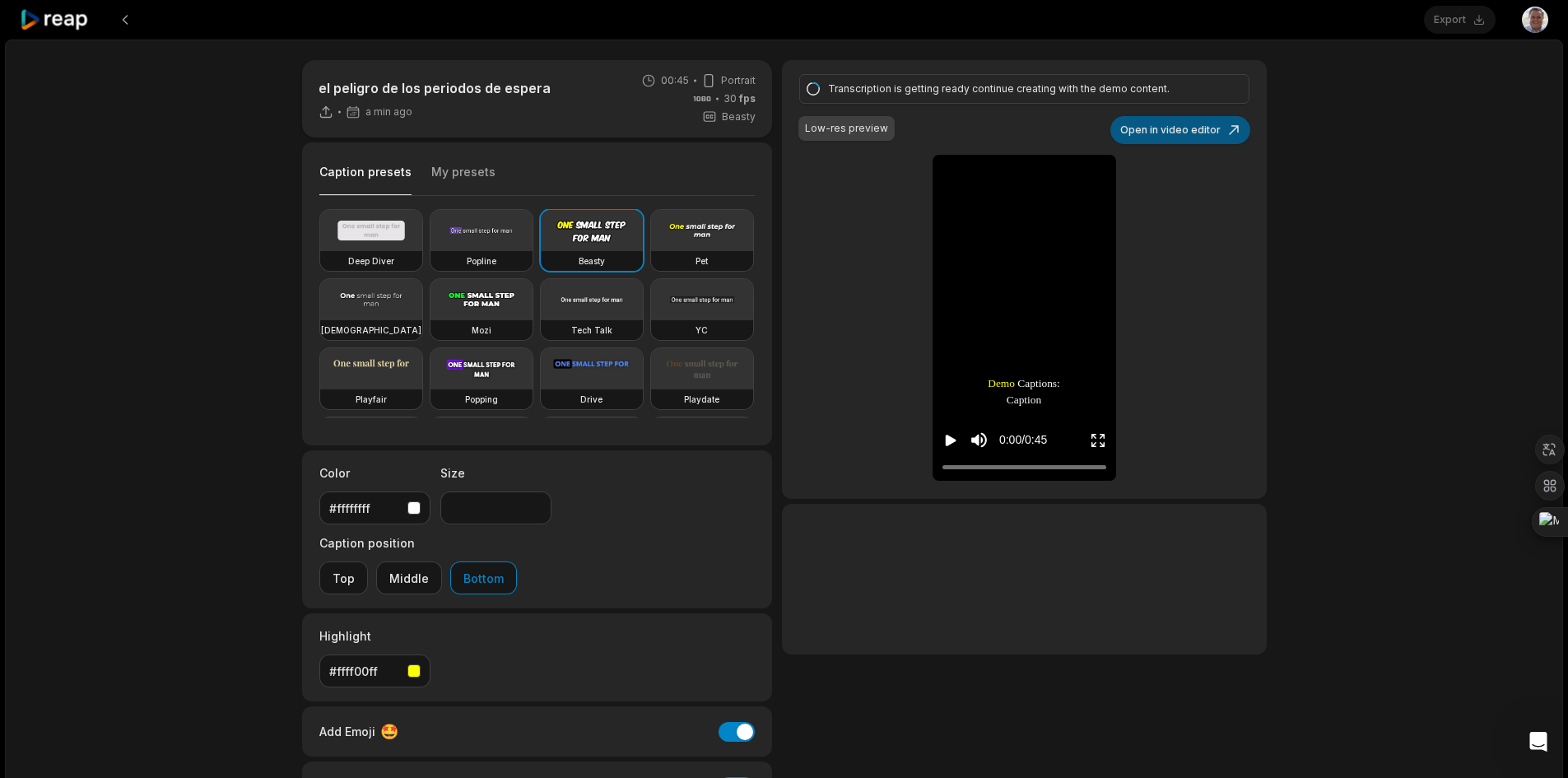 click on "Open in video editor" at bounding box center [1180, 130] 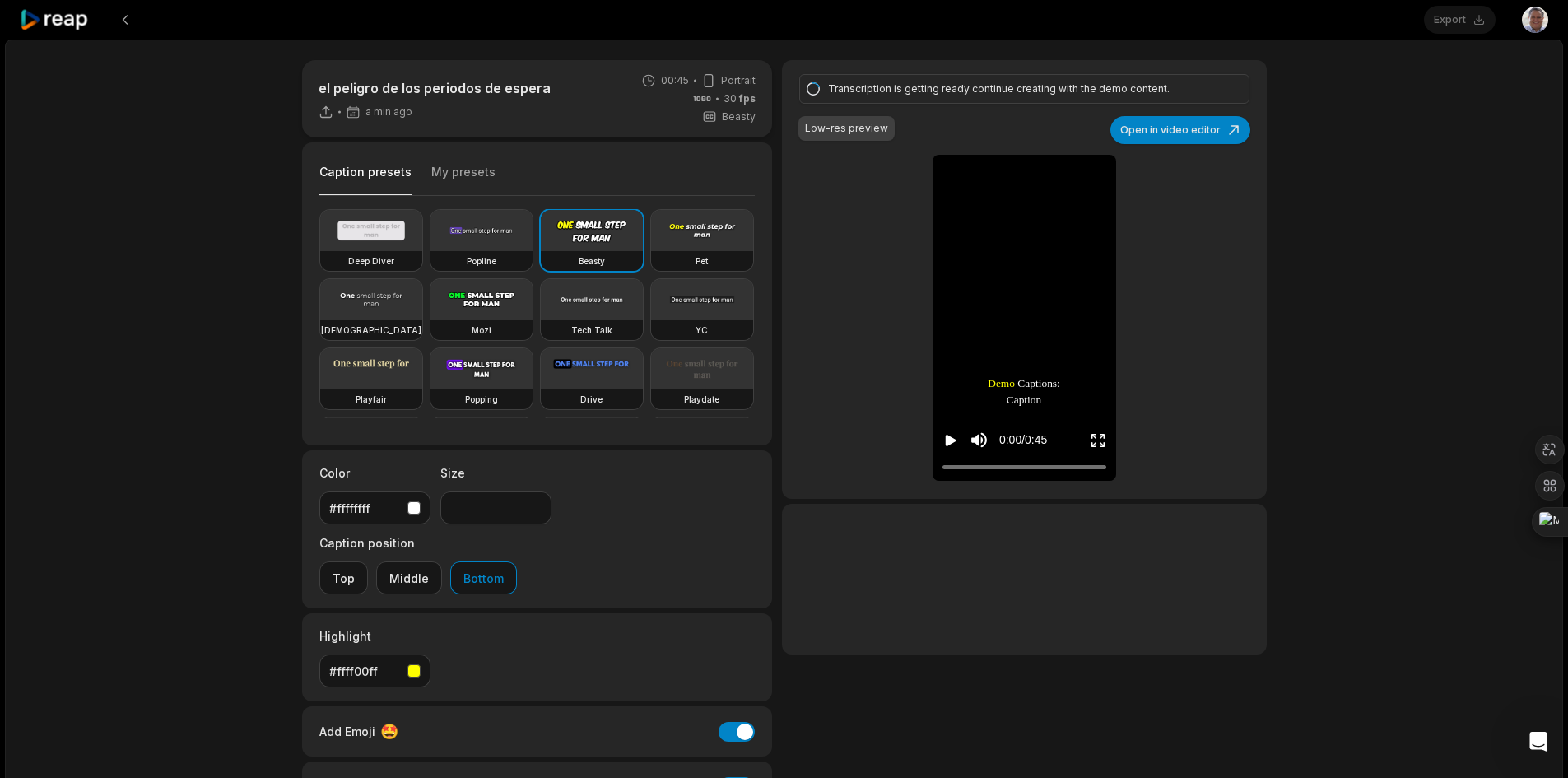 click on "Low-res preview" at bounding box center [846, 128] 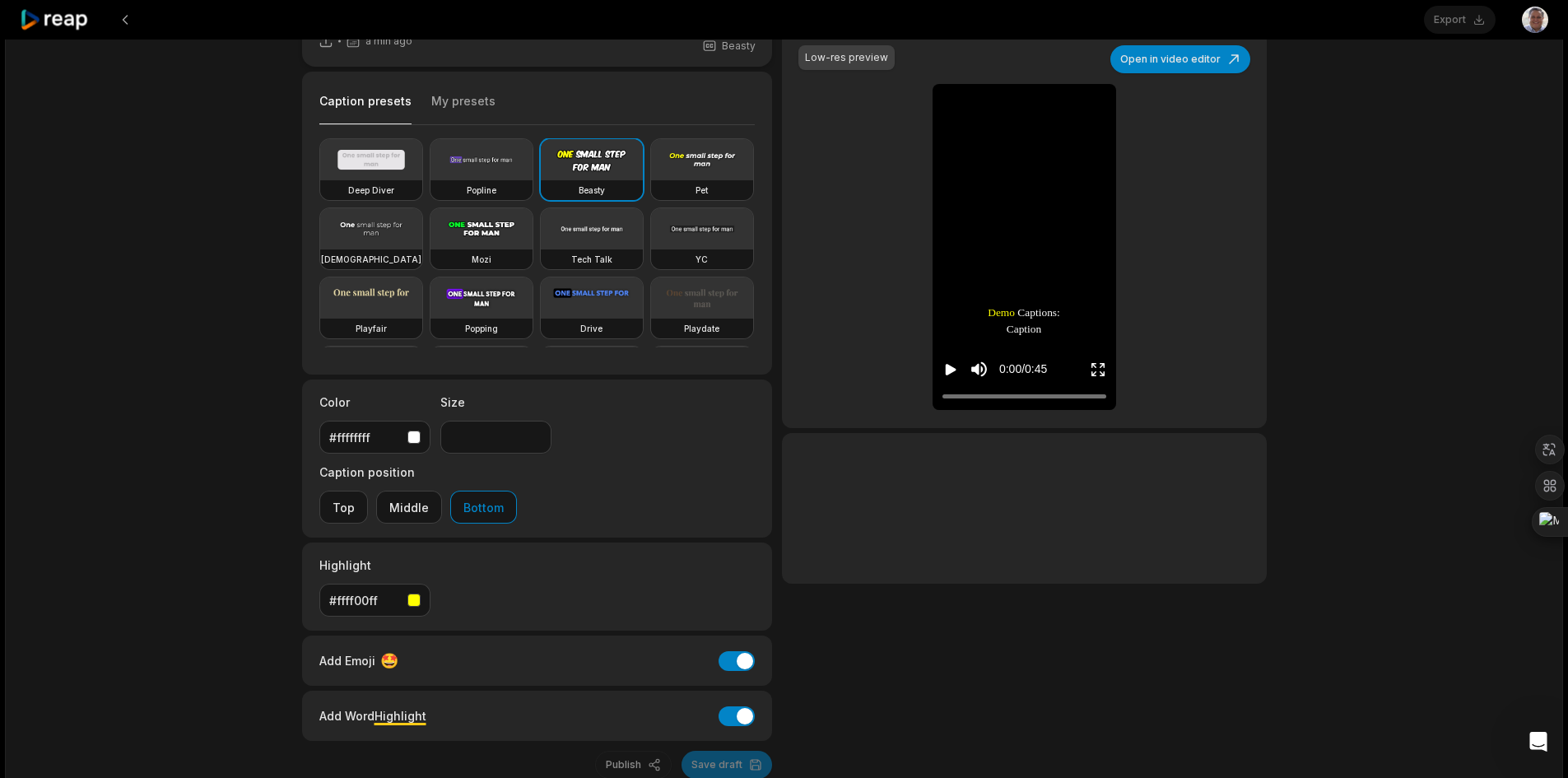 scroll, scrollTop: 92, scrollLeft: 0, axis: vertical 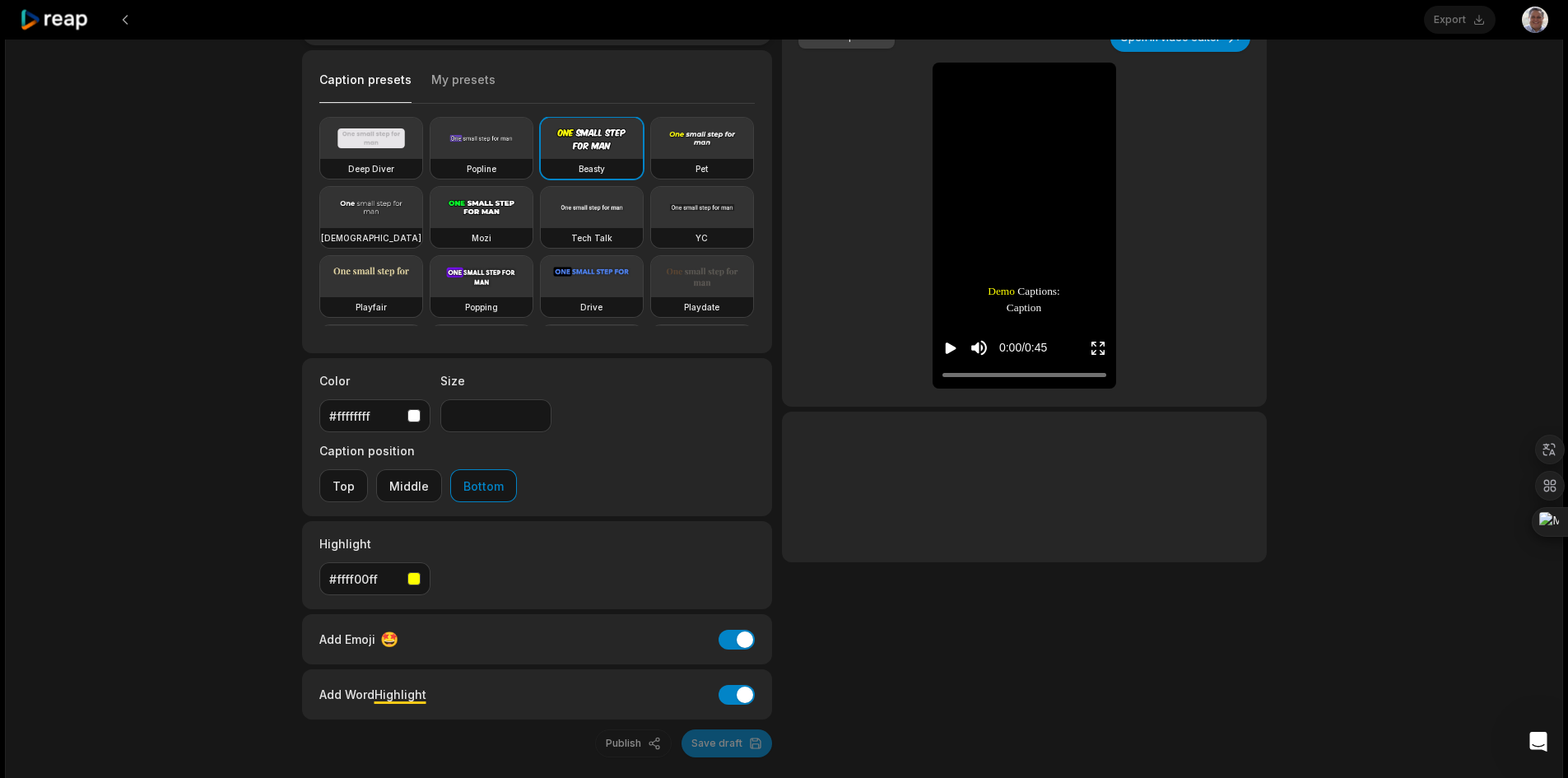 click on "Publish Save draft" at bounding box center [537, 743] 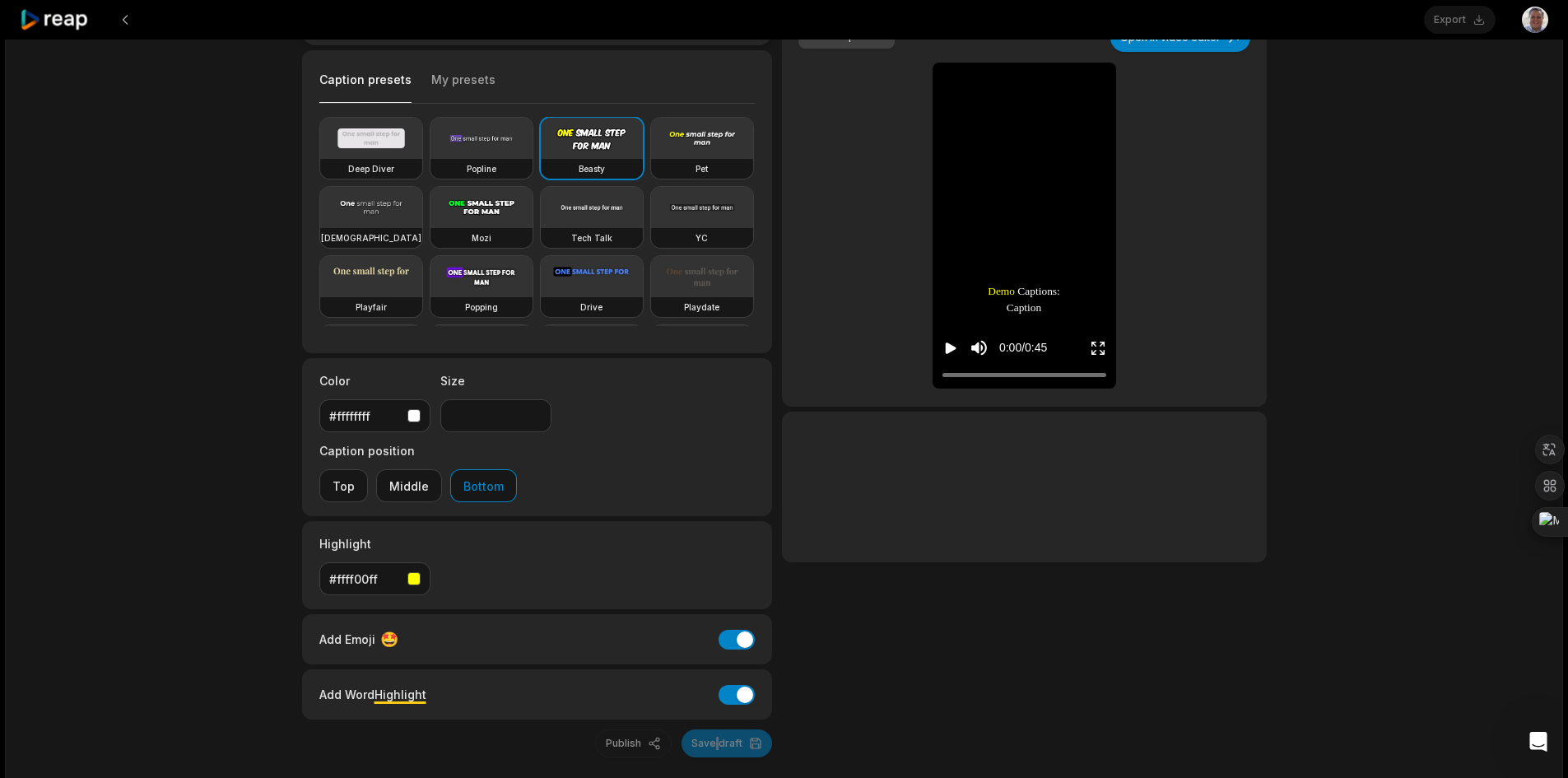 click on "Publish Save draft" at bounding box center (537, 743) 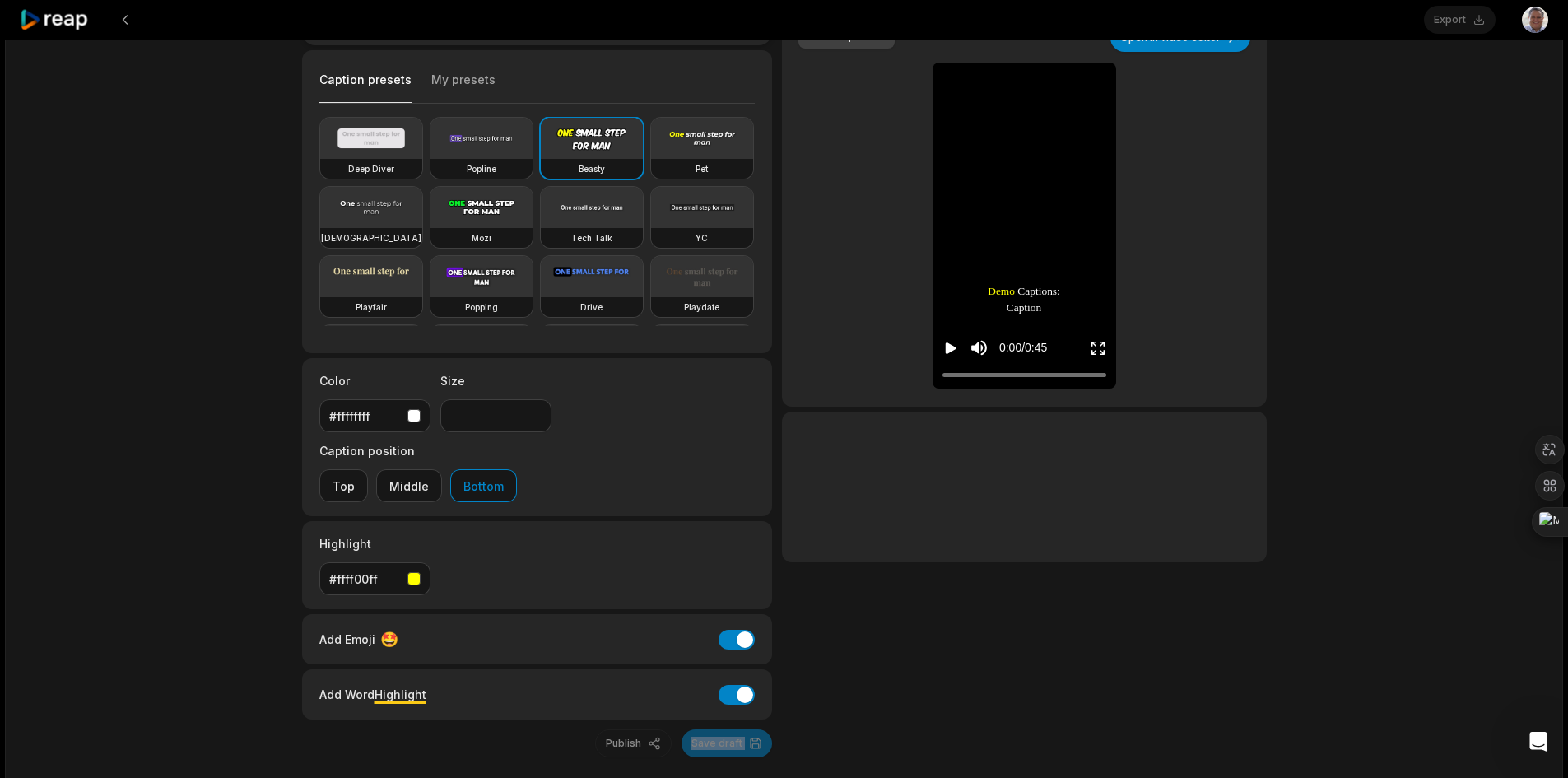 click on "Publish Save draft" at bounding box center (537, 743) 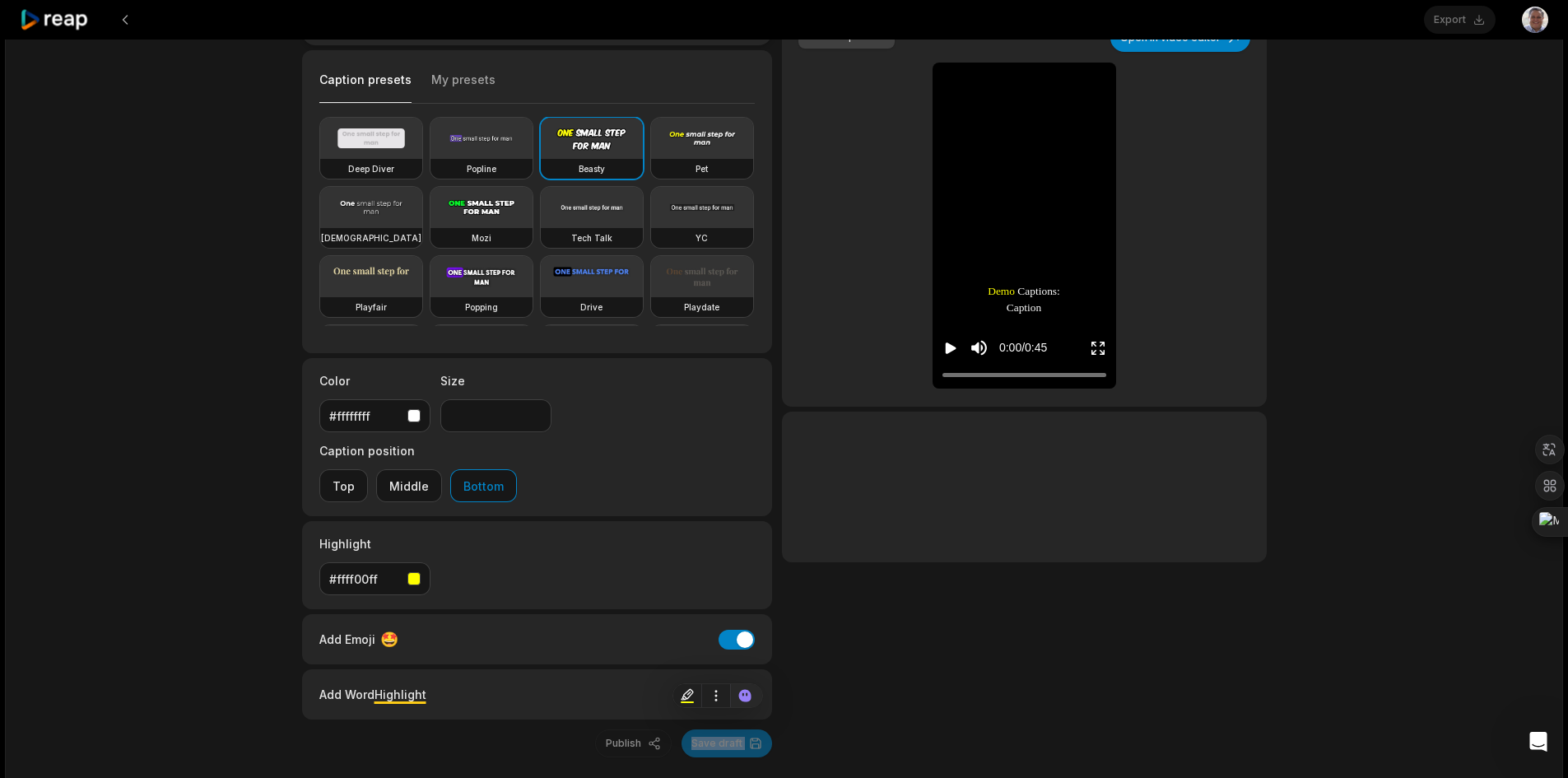 click on "Publish Save draft" at bounding box center (537, 743) 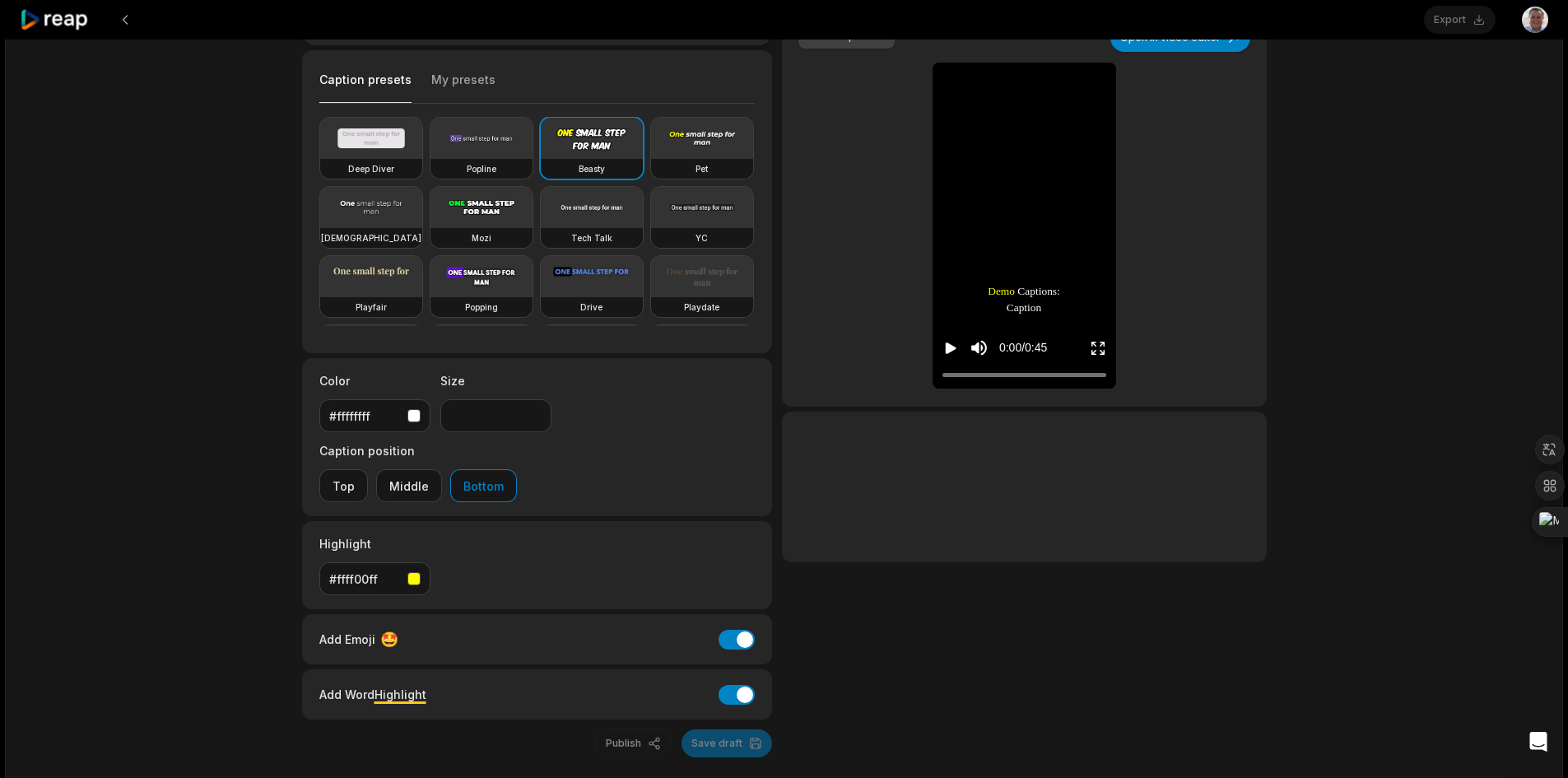 click on "Add Word  Highlight Add Word Highlight" at bounding box center (537, 694) 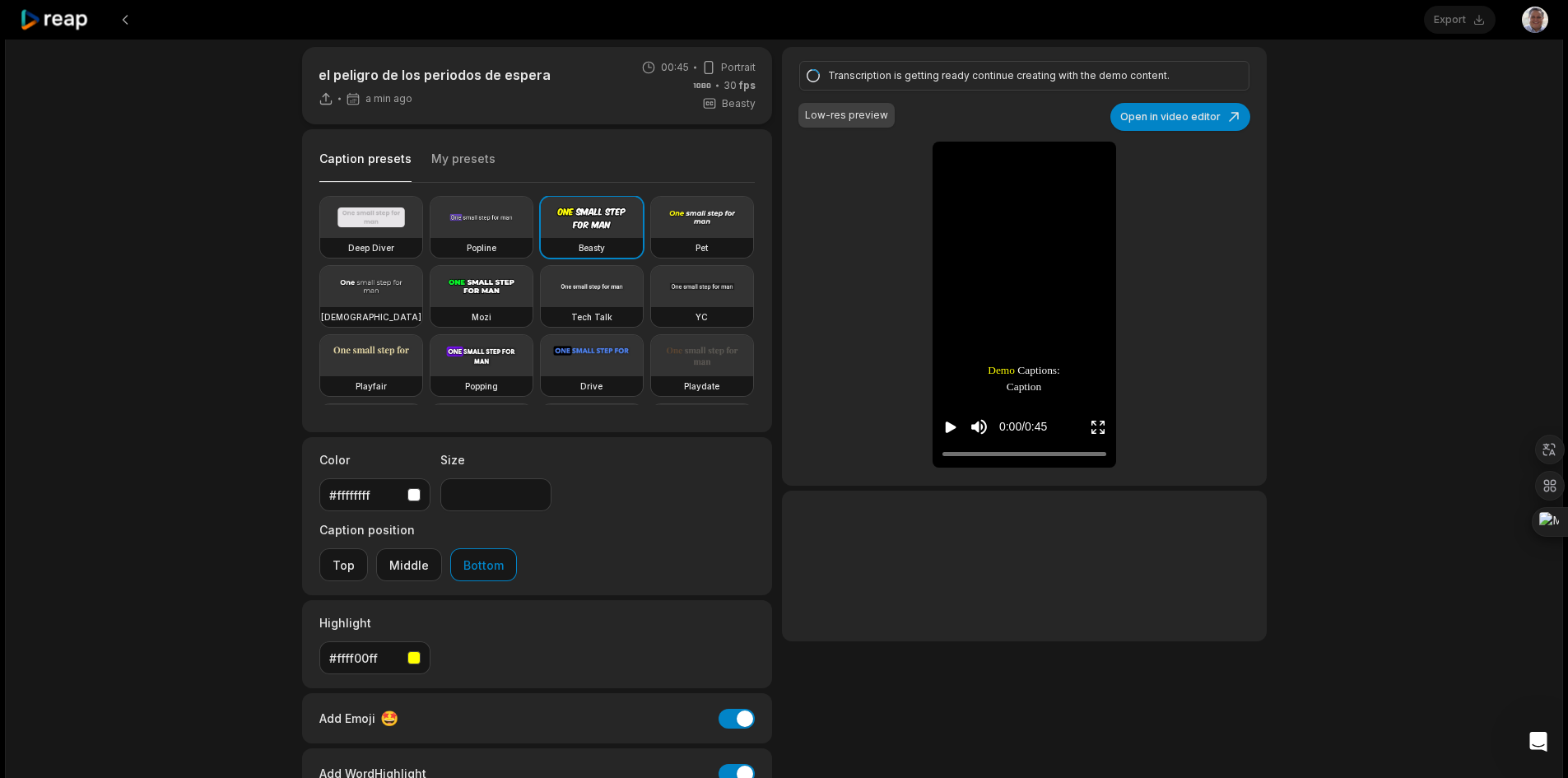 scroll, scrollTop: 0, scrollLeft: 0, axis: both 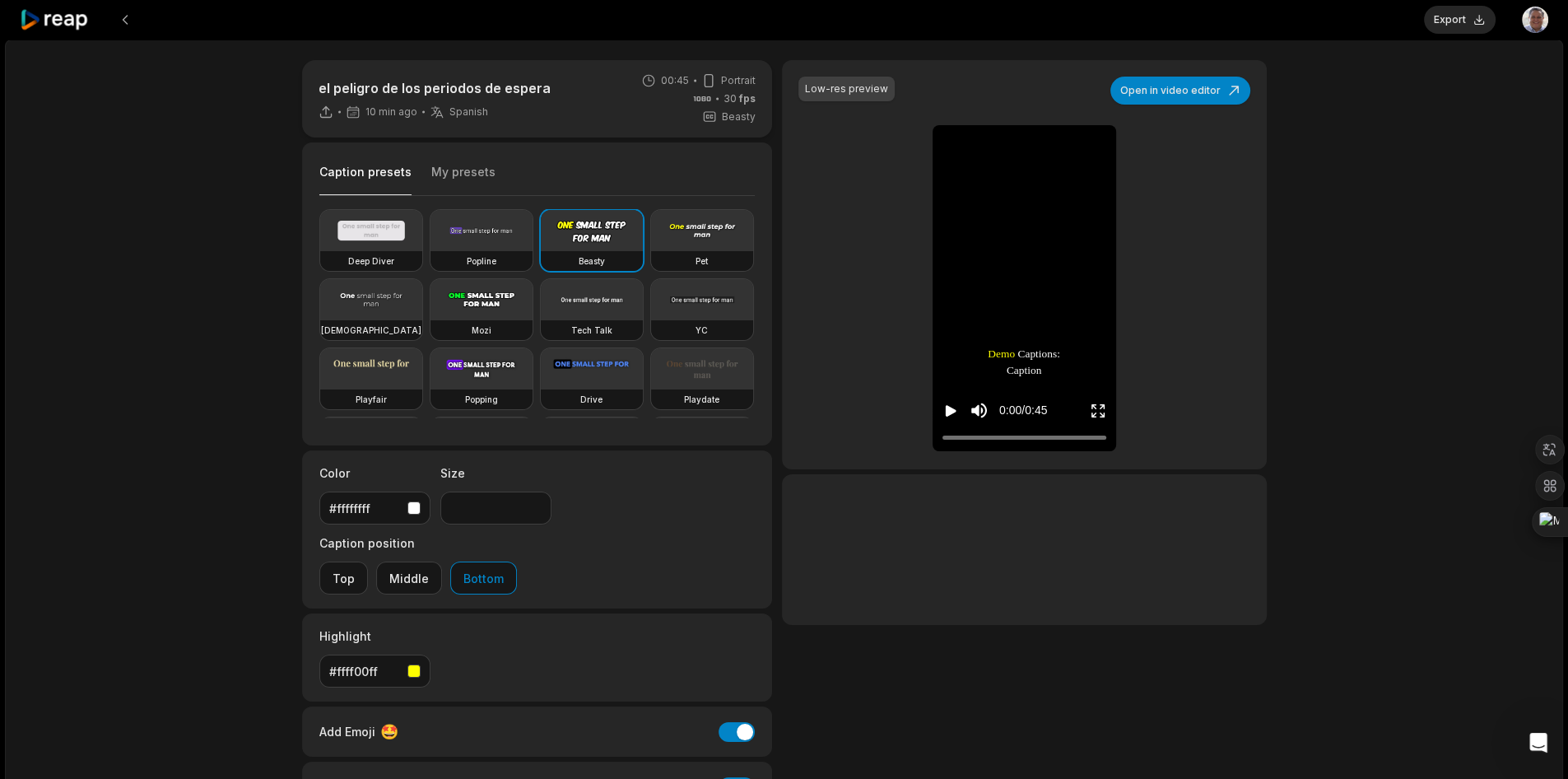 type on "**" 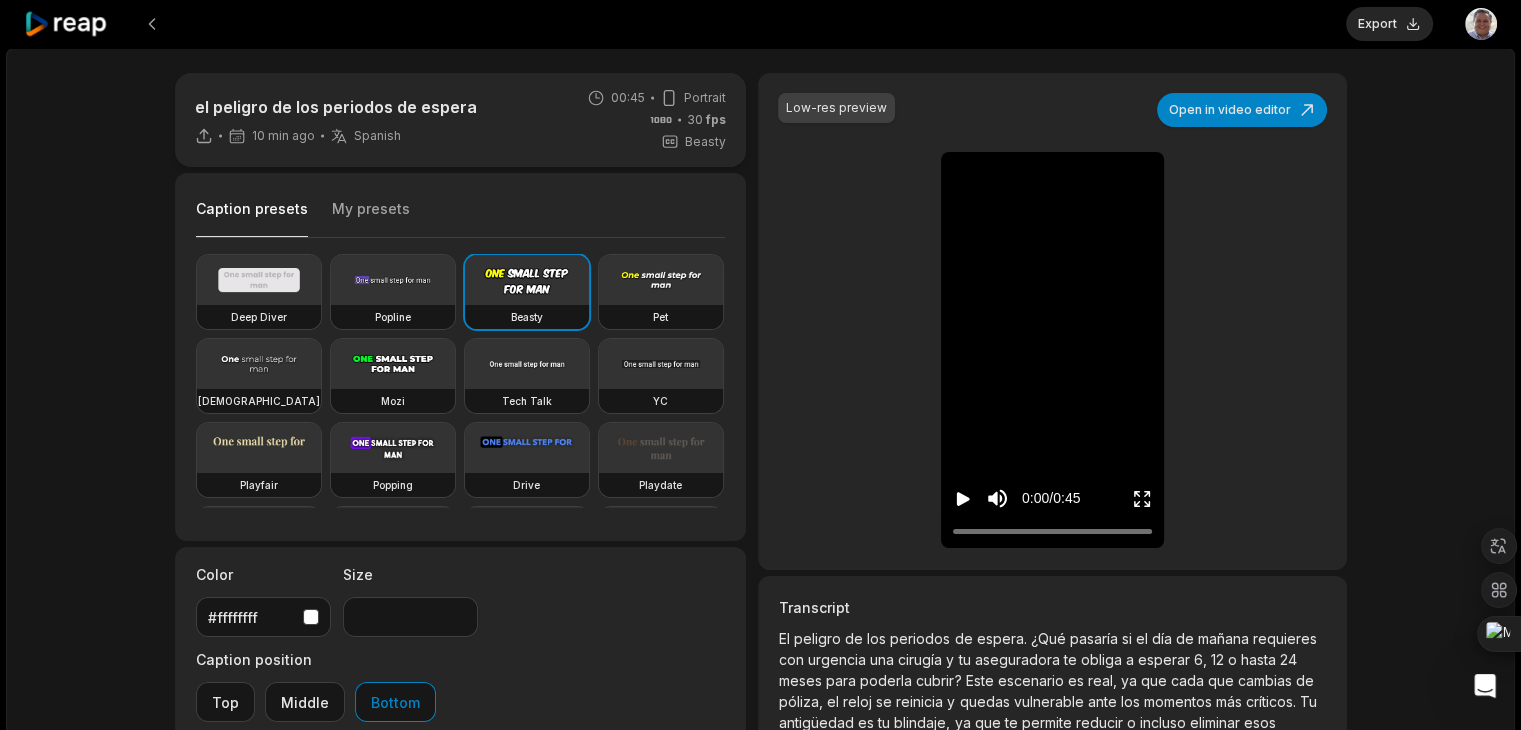 scroll, scrollTop: 101, scrollLeft: 0, axis: vertical 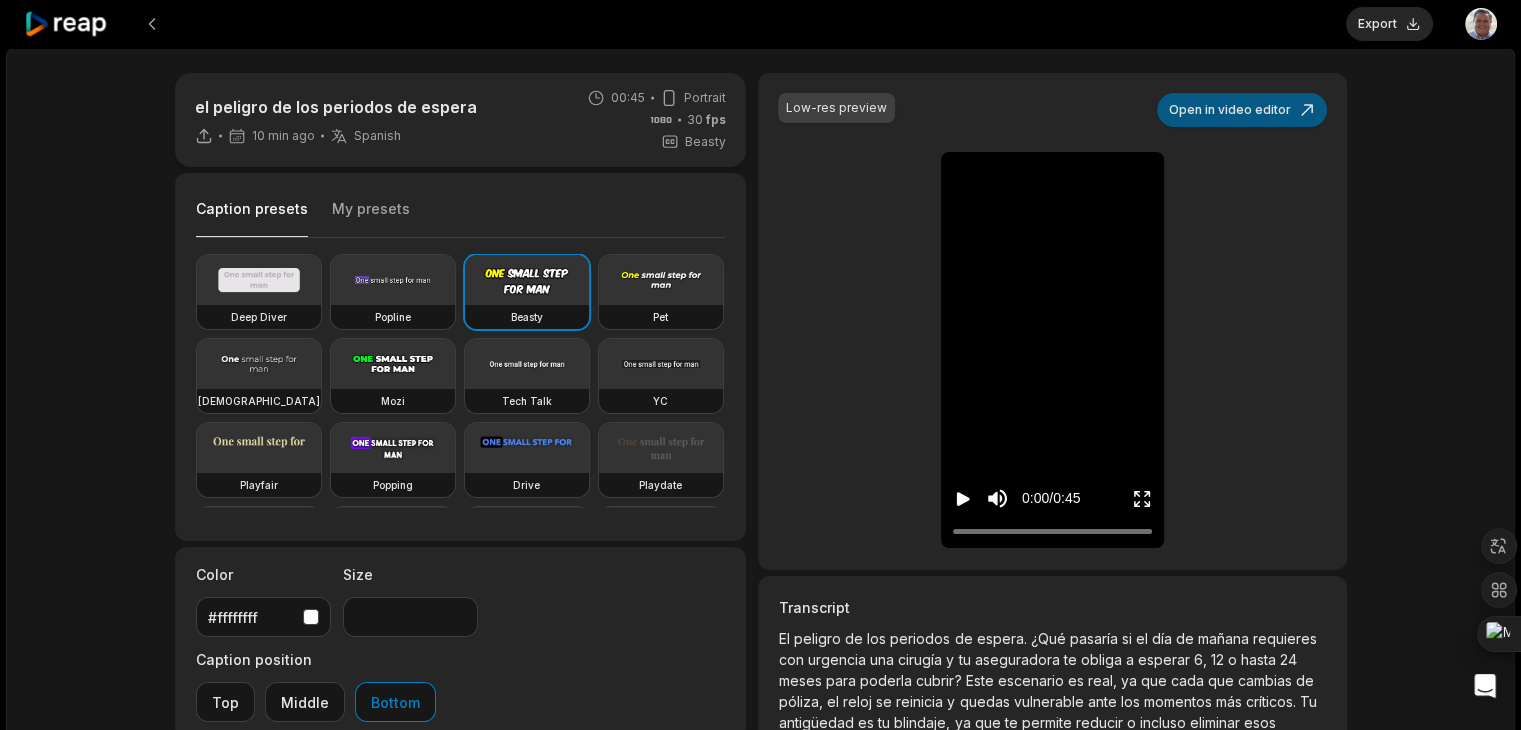 click on "Open in video editor" at bounding box center [1242, 110] 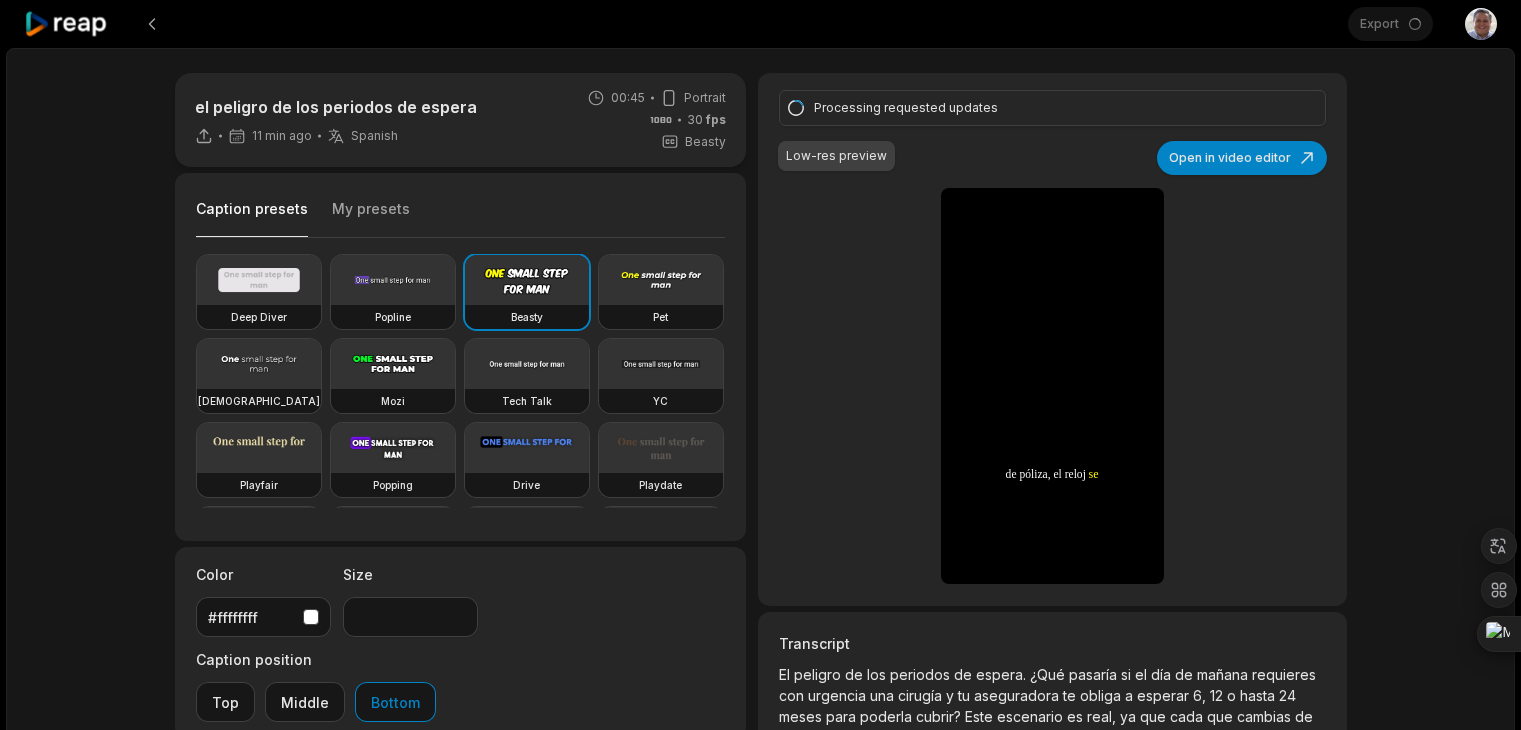 scroll, scrollTop: 0, scrollLeft: 0, axis: both 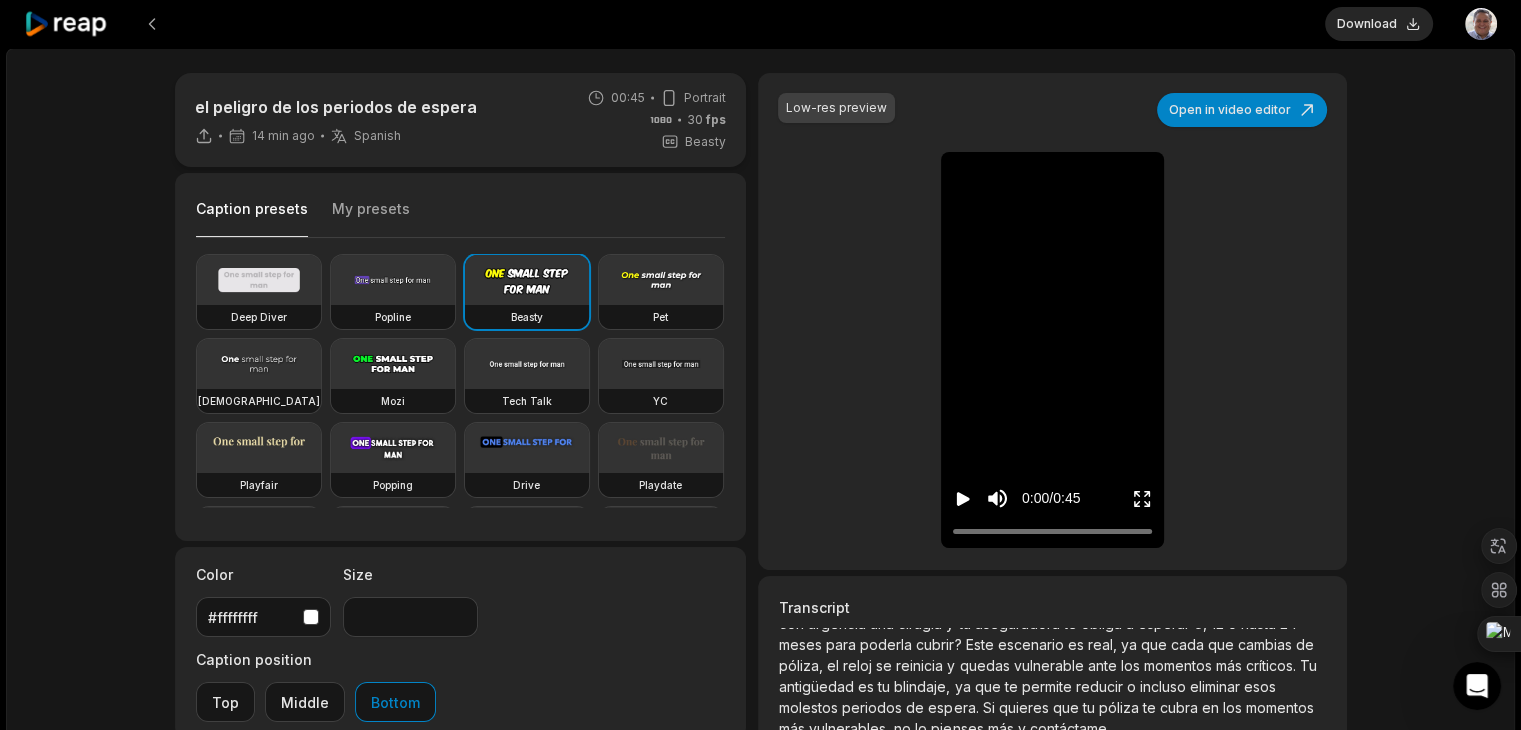 click on "es" at bounding box center [868, 686] 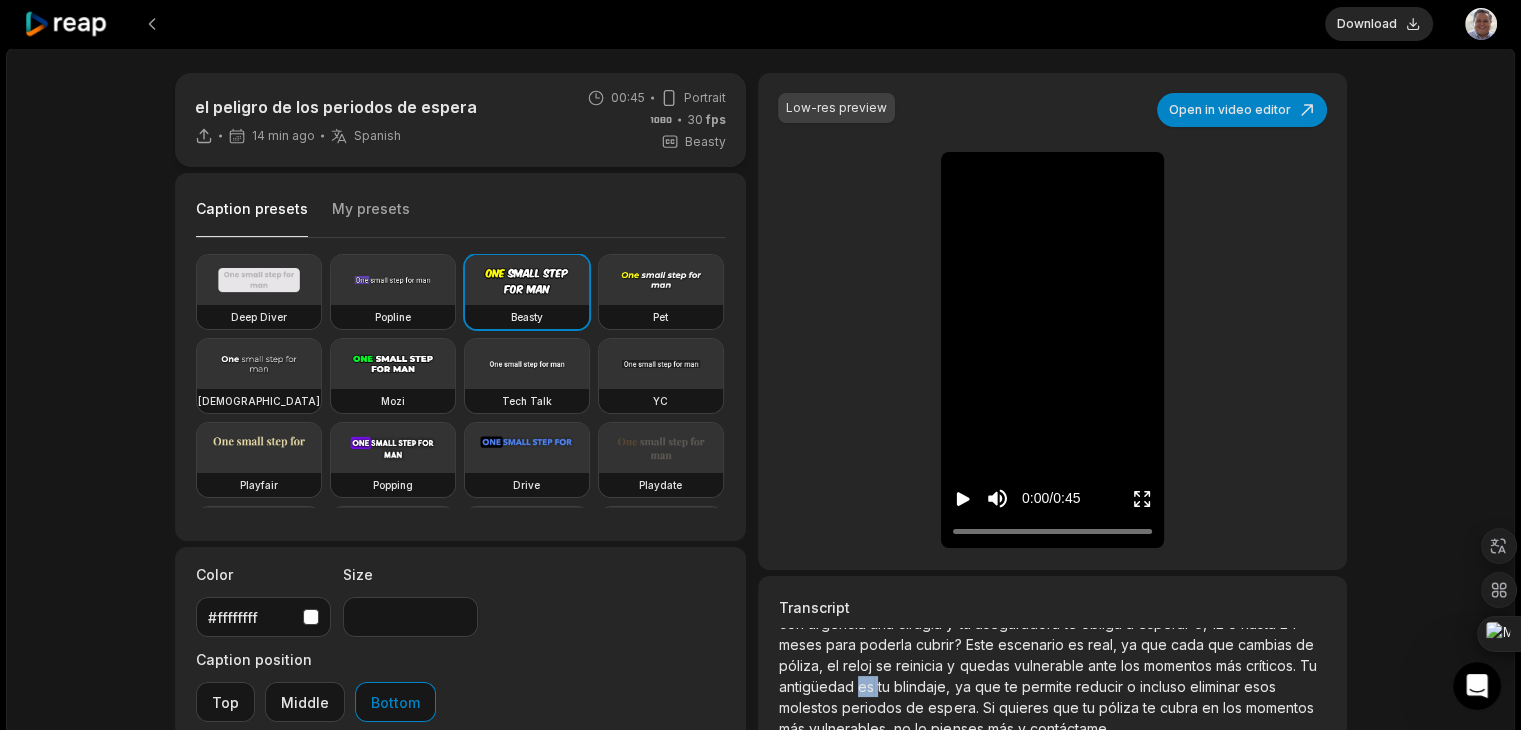 click on "es" at bounding box center [868, 686] 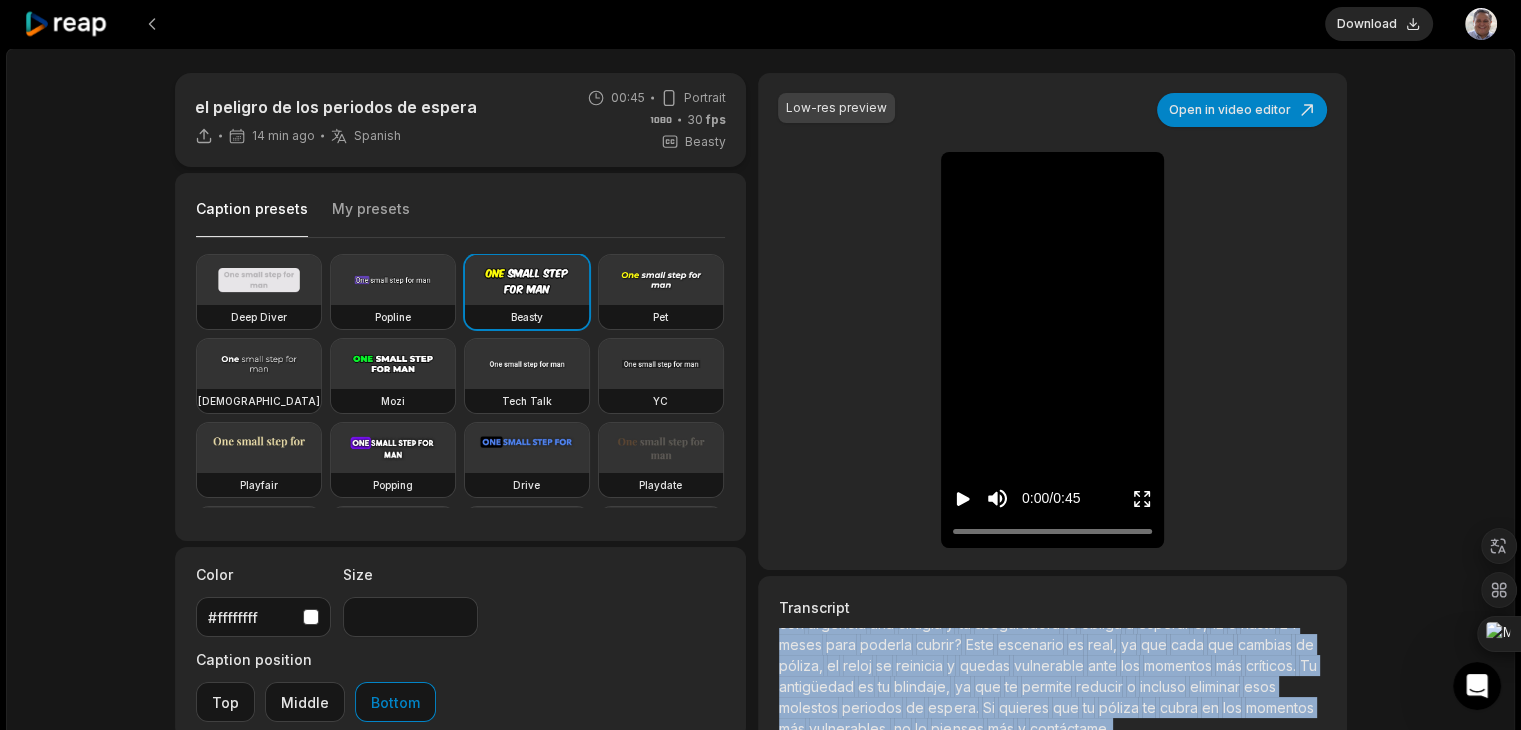 click on "es" at bounding box center [868, 686] 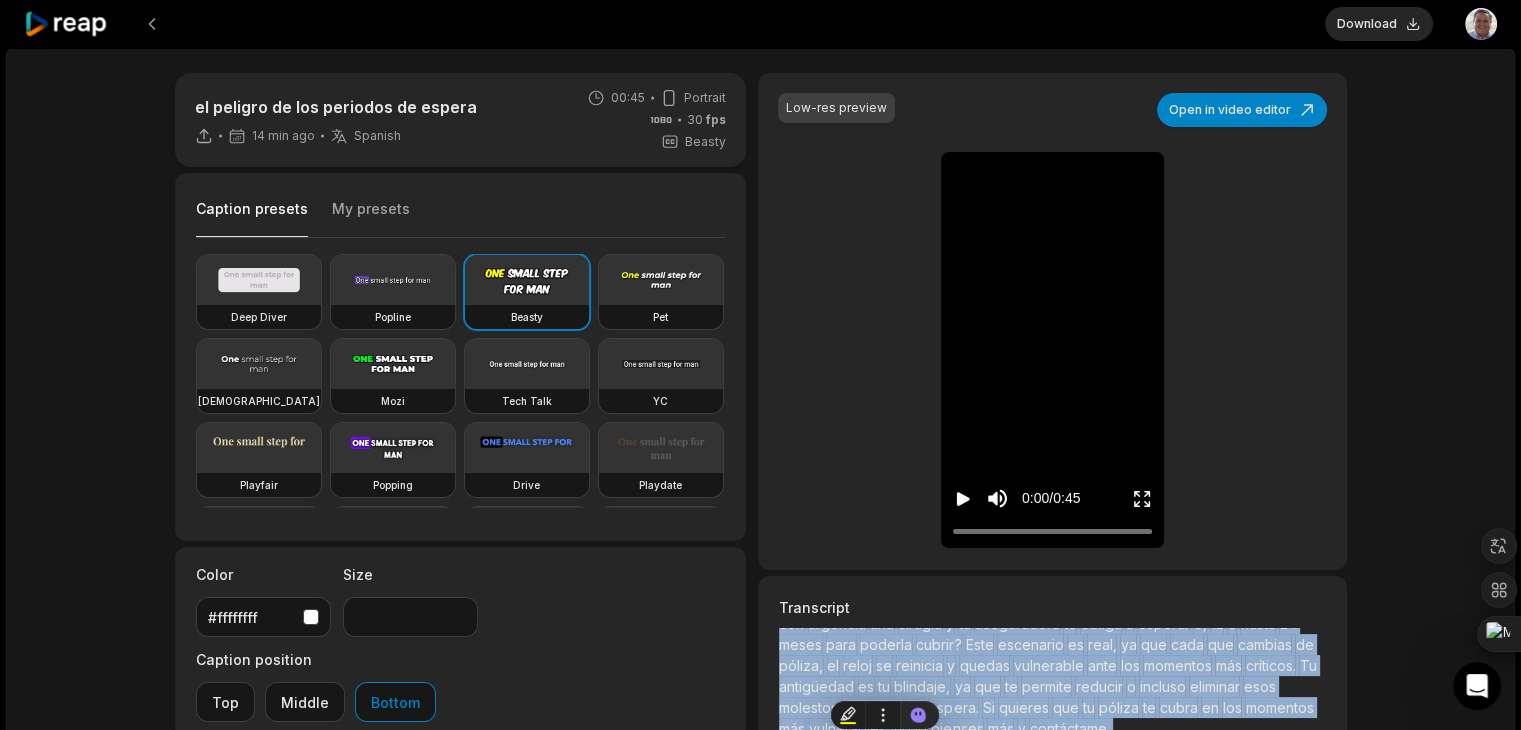 copy on "El     peligro     de     los     periodos     de     espera.     ¿Qué     pasaría     si     el     día     de     mañana     requieres     con     urgencia     una     cirugía     y     tu     aseguradora     te     obliga     a     esperar     6,     12     o     hasta     24     meses     para     poderla     cubrir?     Este     escenario     es     real,     ya     que     cada     que     cambias     de     póliza,     el     reloj     se     reinicia     y     quedas     vulnerable     ante     los     momentos     más     críticos.     Tu     antigüedad     es     tu     blindaje,     ya     que     te     permite     reducir     o     incluso     eliminar     esos     molestos     periodos     de     espera.     Si     quieres     que     tu     póliza     te     cubra     en     los     momentos     más     vulnerables,     no     lo     pienses     más     y     contáctame." 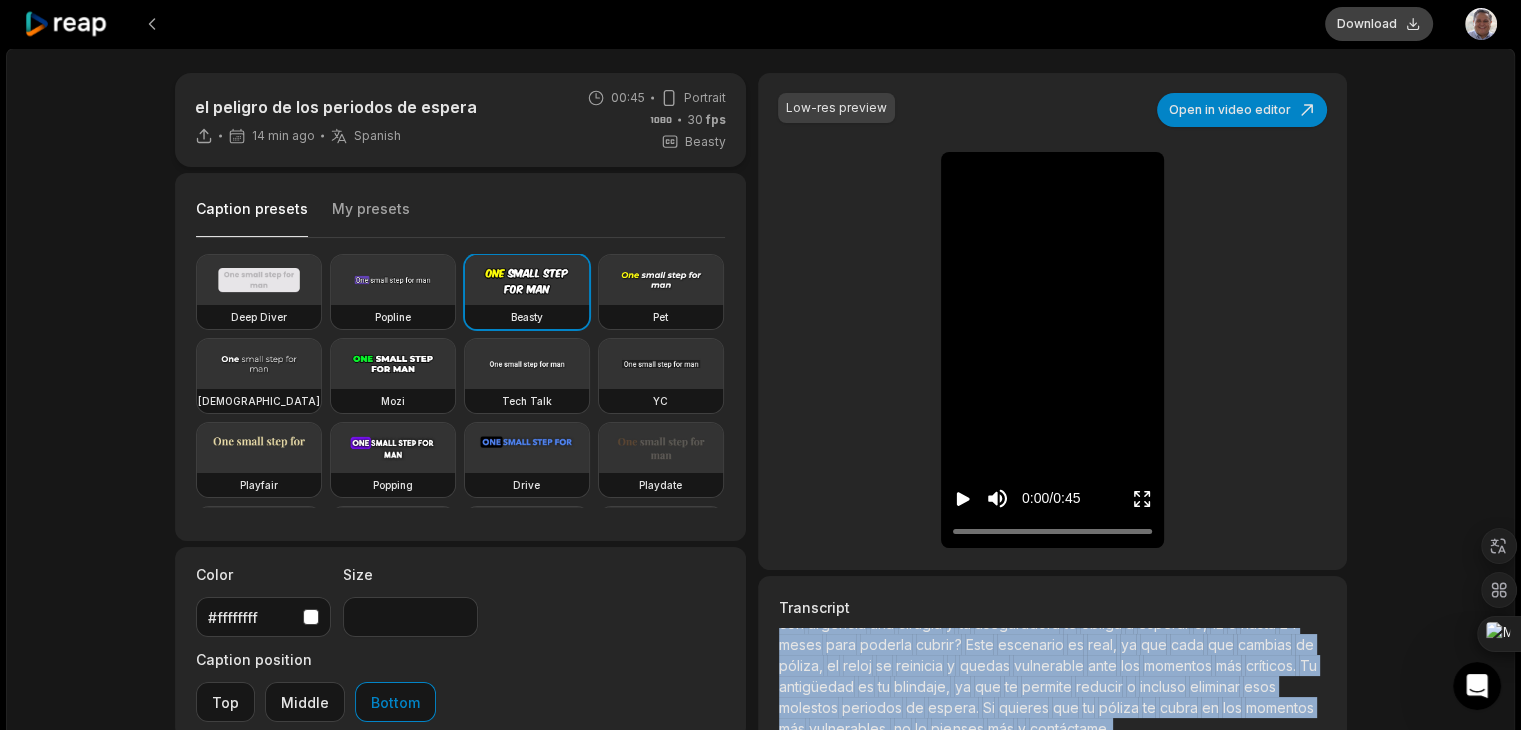 click on "Download" at bounding box center [1379, 24] 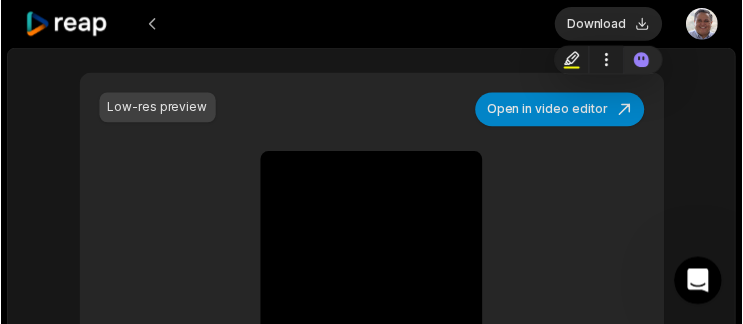 scroll, scrollTop: 37, scrollLeft: 0, axis: vertical 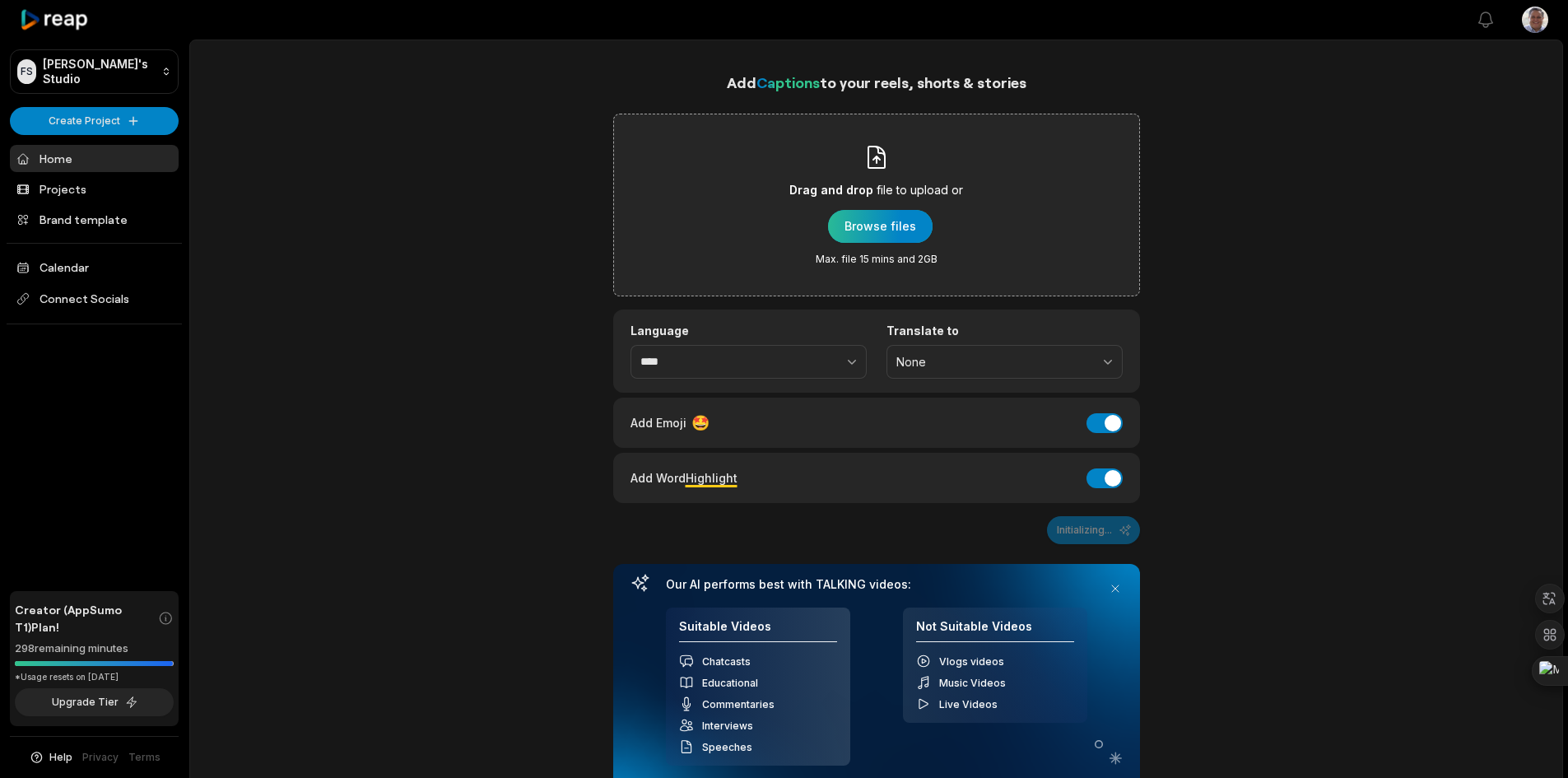 click at bounding box center (880, 226) 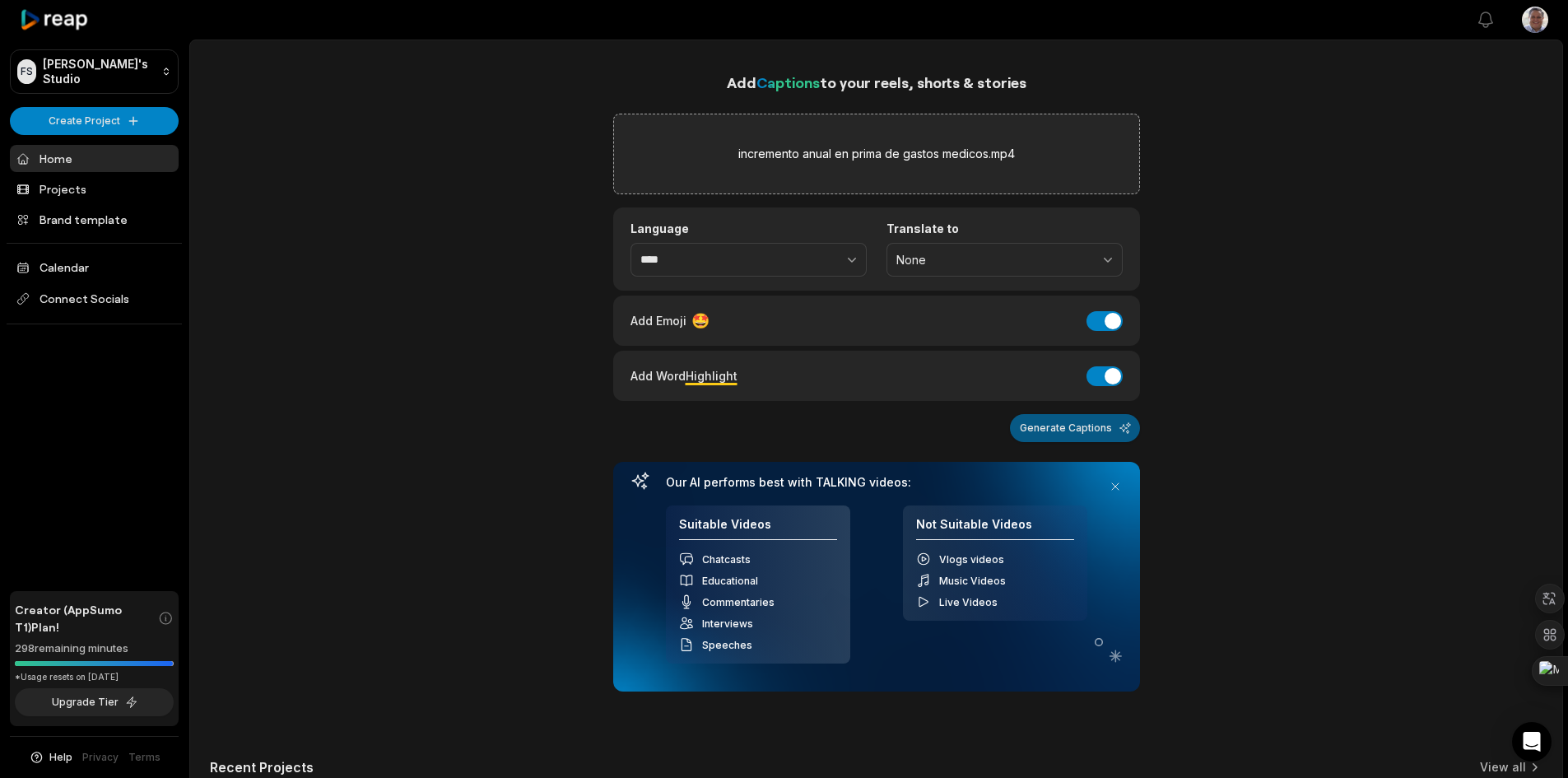 click on "Generate Captions" at bounding box center (1075, 428) 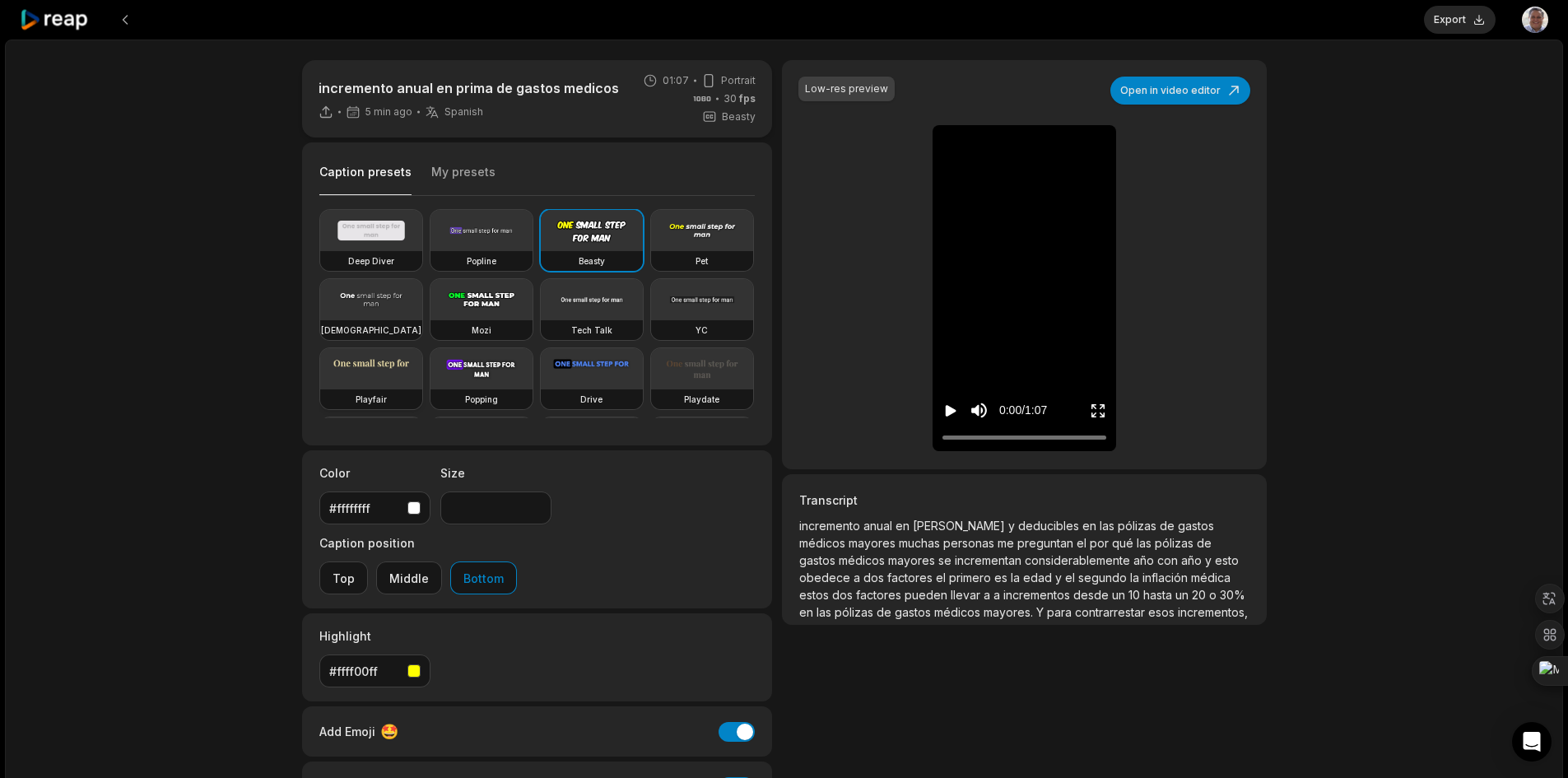 click at bounding box center (371, 369) 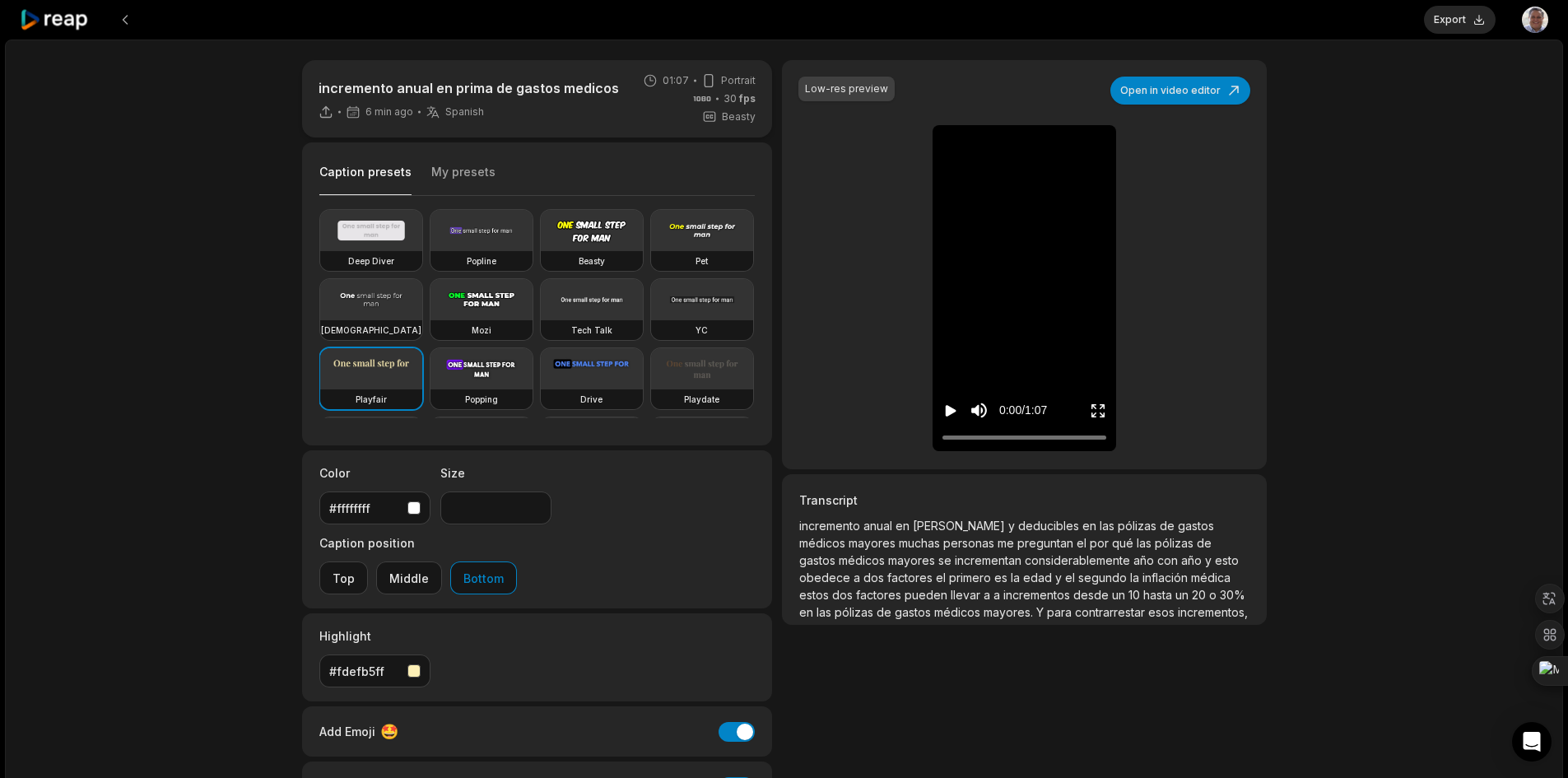 click 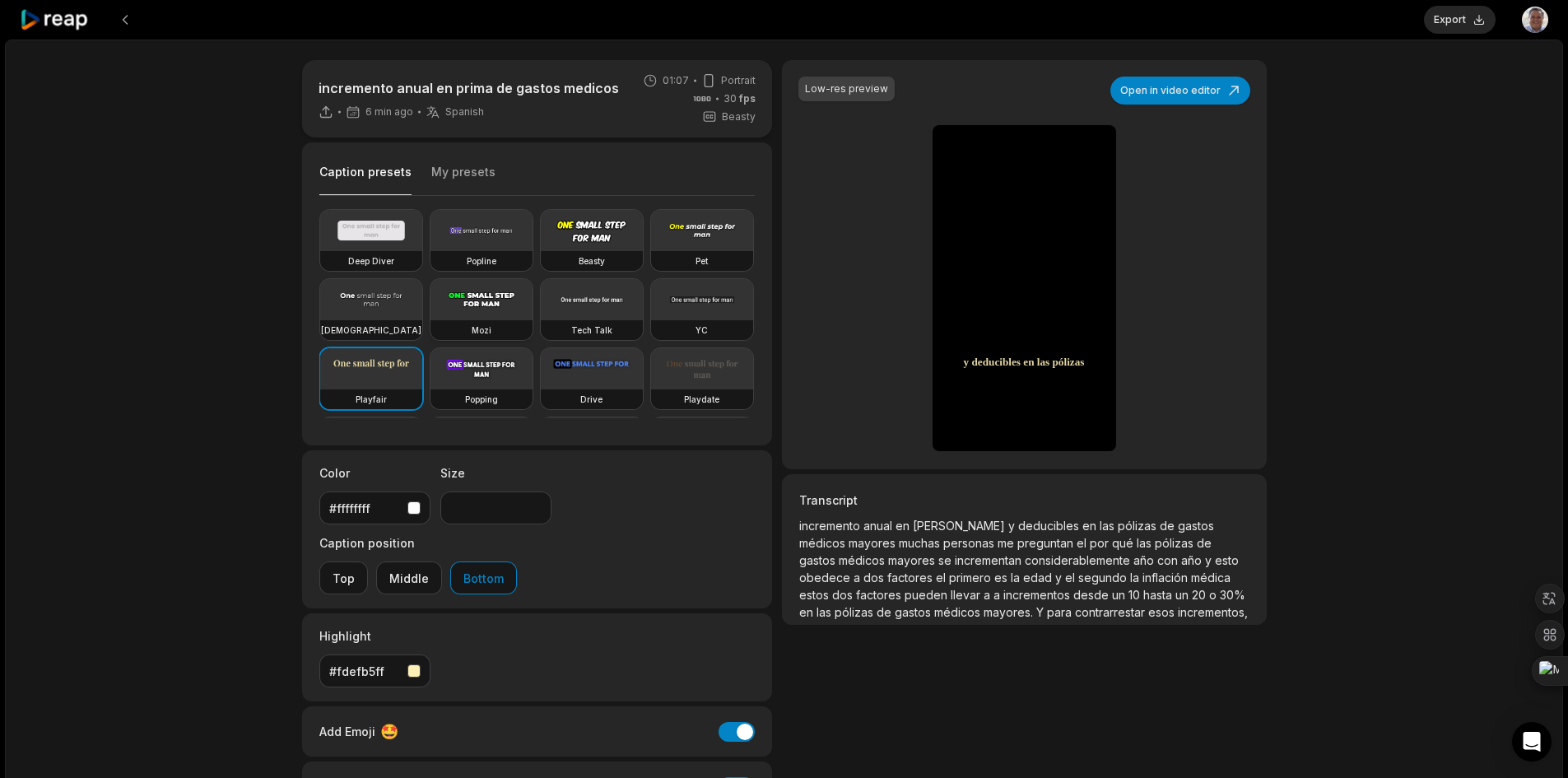 click at bounding box center (482, 300) 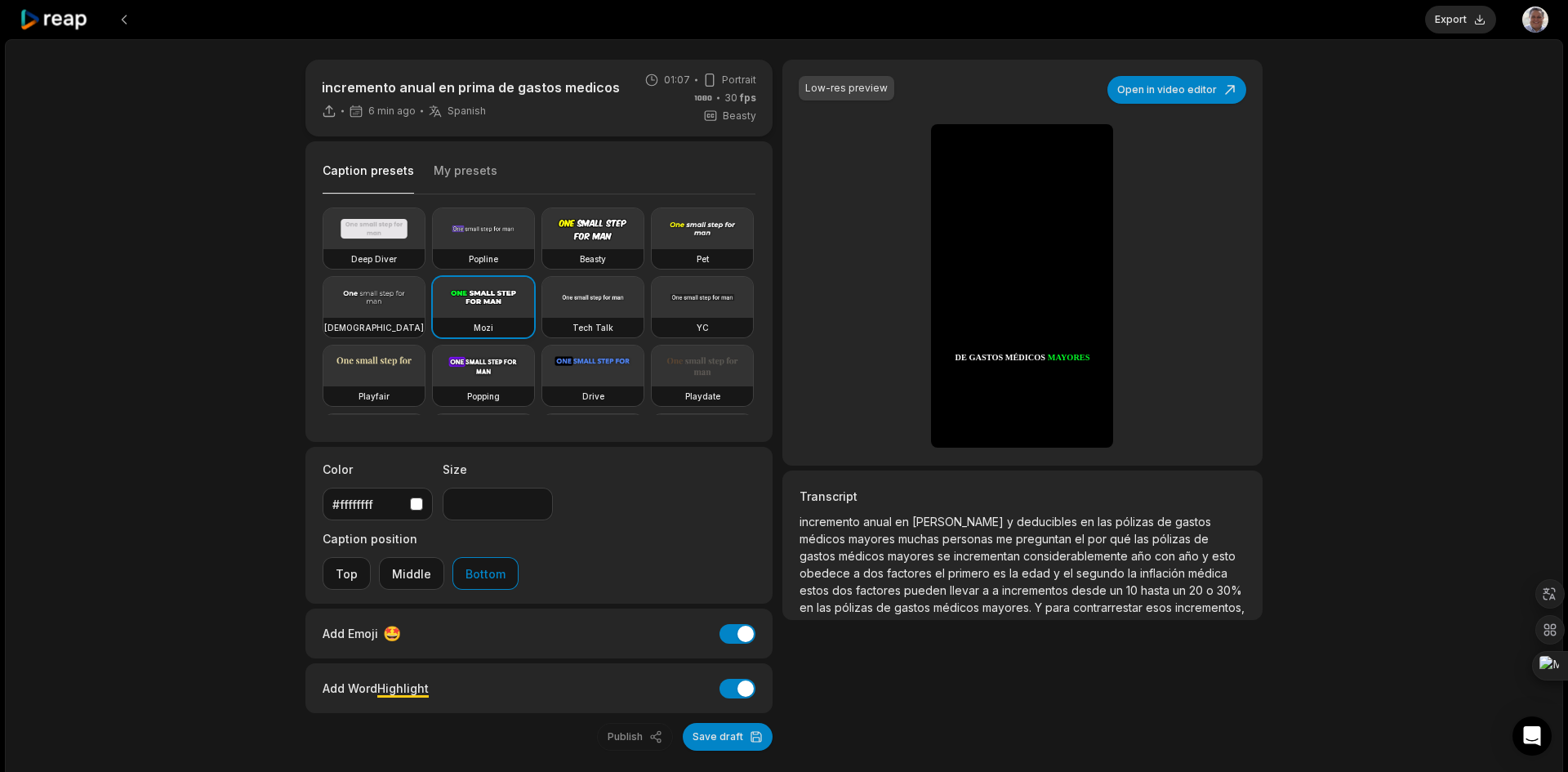 click at bounding box center (483, 297) 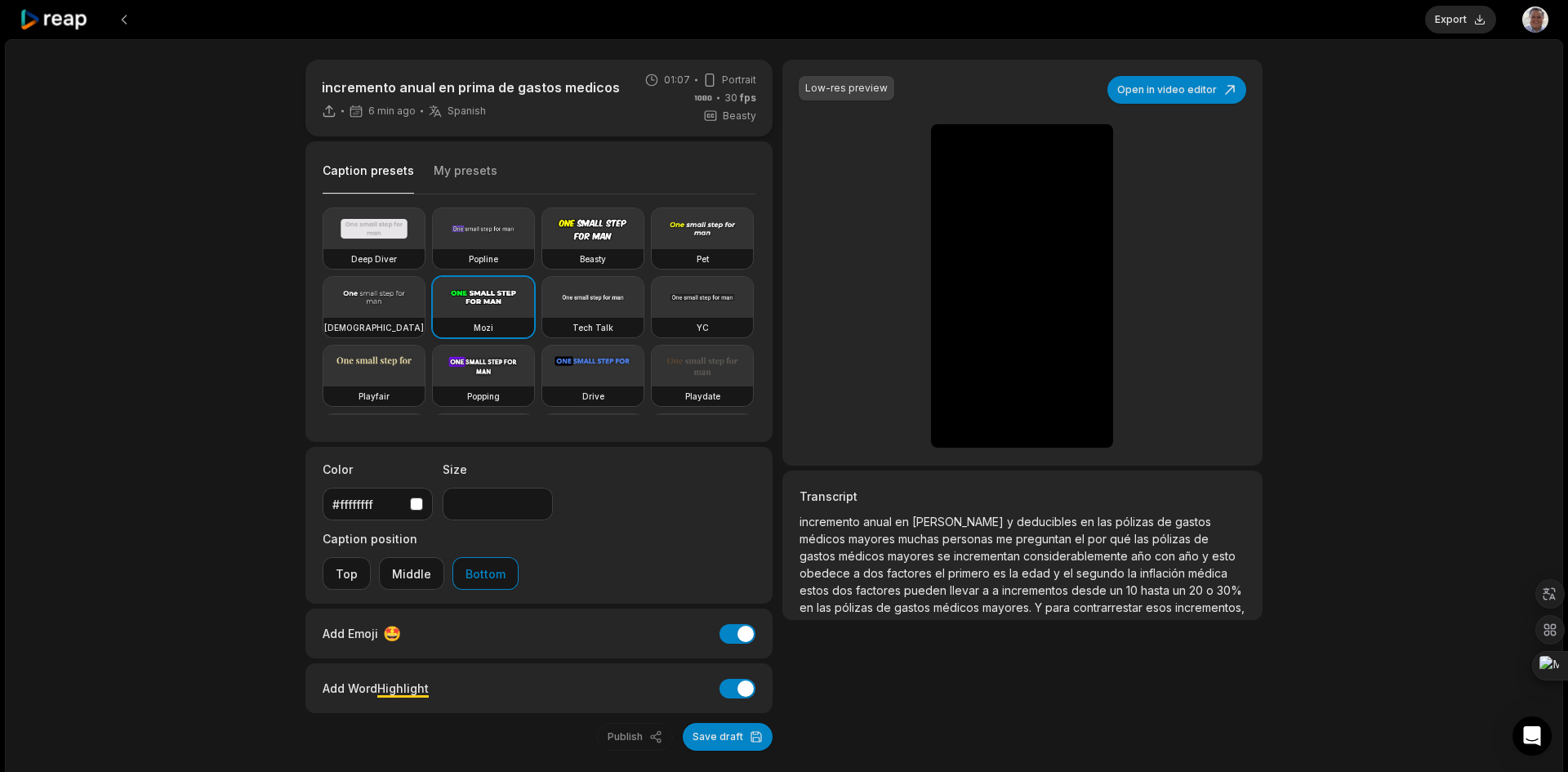 click at bounding box center [483, 297] 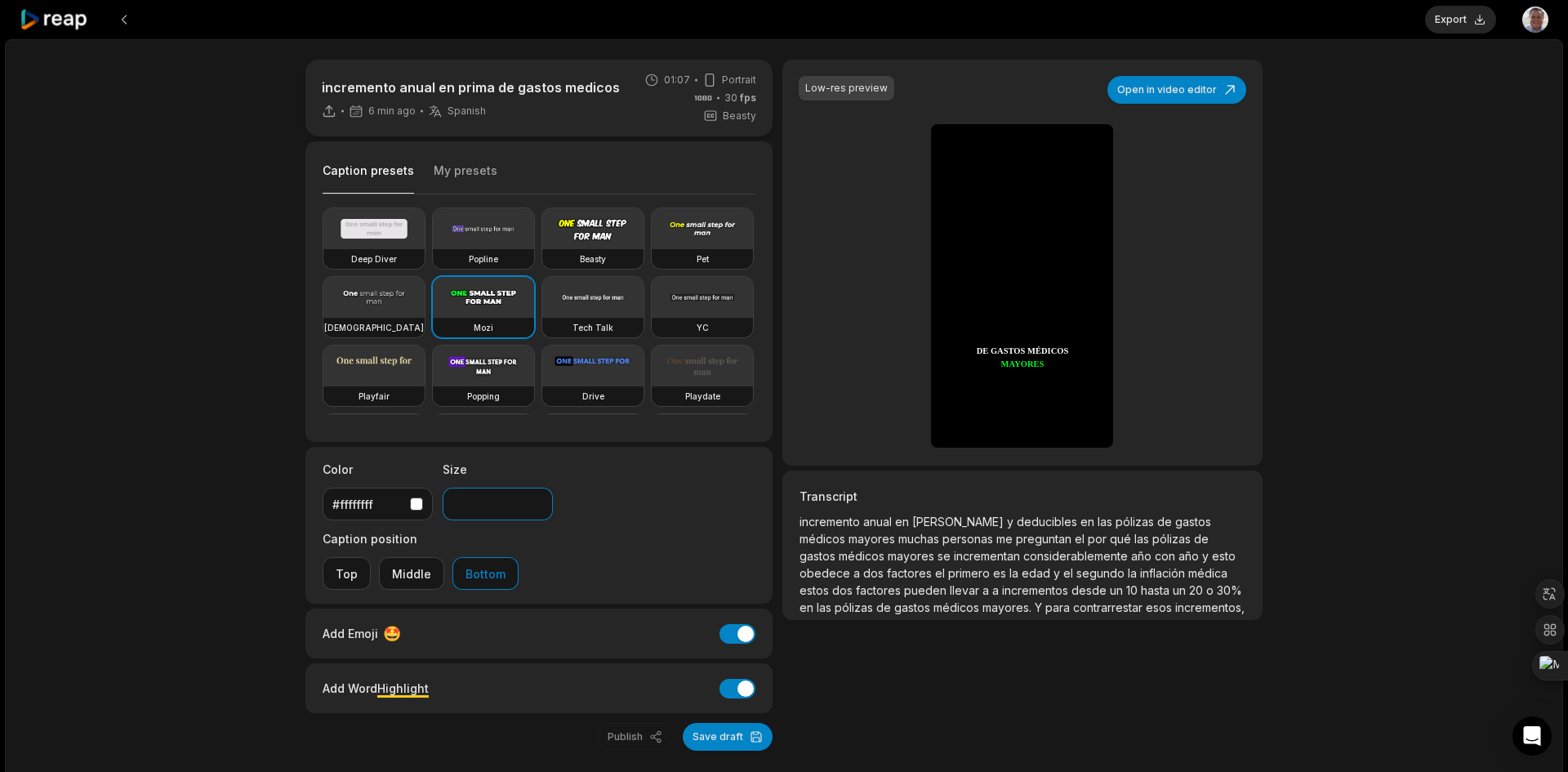 click on "**" at bounding box center (497, 504) 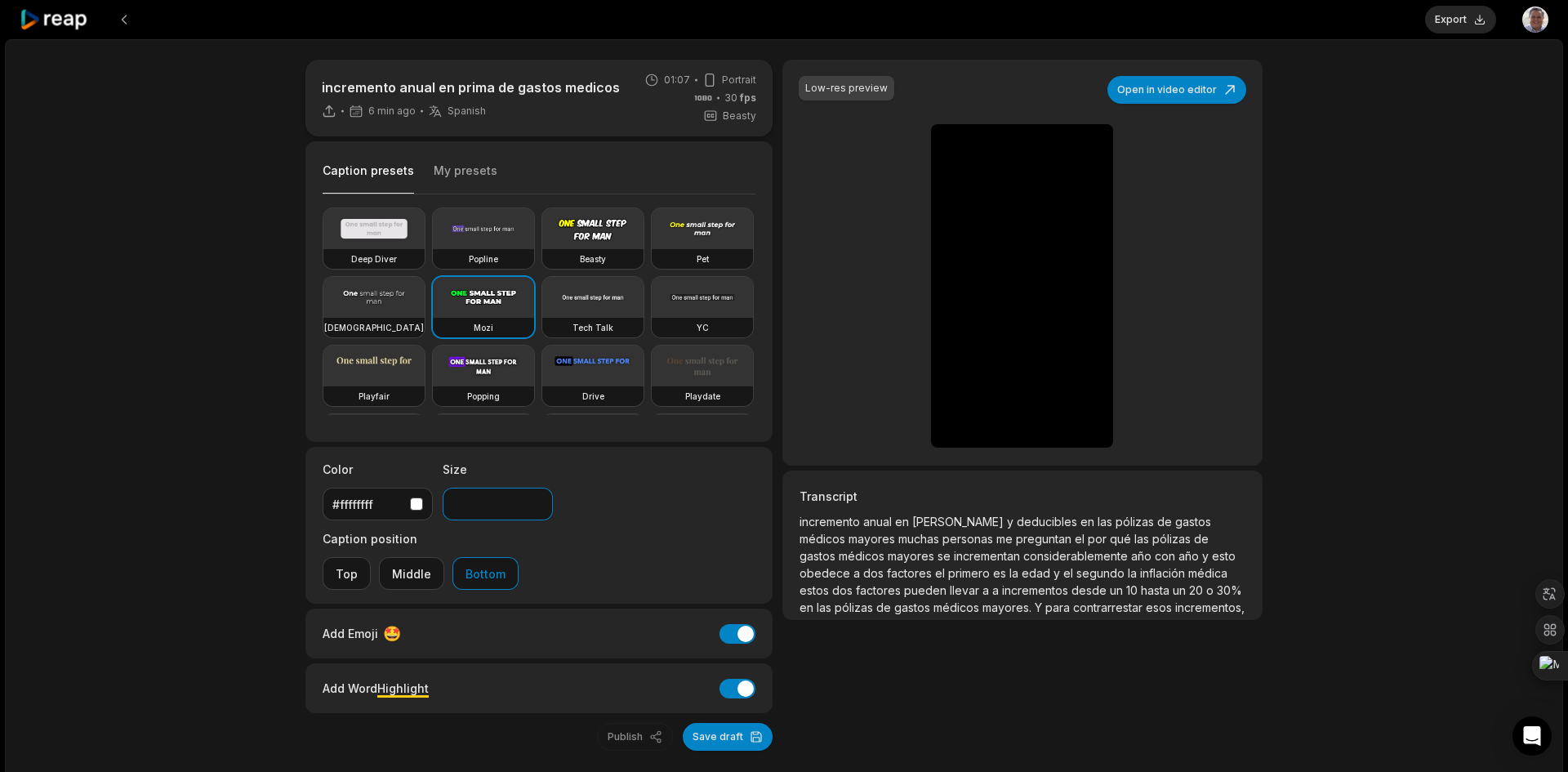 click on "**" at bounding box center (497, 504) 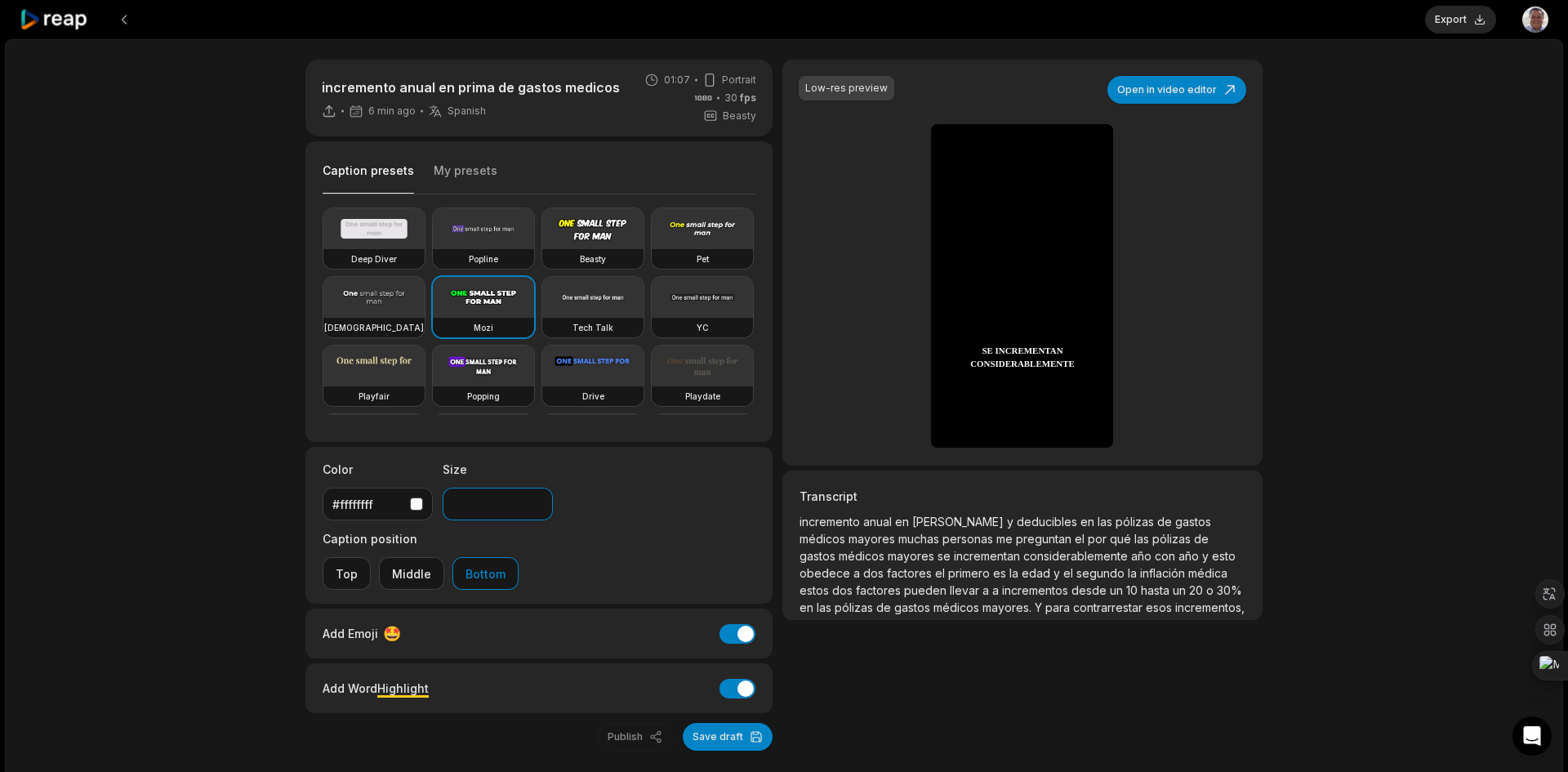 click on "**" at bounding box center (497, 504) 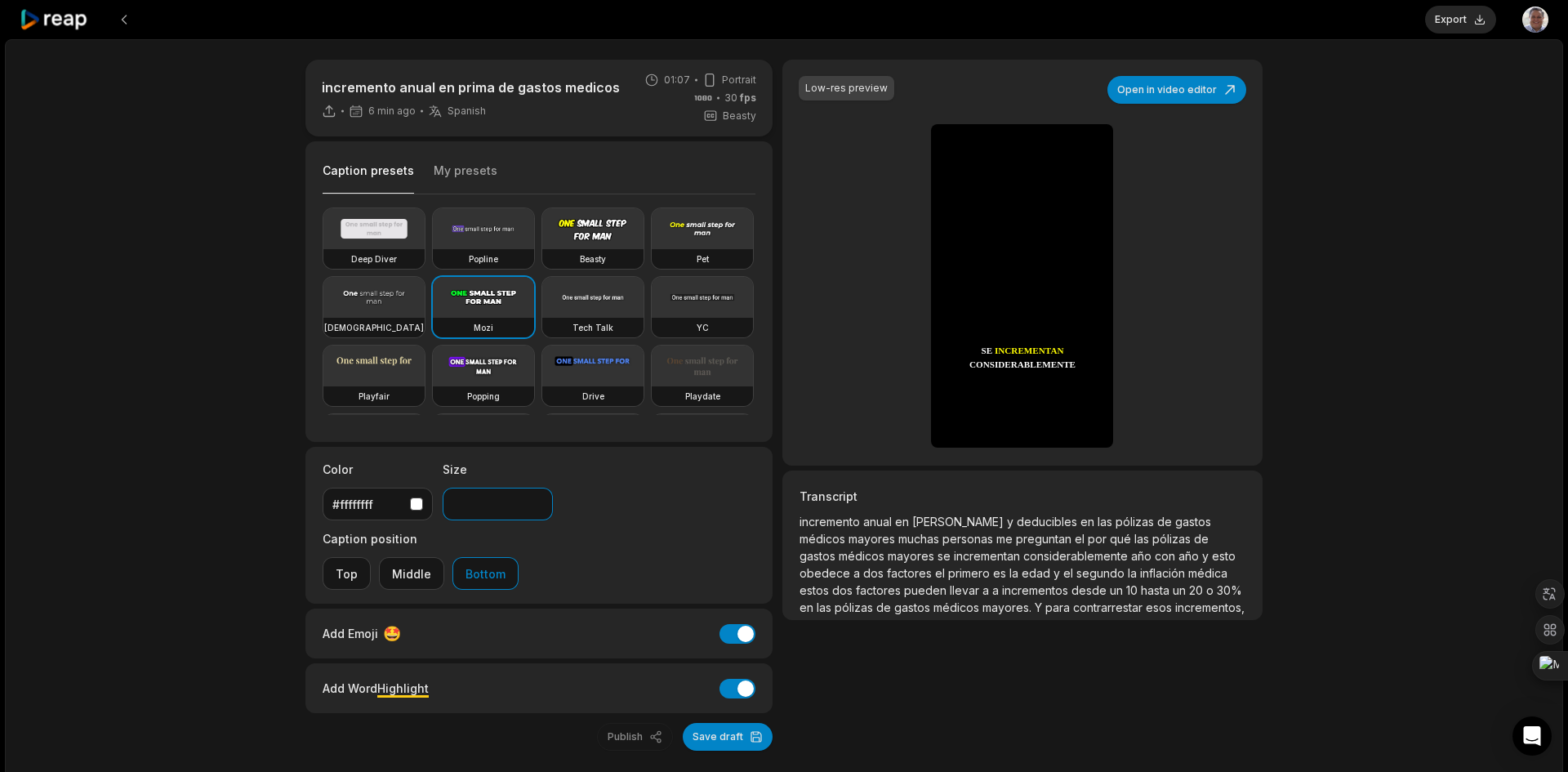 click on "**" at bounding box center (497, 504) 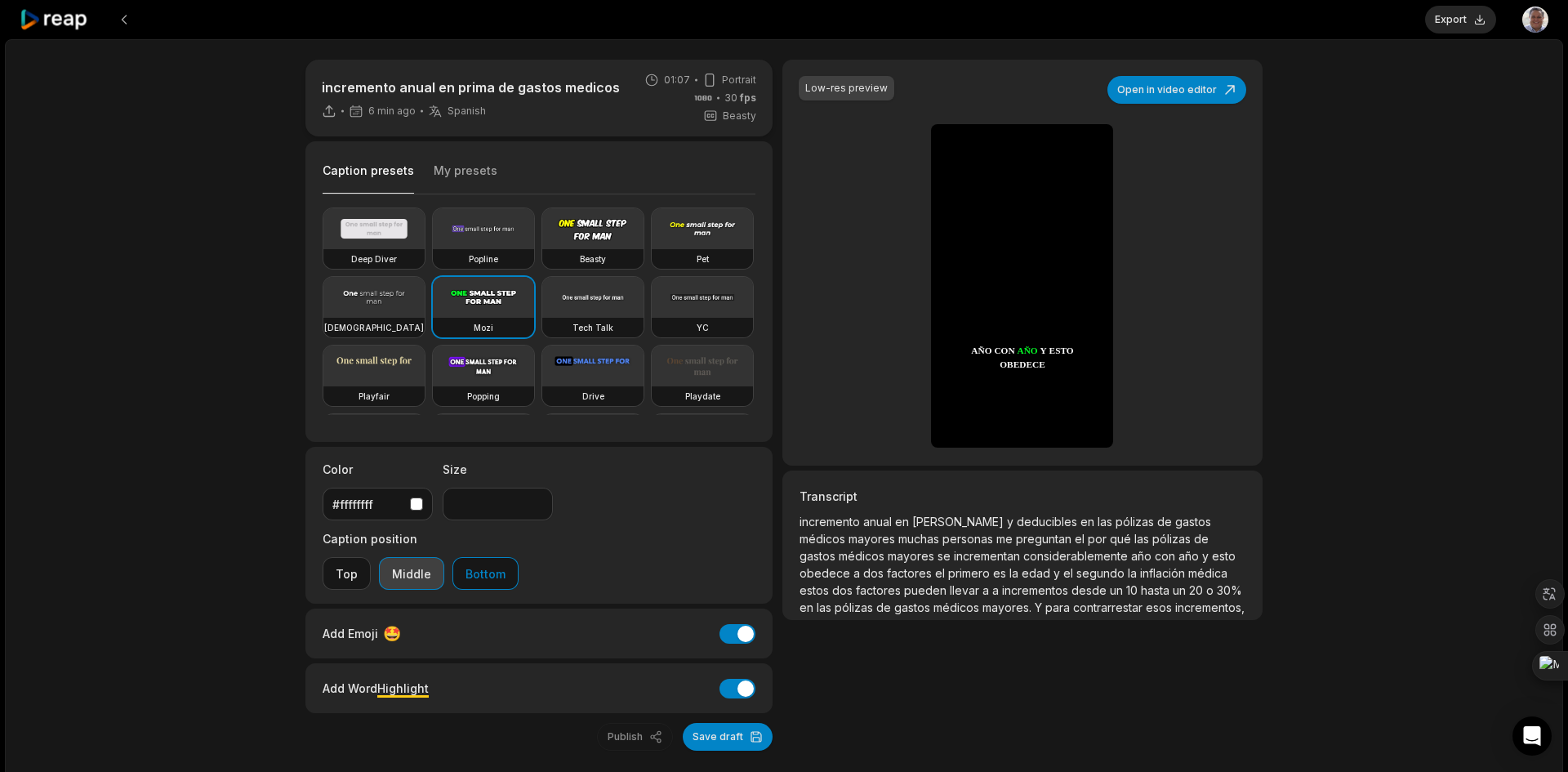 click on "Middle" at bounding box center [412, 573] 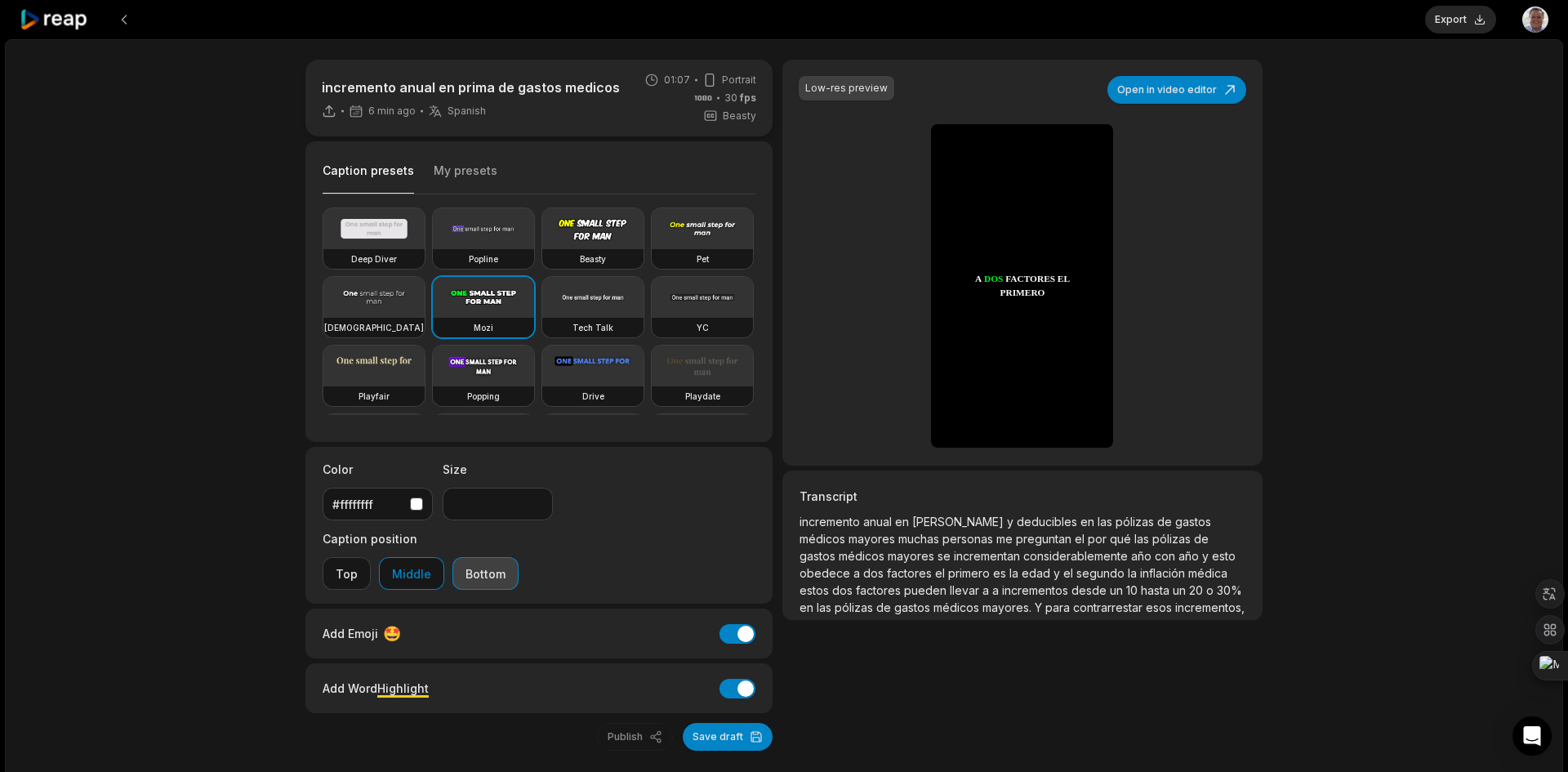 click on "Bottom" at bounding box center [485, 573] 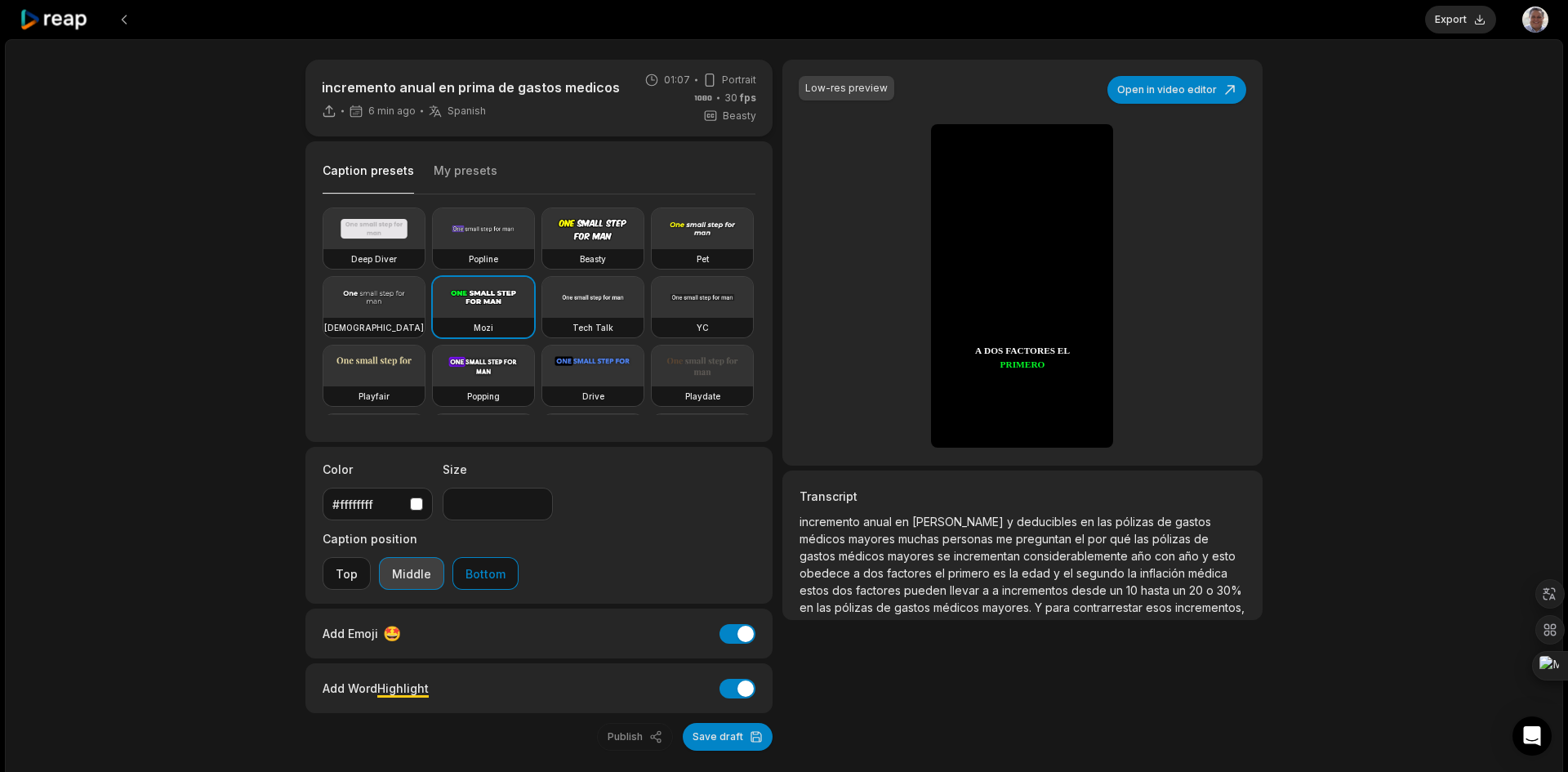 click on "Middle" at bounding box center (412, 573) 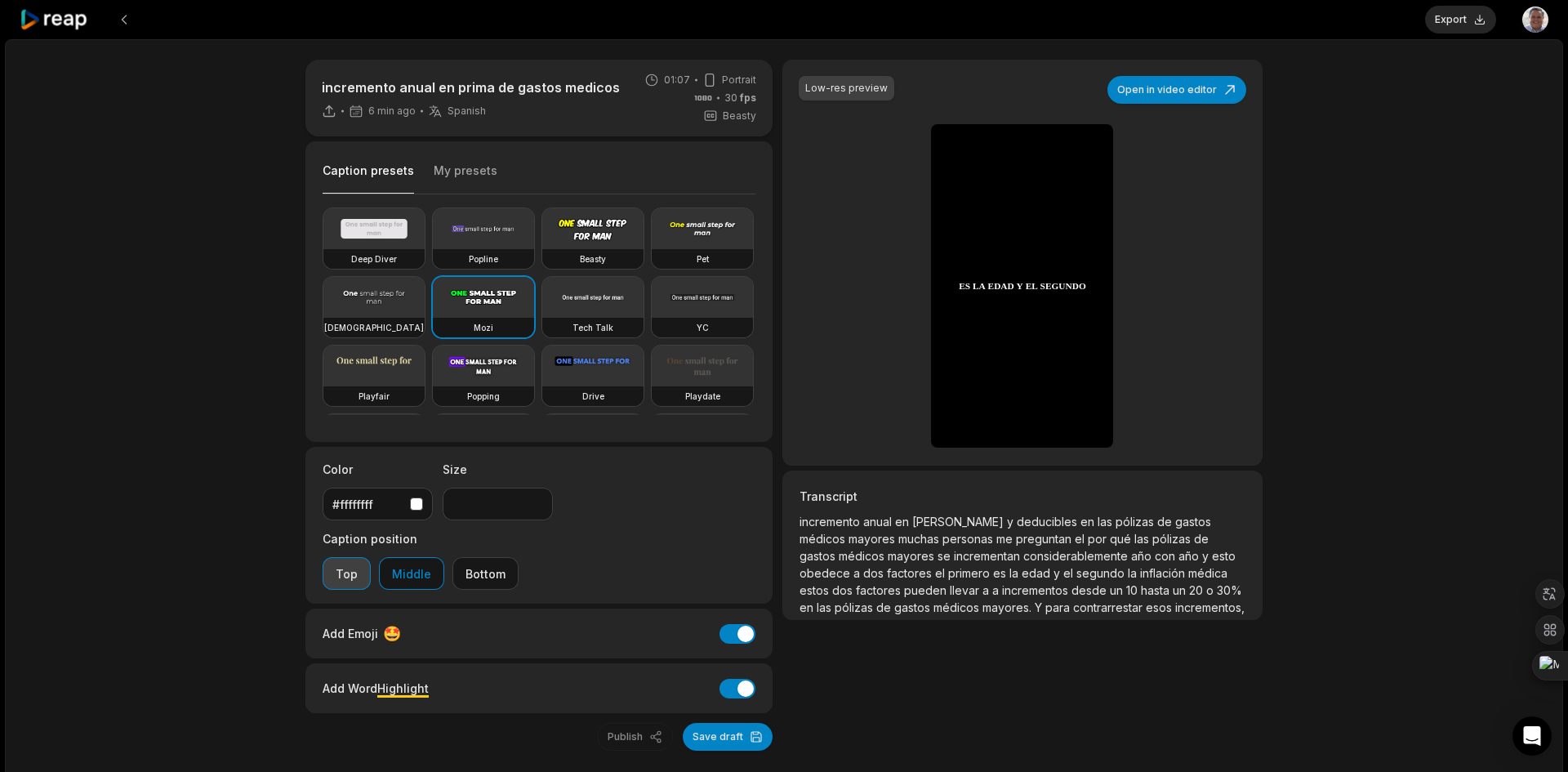 click on "Top" at bounding box center [346, 573] 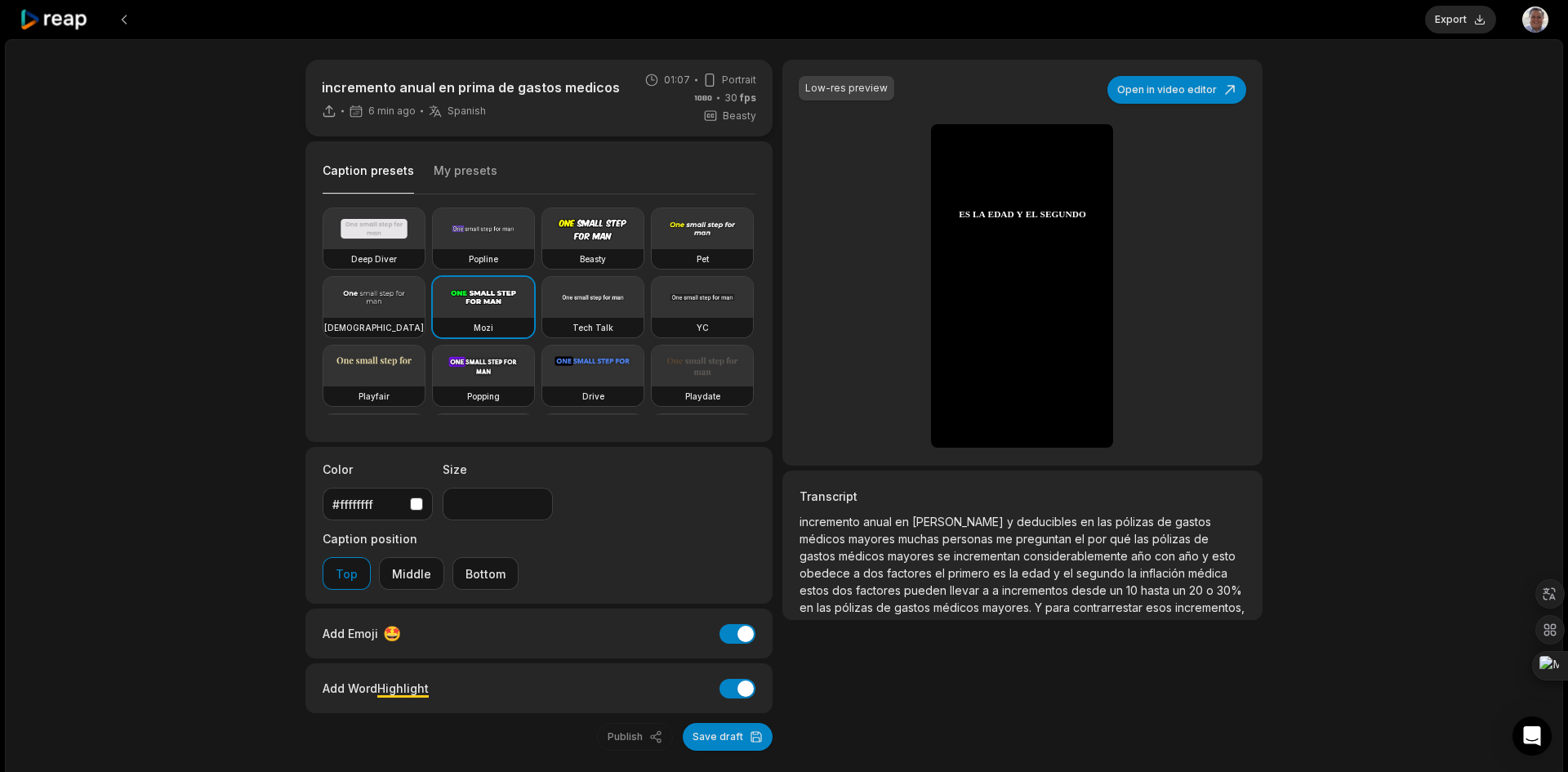 scroll, scrollTop: 0, scrollLeft: 0, axis: both 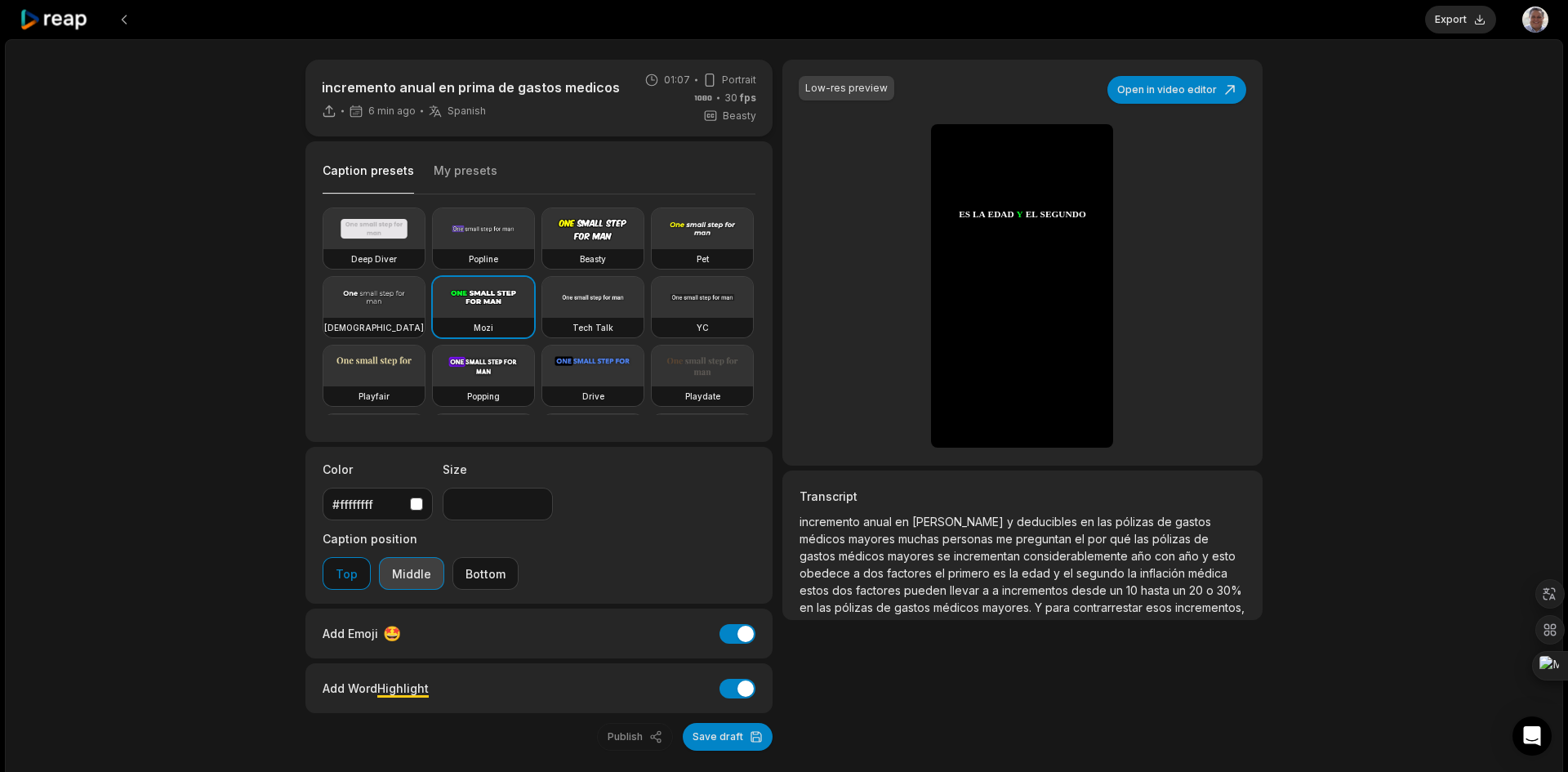 click on "Middle" at bounding box center [412, 573] 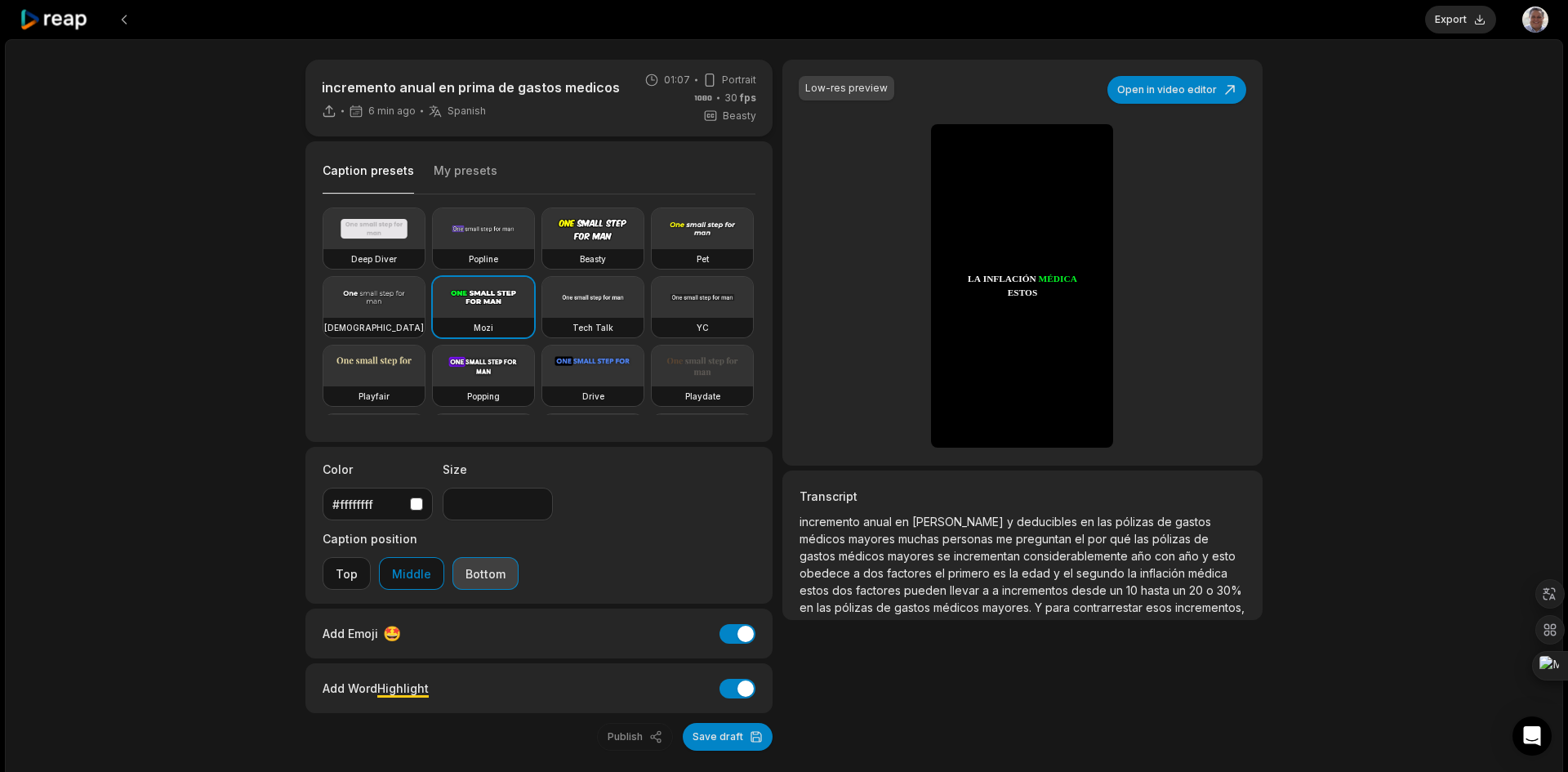 click on "Bottom" at bounding box center [485, 573] 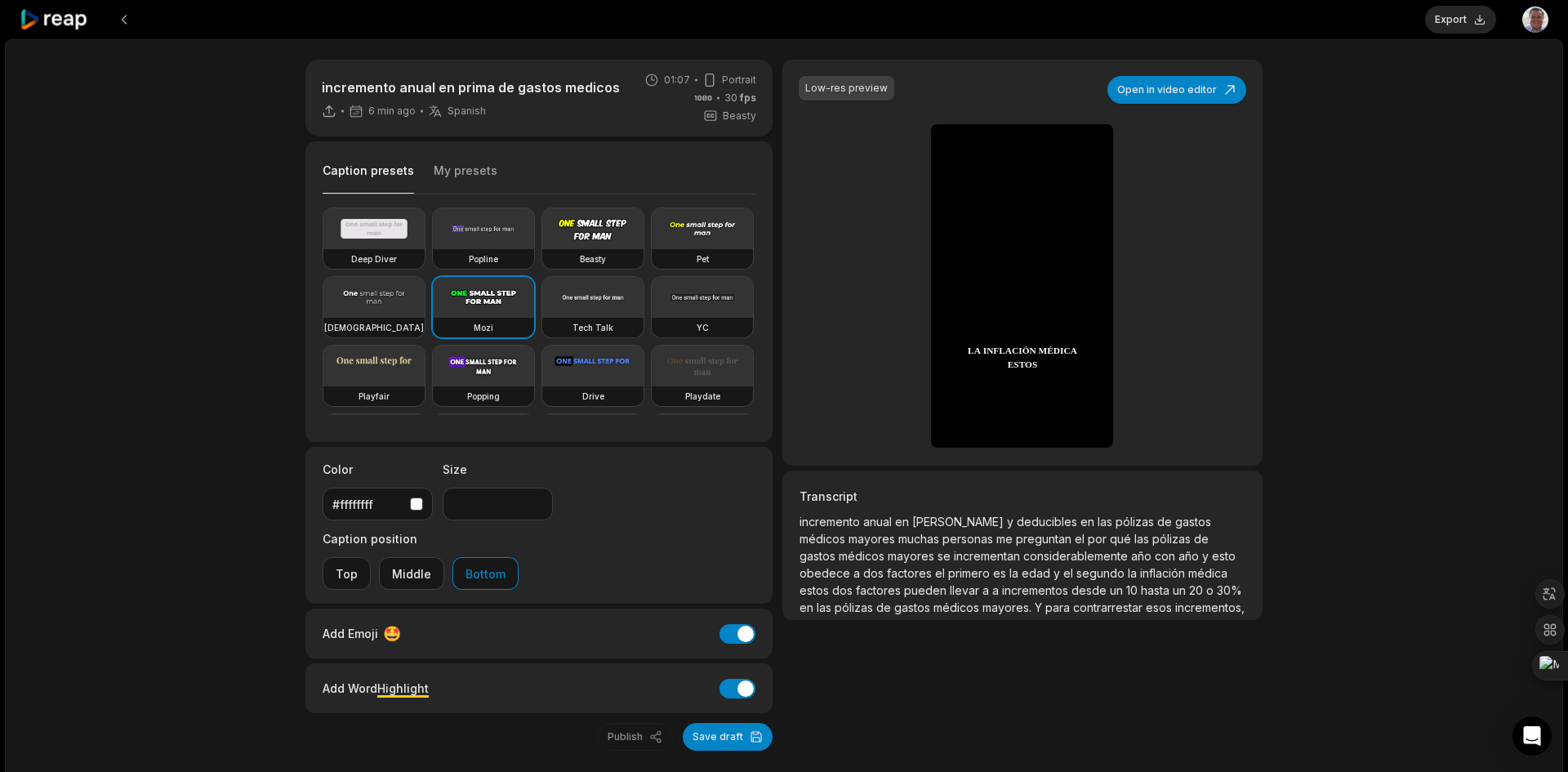 click on "Bottom" at bounding box center (485, 573) 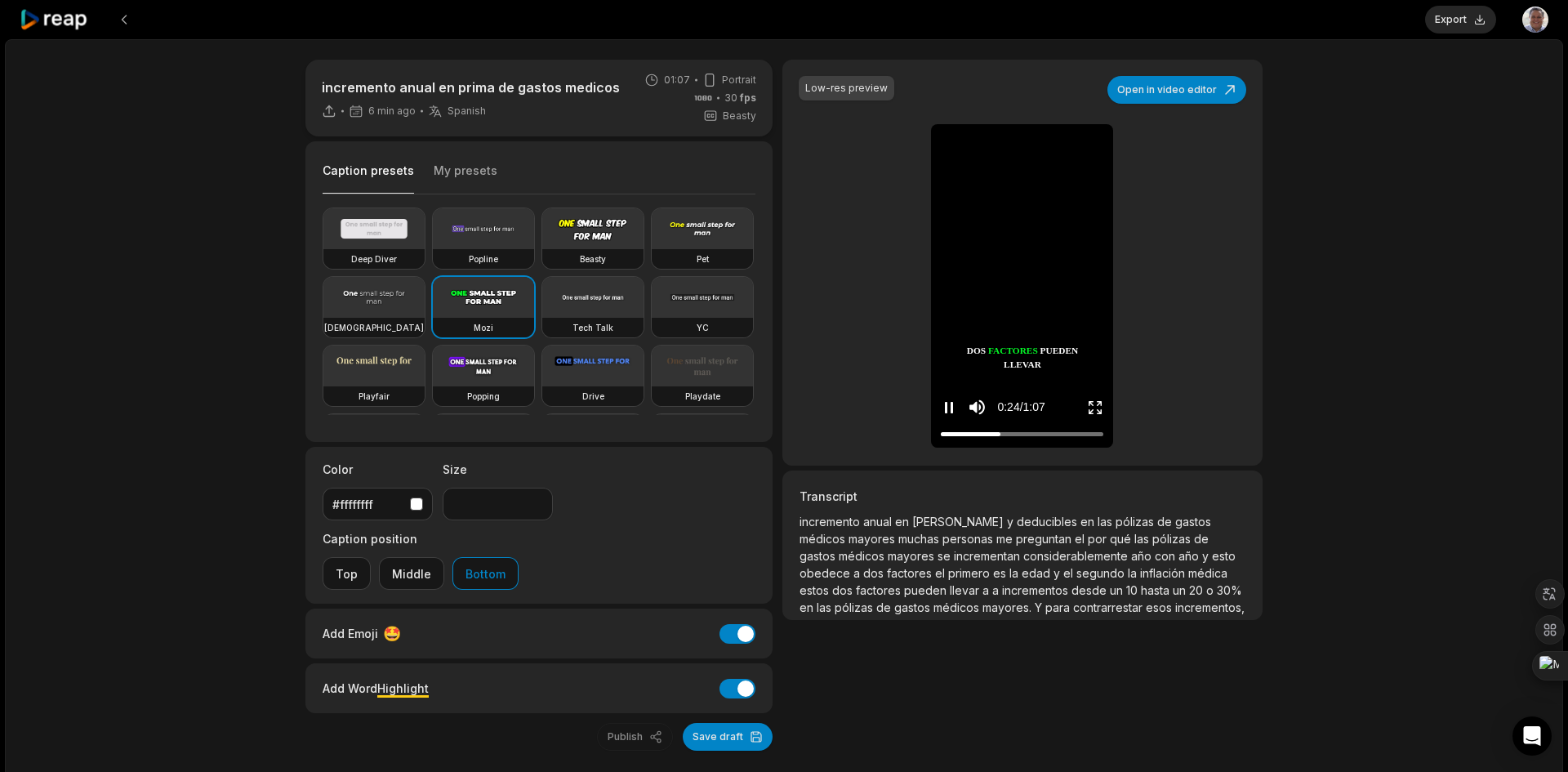 click on "0:24  /  1:07" at bounding box center [1022, 404] 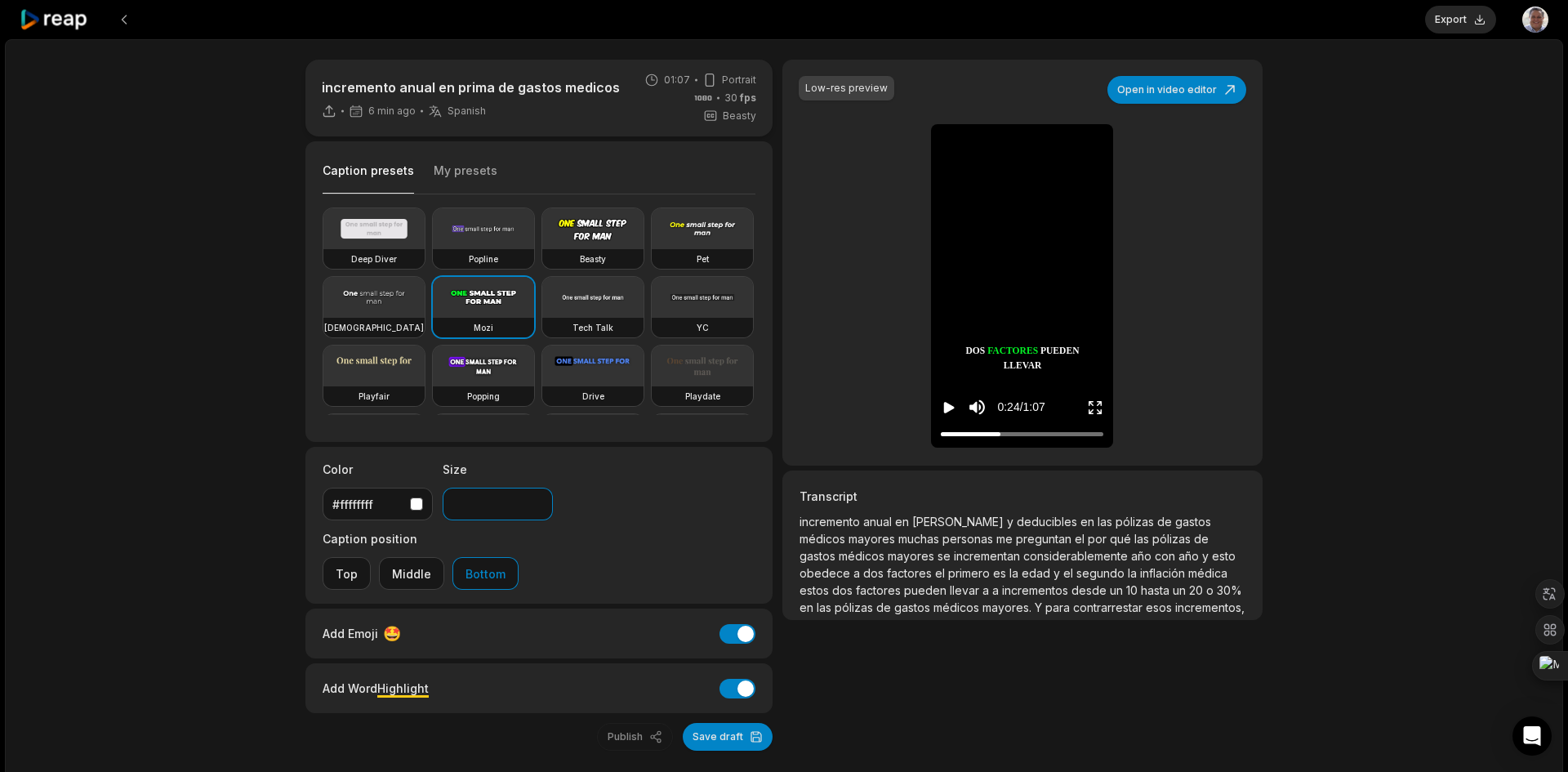 click on "**" at bounding box center [497, 504] 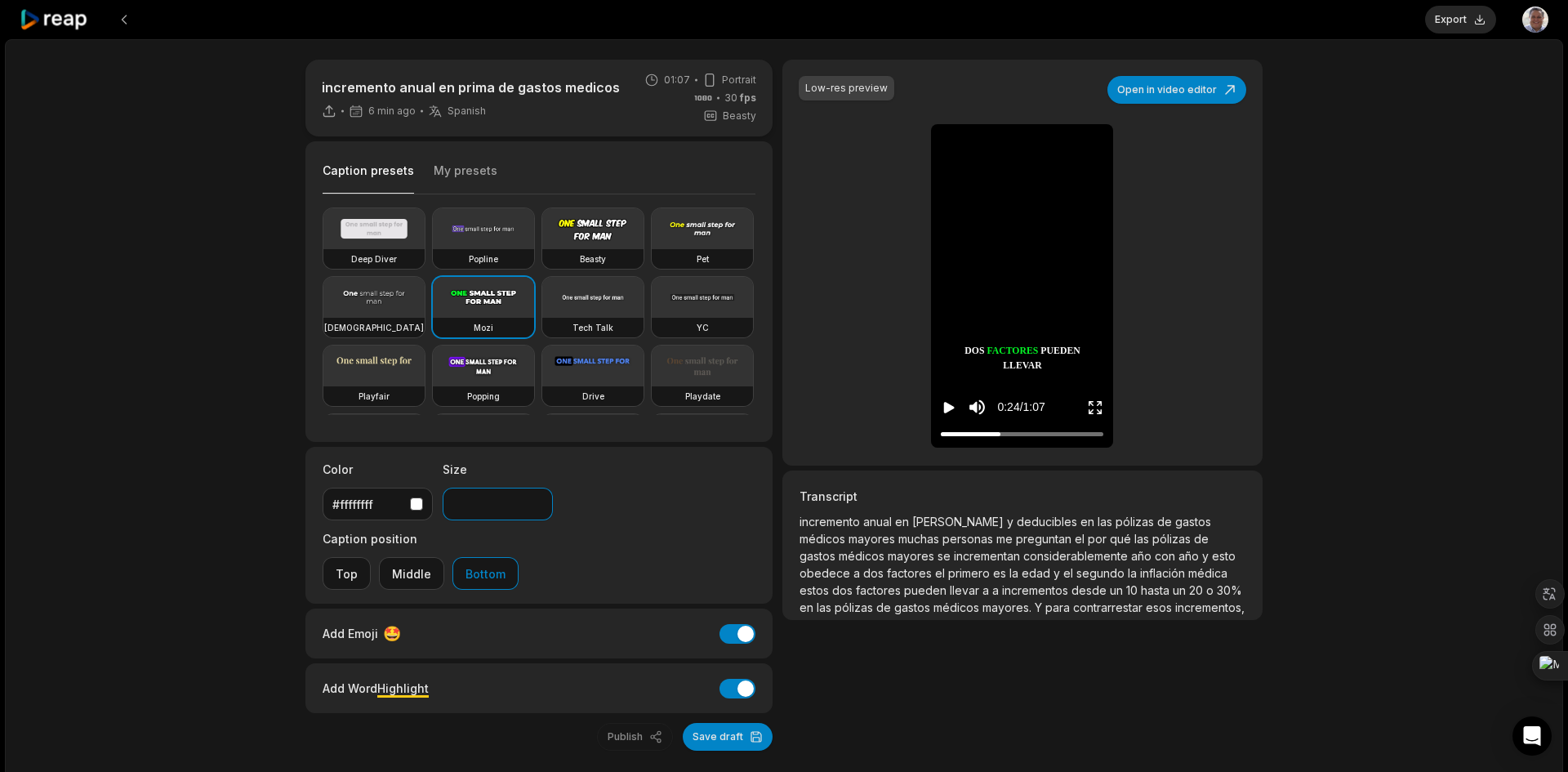 click on "**" at bounding box center (497, 504) 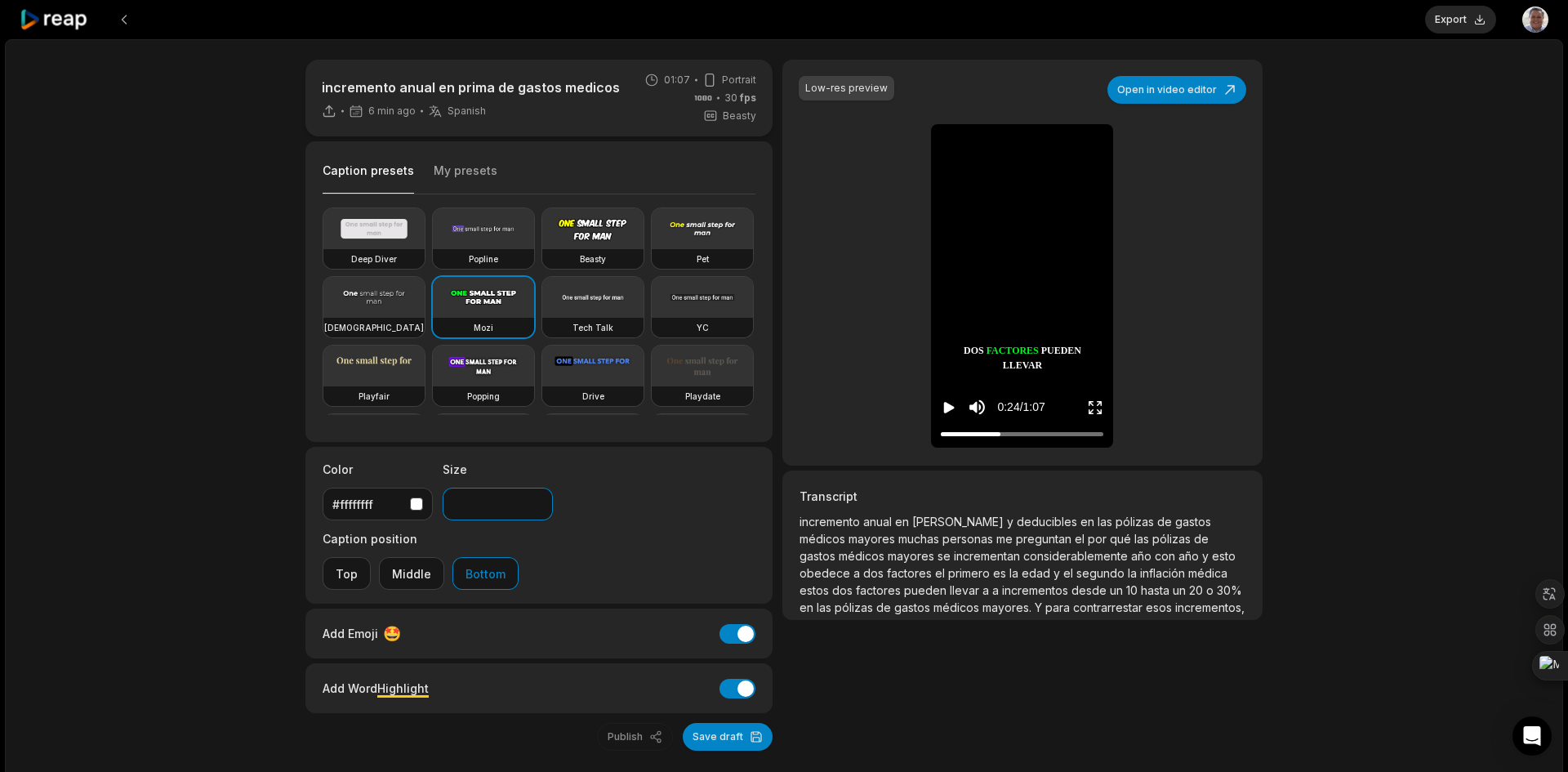 click on "**" at bounding box center (497, 504) 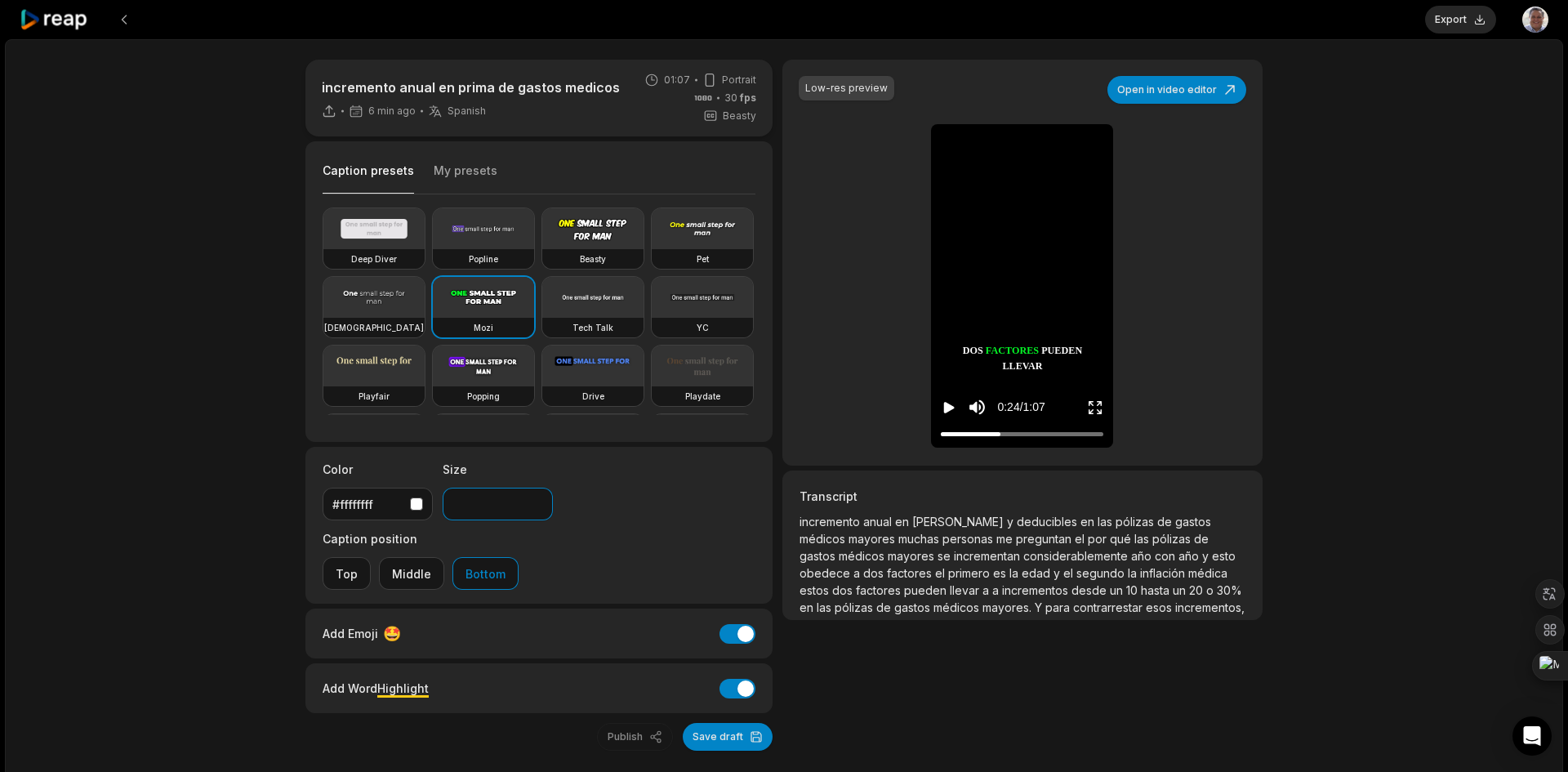 click on "**" at bounding box center (497, 504) 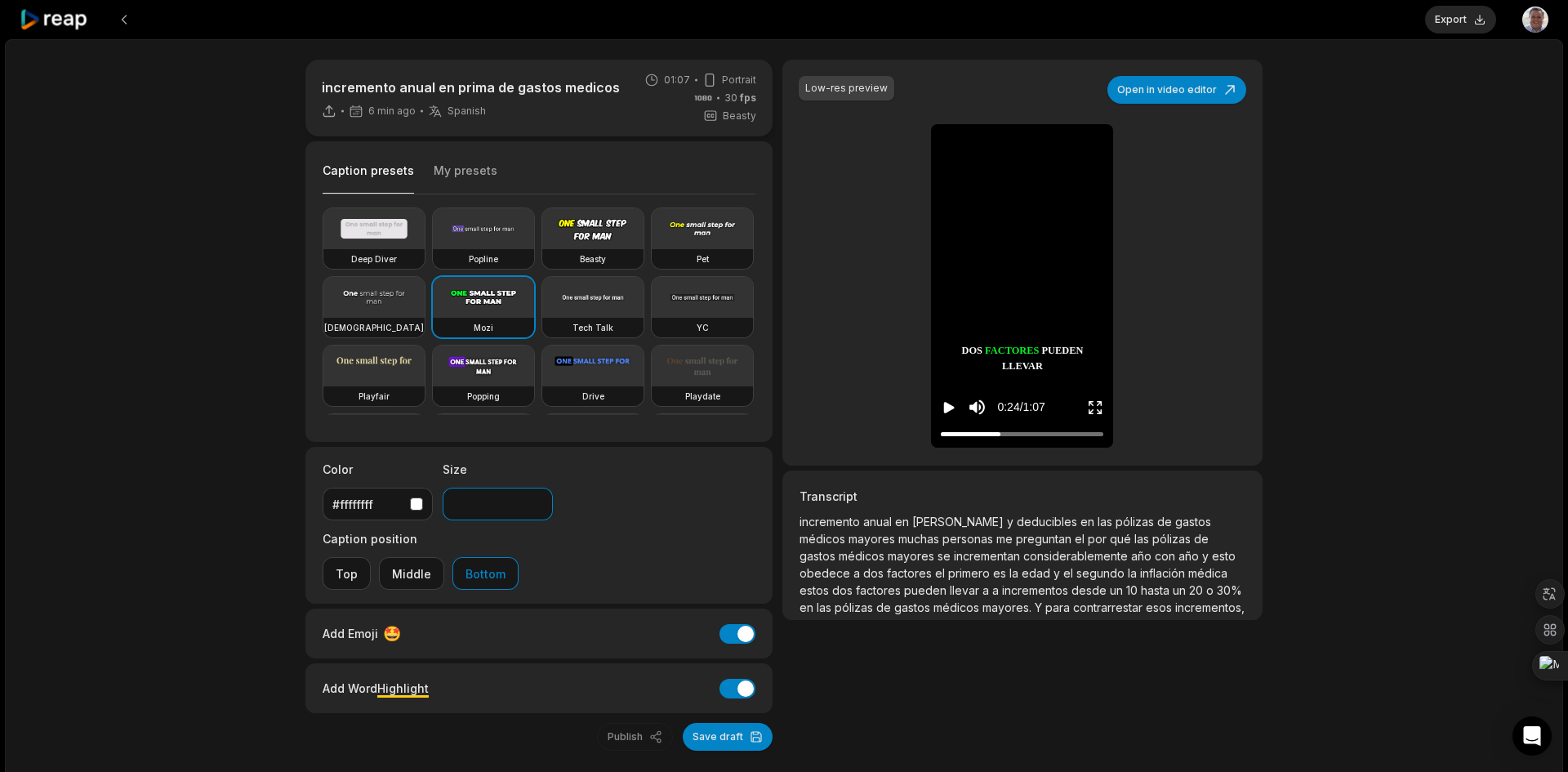 click on "**" at bounding box center [497, 504] 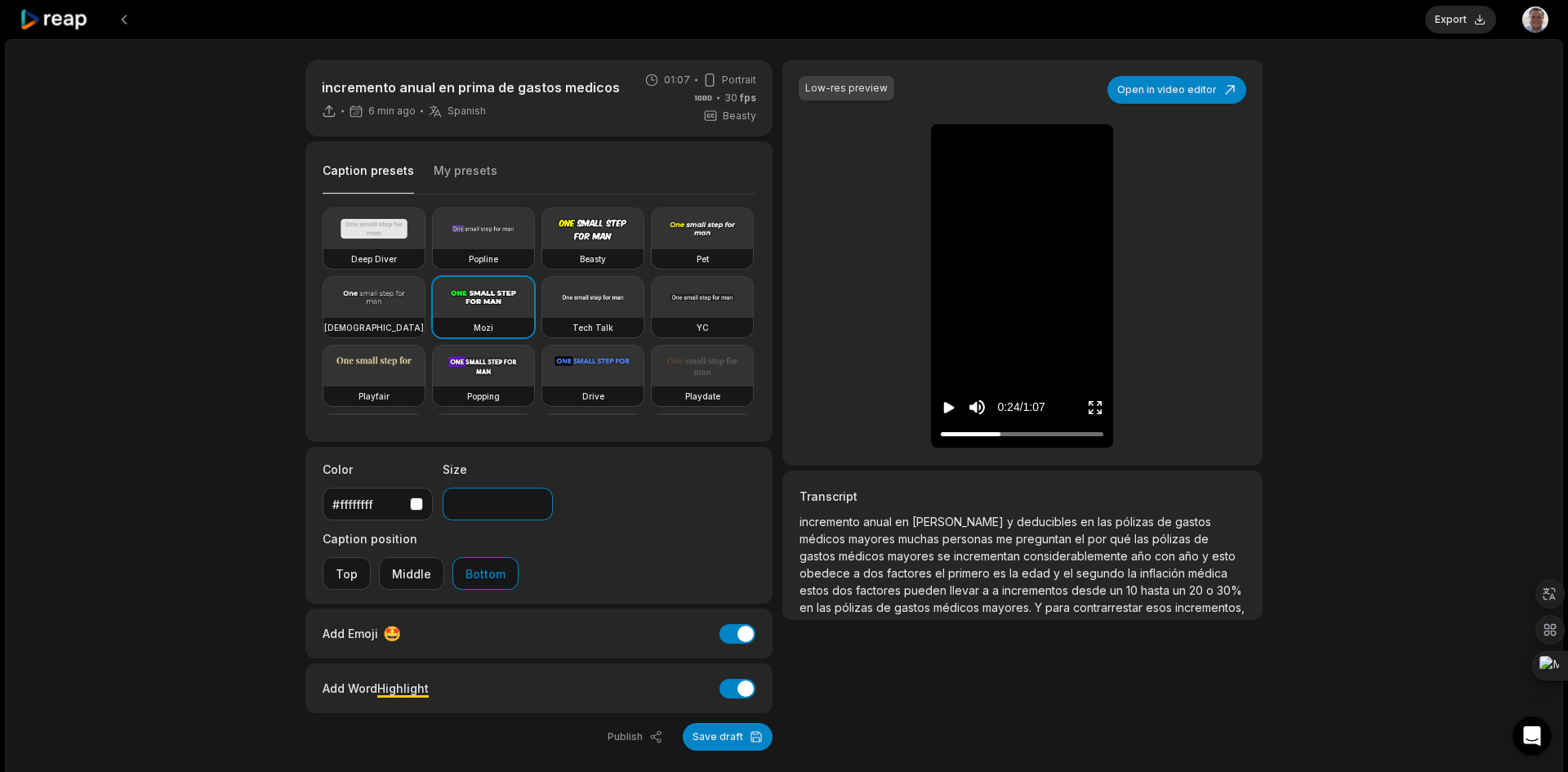 click on "**" at bounding box center (497, 504) 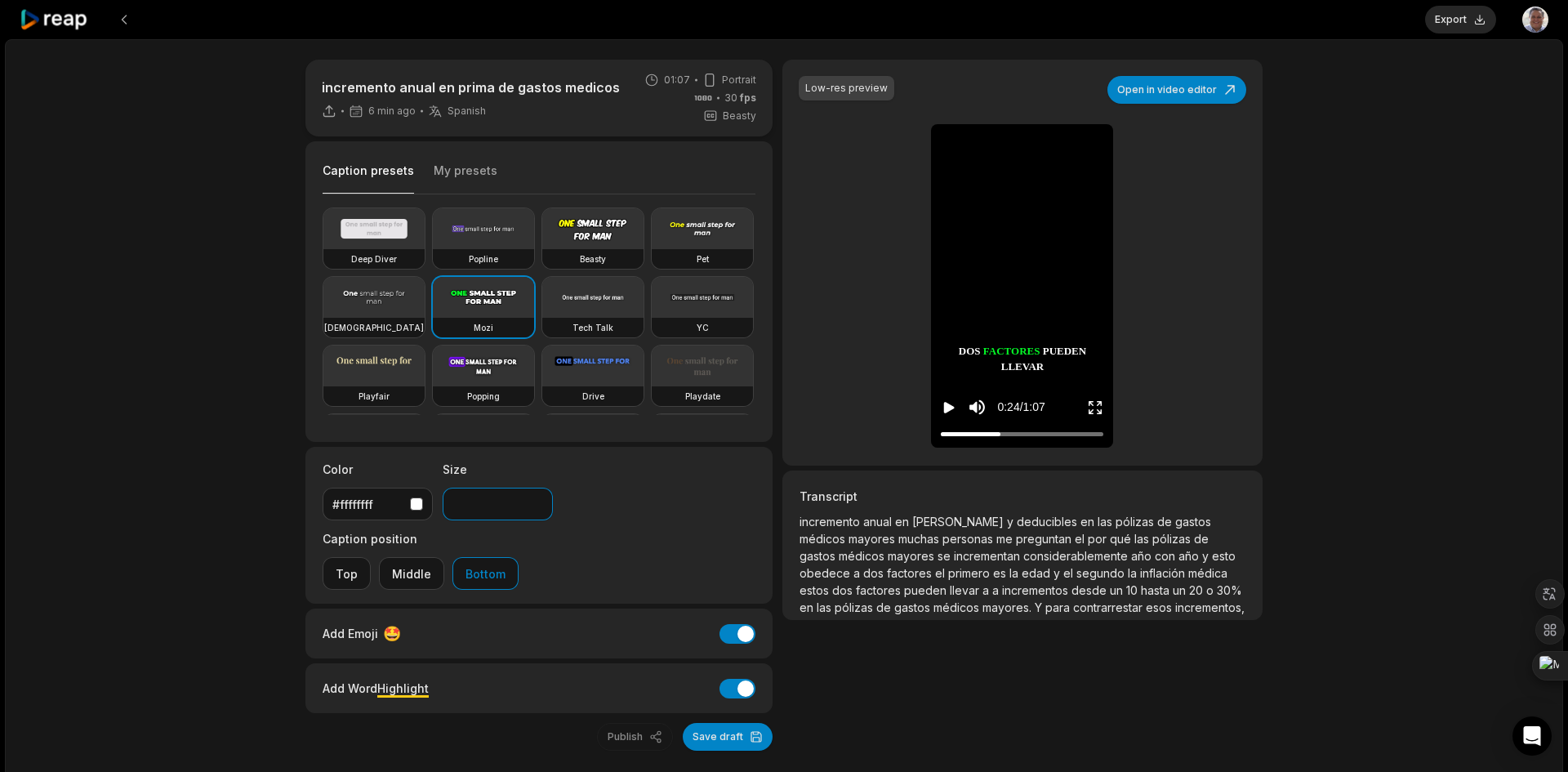 click on "**" at bounding box center [497, 504] 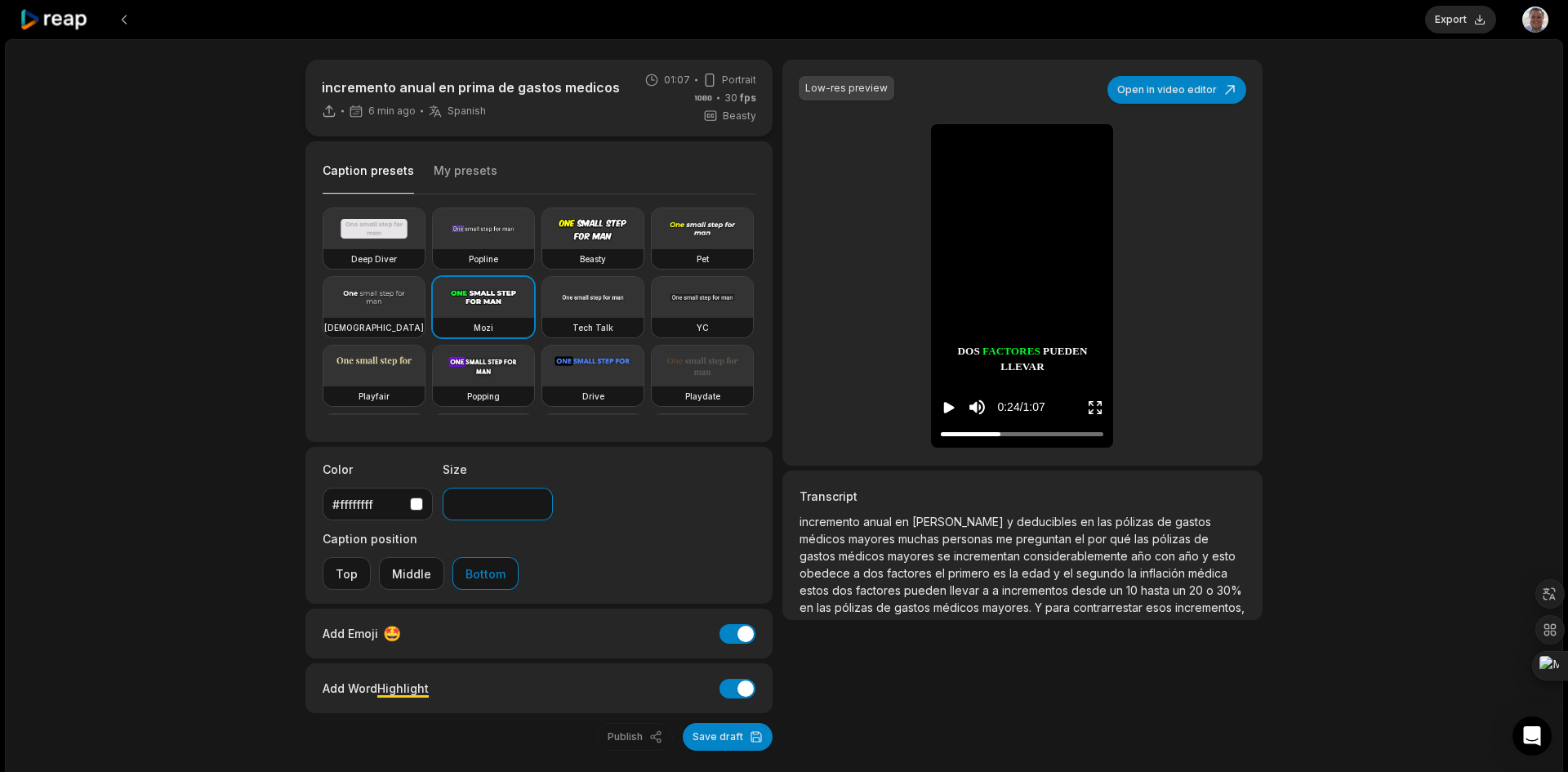 click on "**" at bounding box center [497, 504] 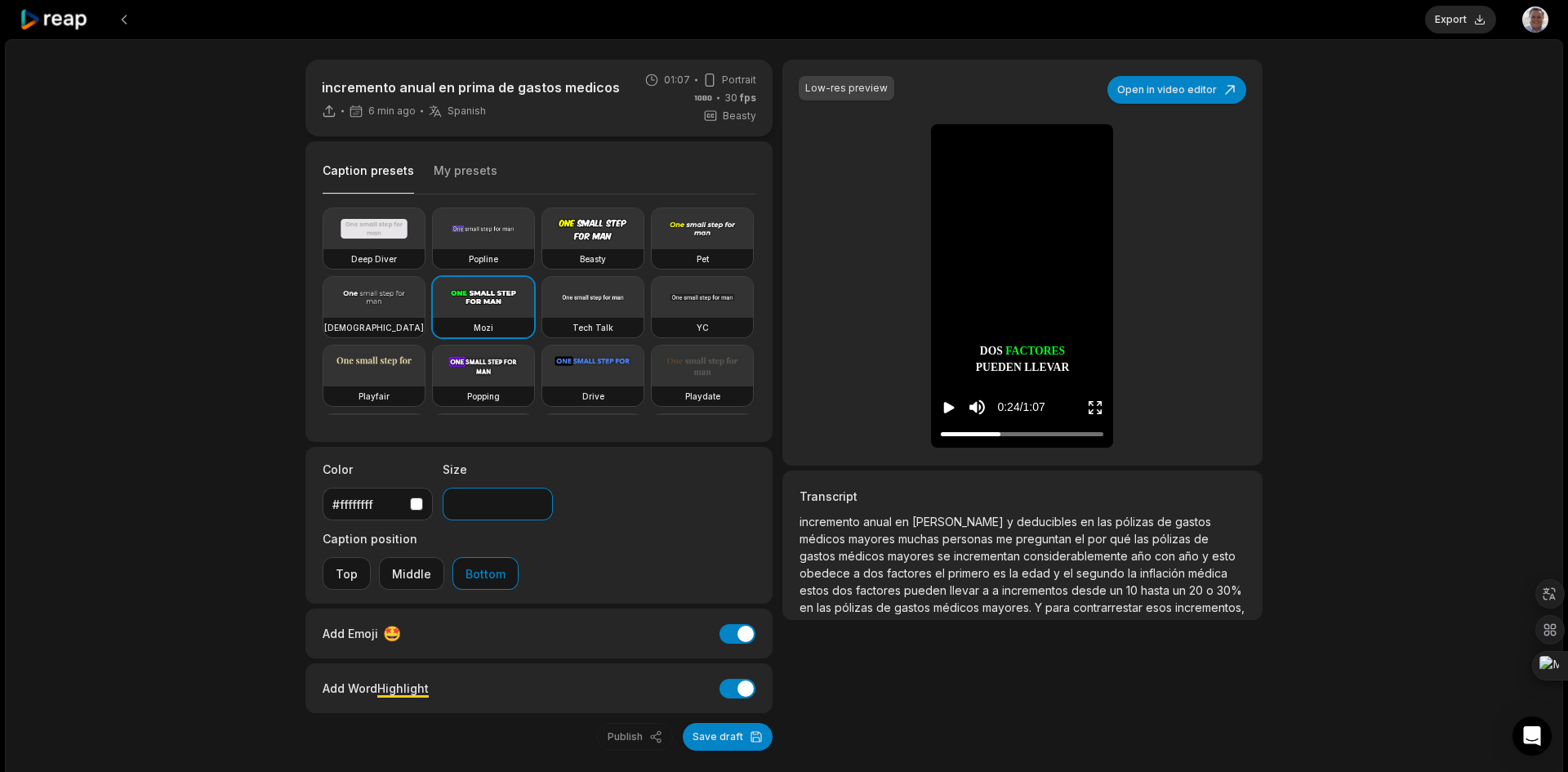click on "**" at bounding box center [497, 504] 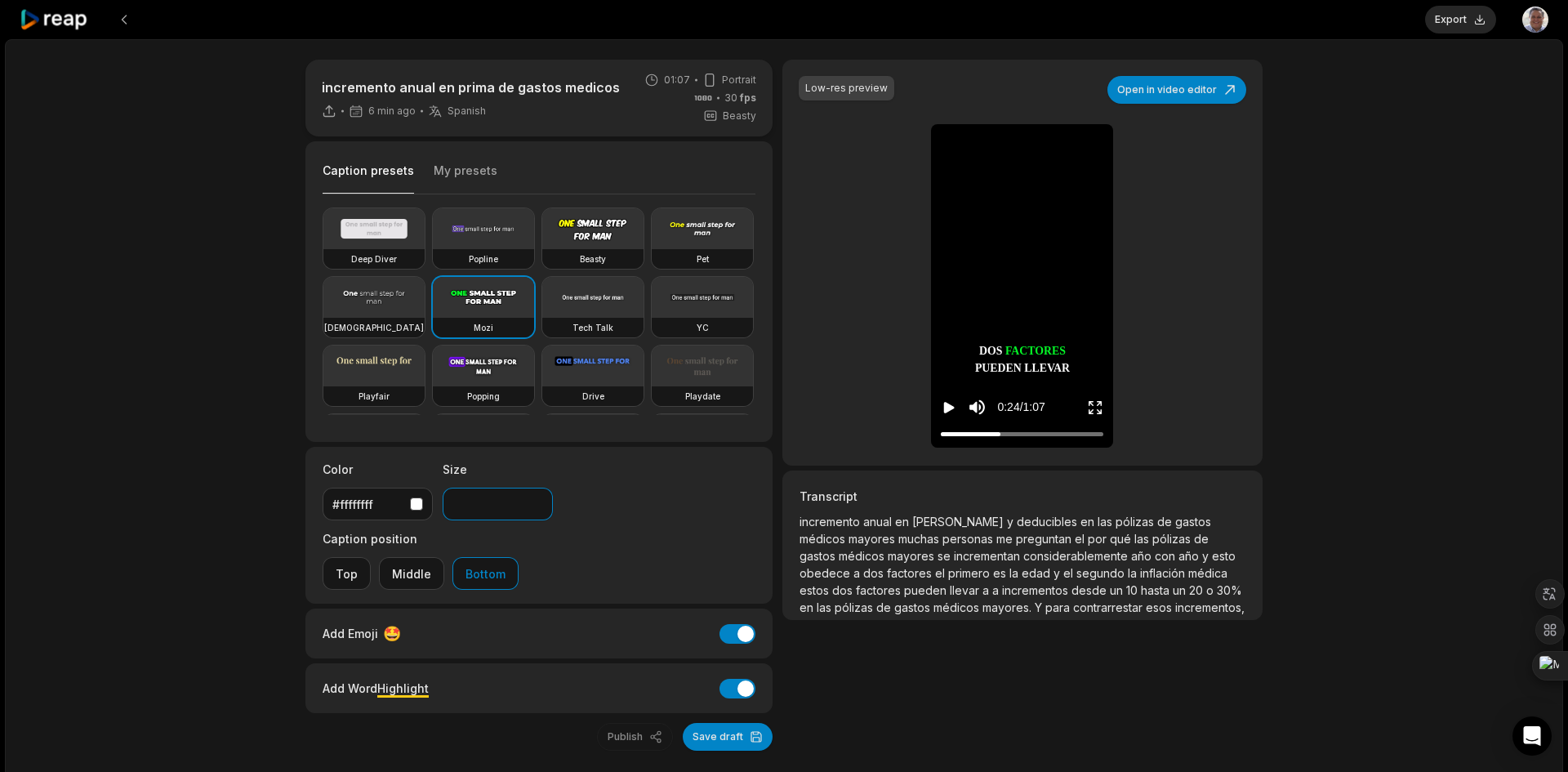 click on "**" at bounding box center (497, 504) 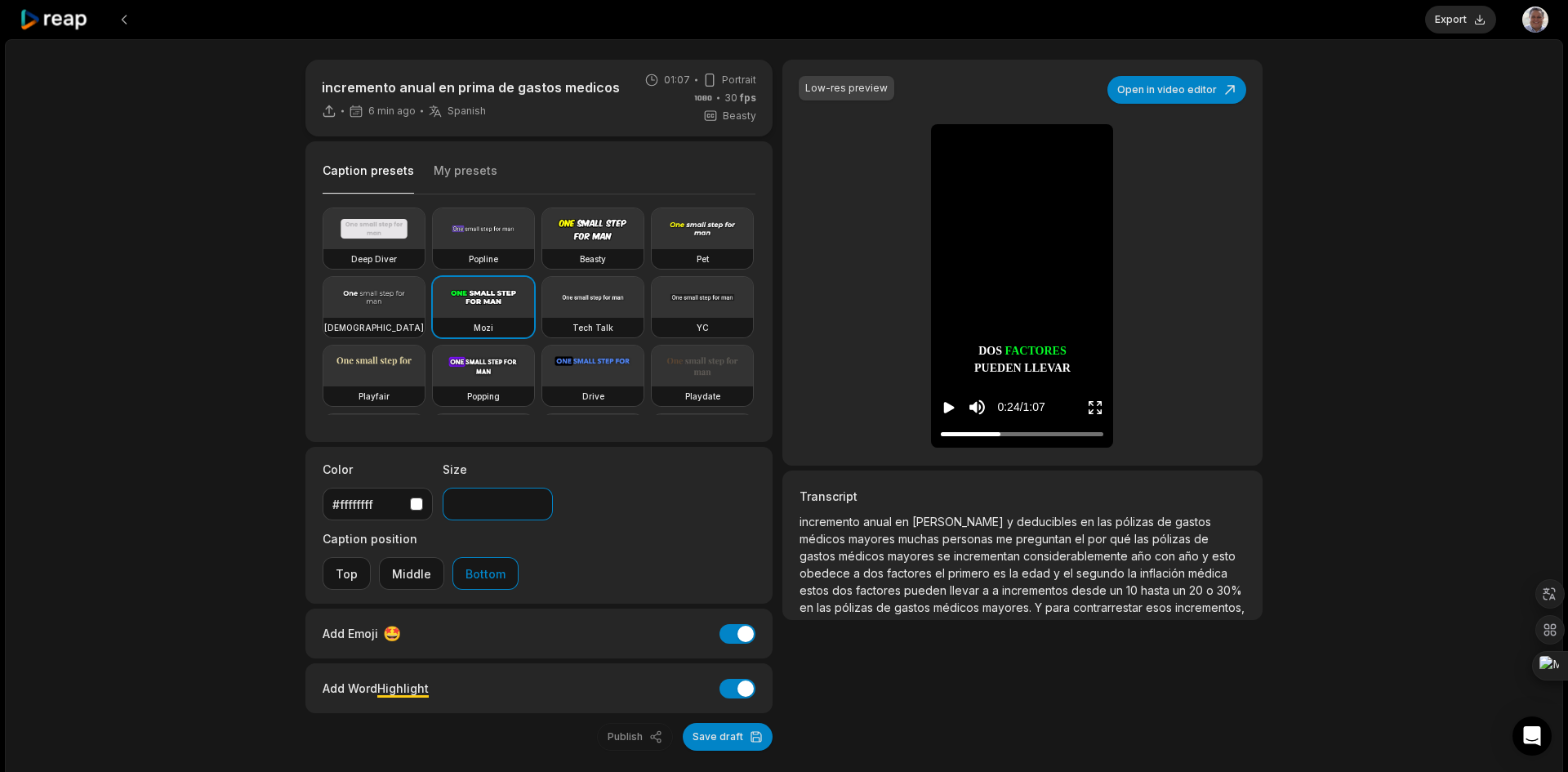 type on "**" 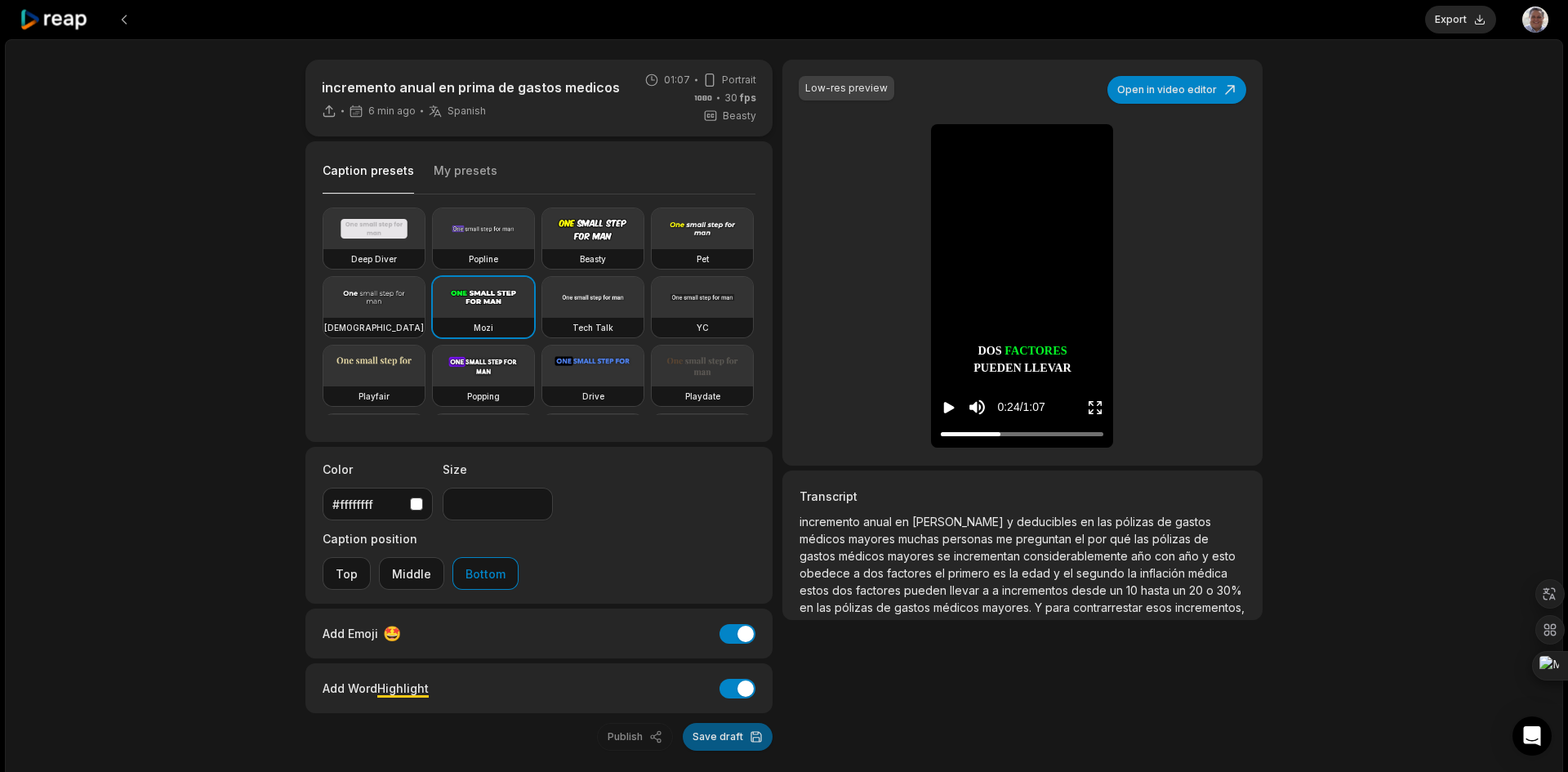 click on "Save draft" at bounding box center [728, 737] 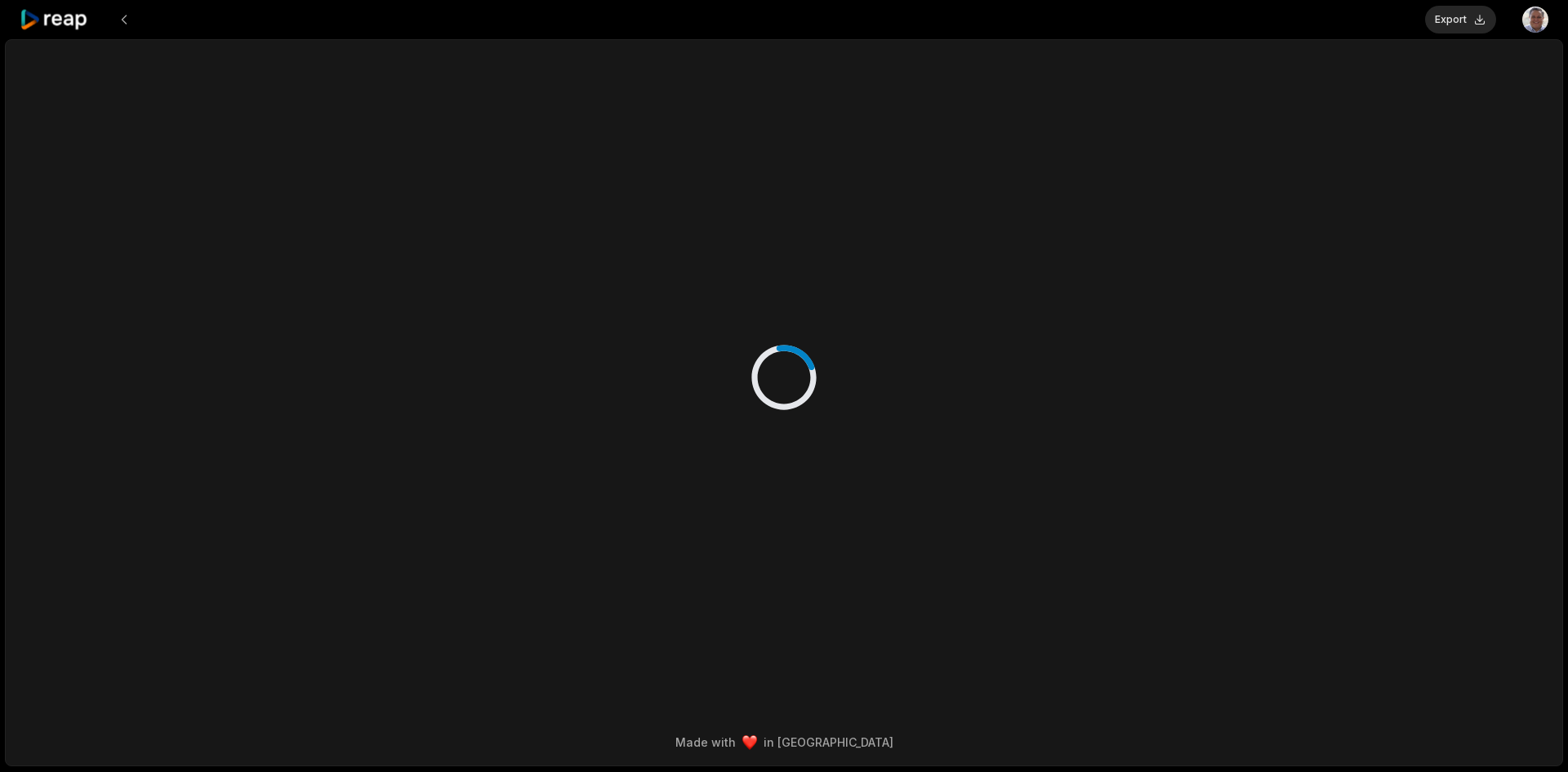 scroll, scrollTop: 0, scrollLeft: 0, axis: both 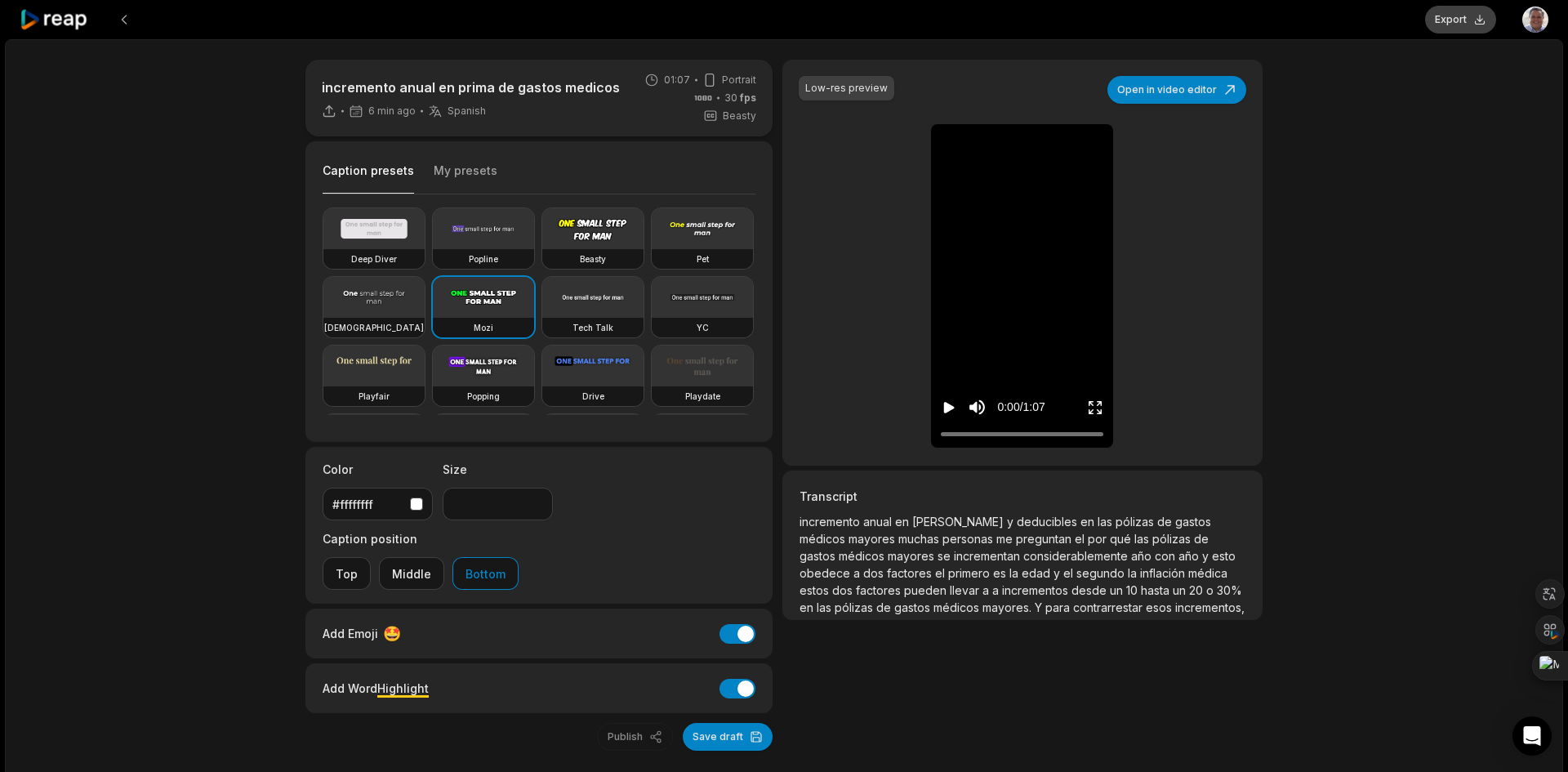 click on "Export" at bounding box center [1460, 20] 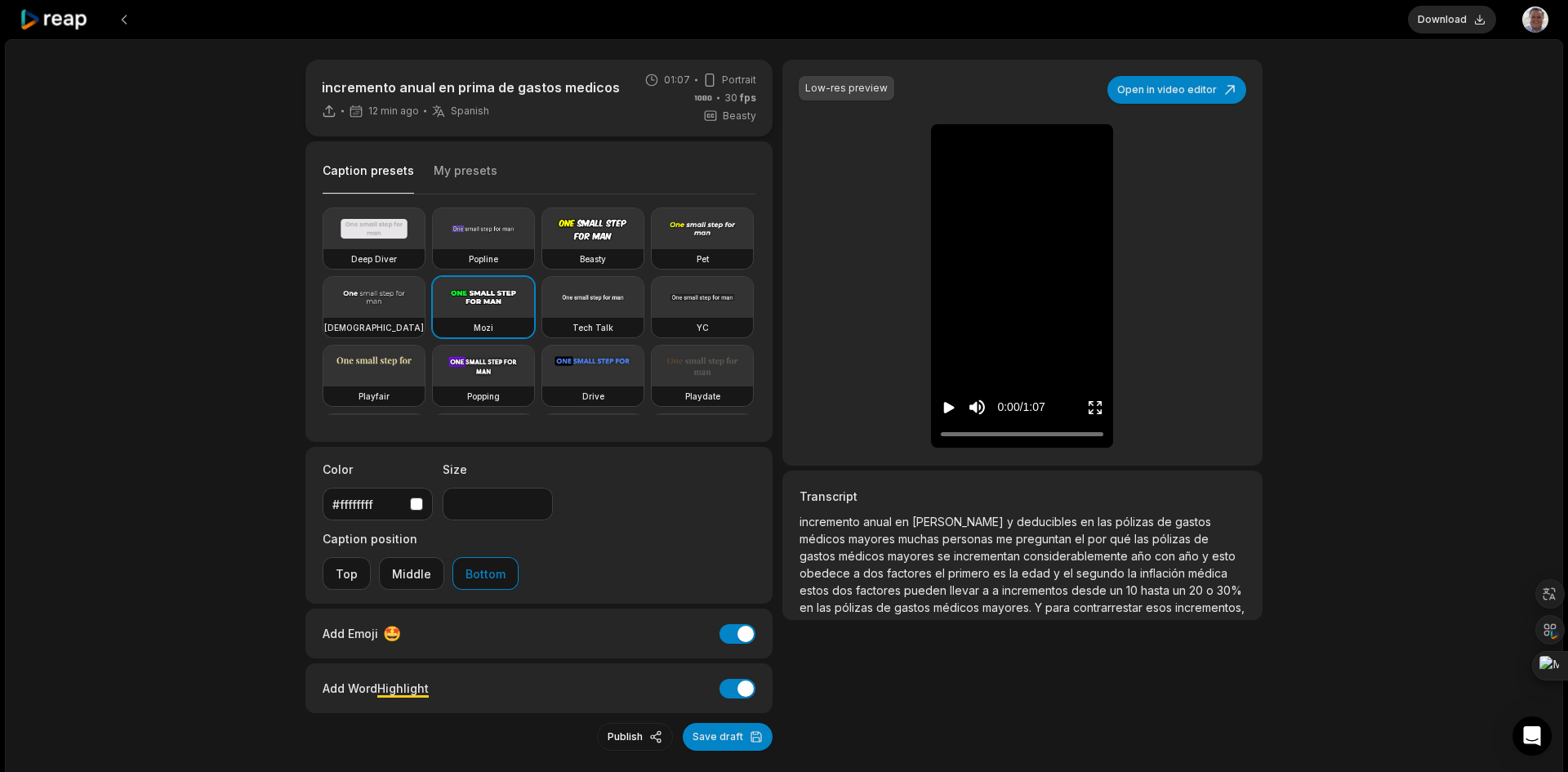type on "**" 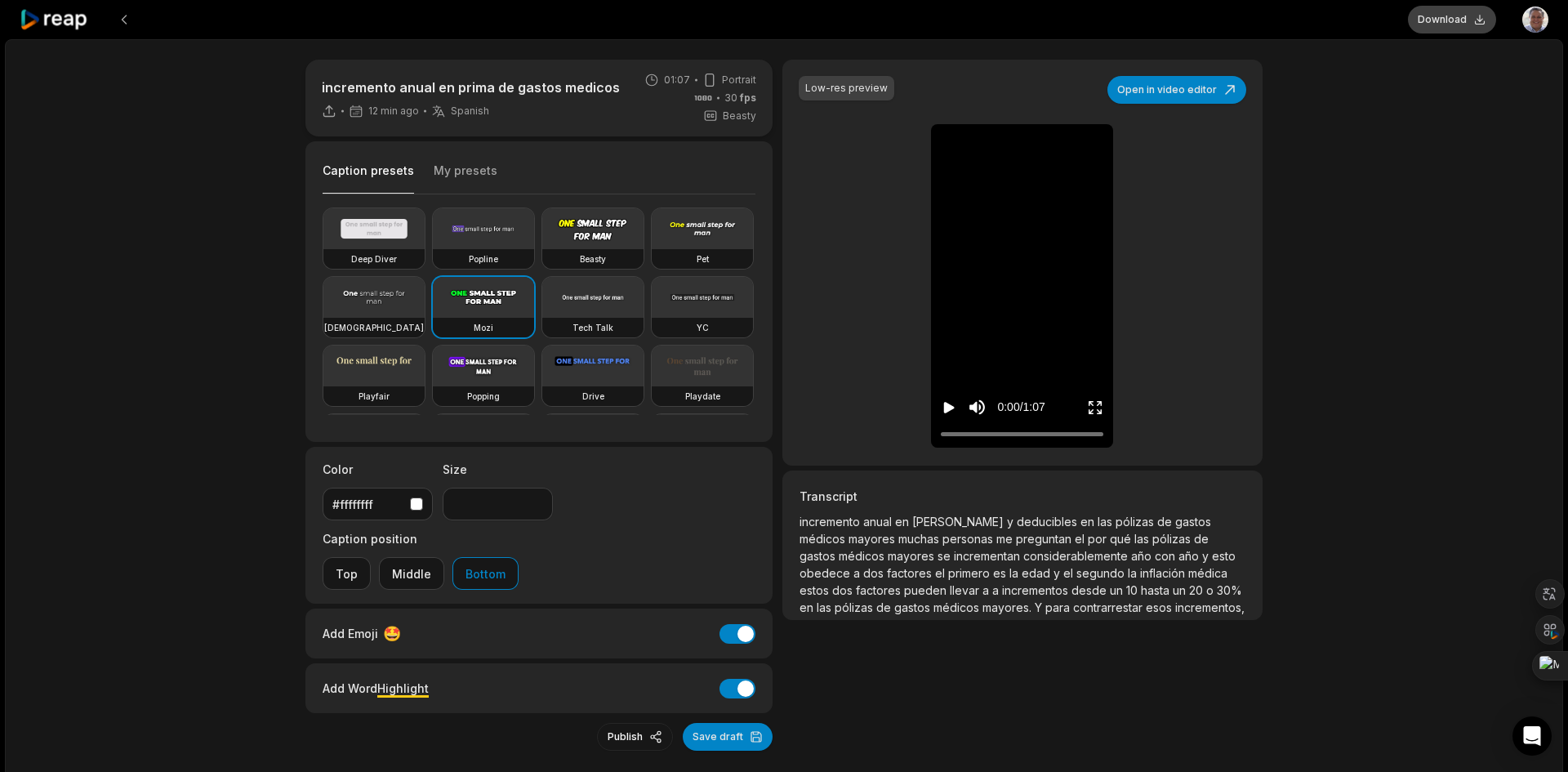 click on "Download" at bounding box center [1452, 20] 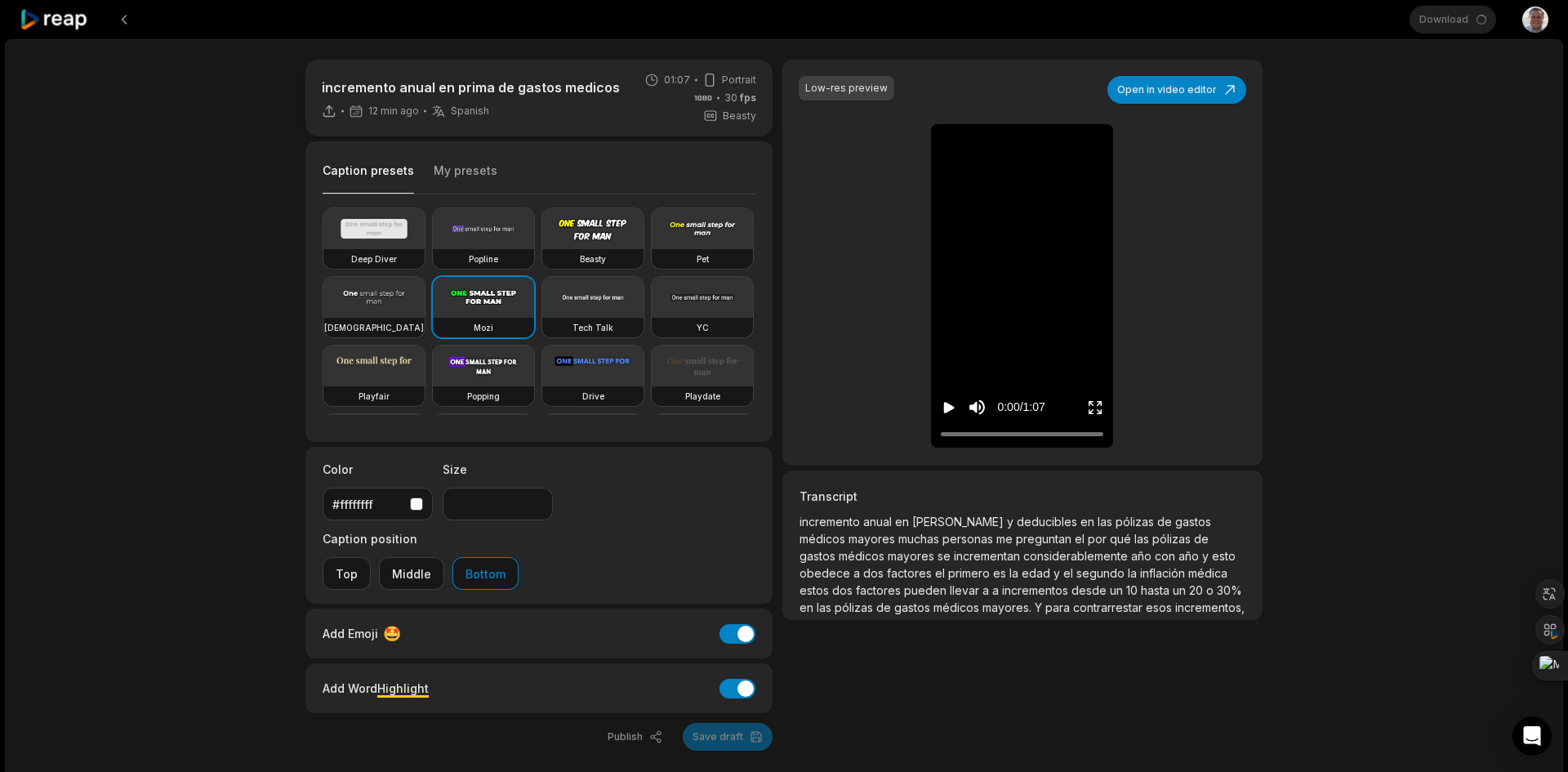scroll, scrollTop: 0, scrollLeft: 0, axis: both 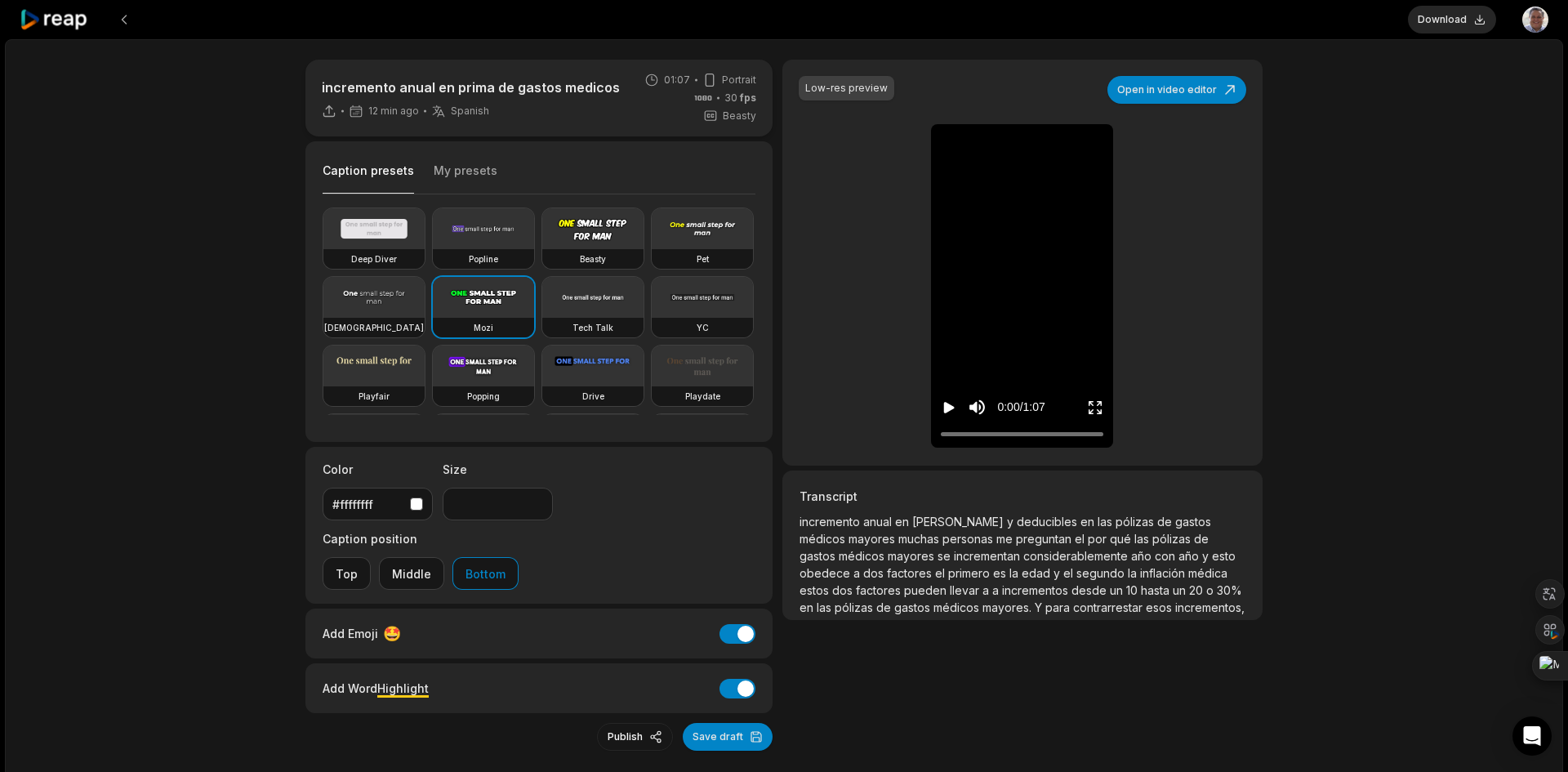 click on "mayores" at bounding box center (873, 538) 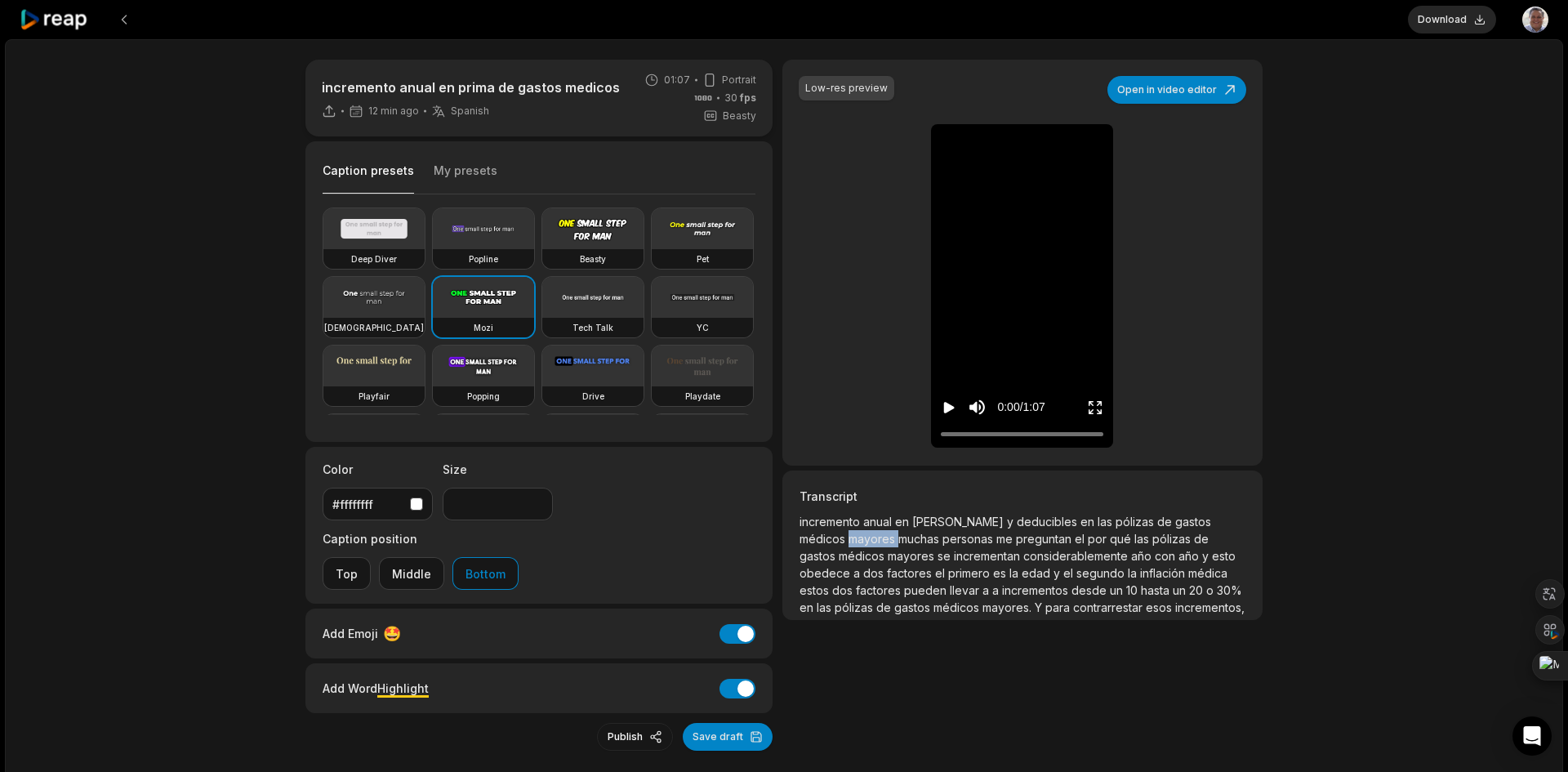 click on "mayores" at bounding box center (873, 538) 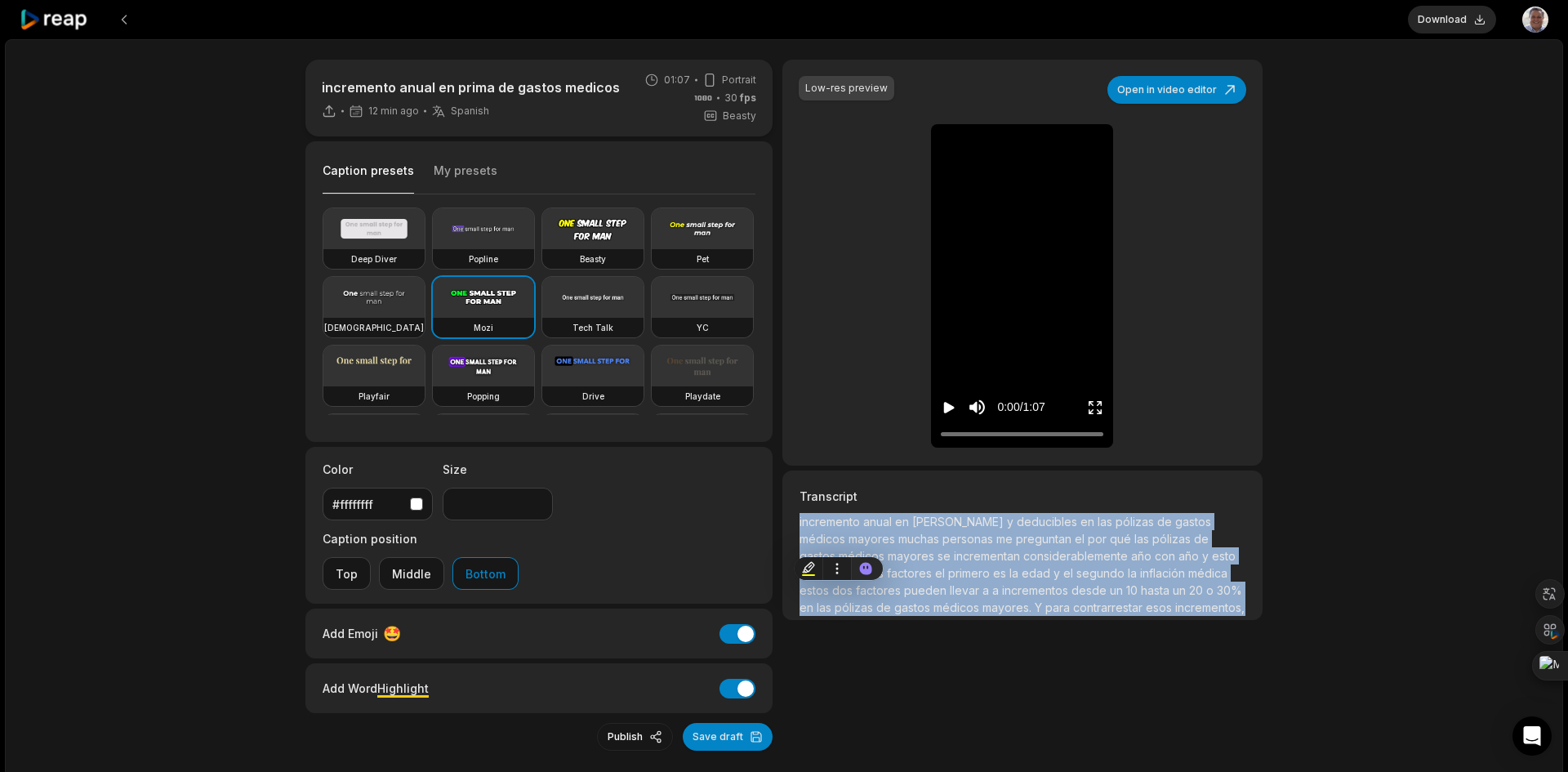 click on "mayores" at bounding box center (873, 538) 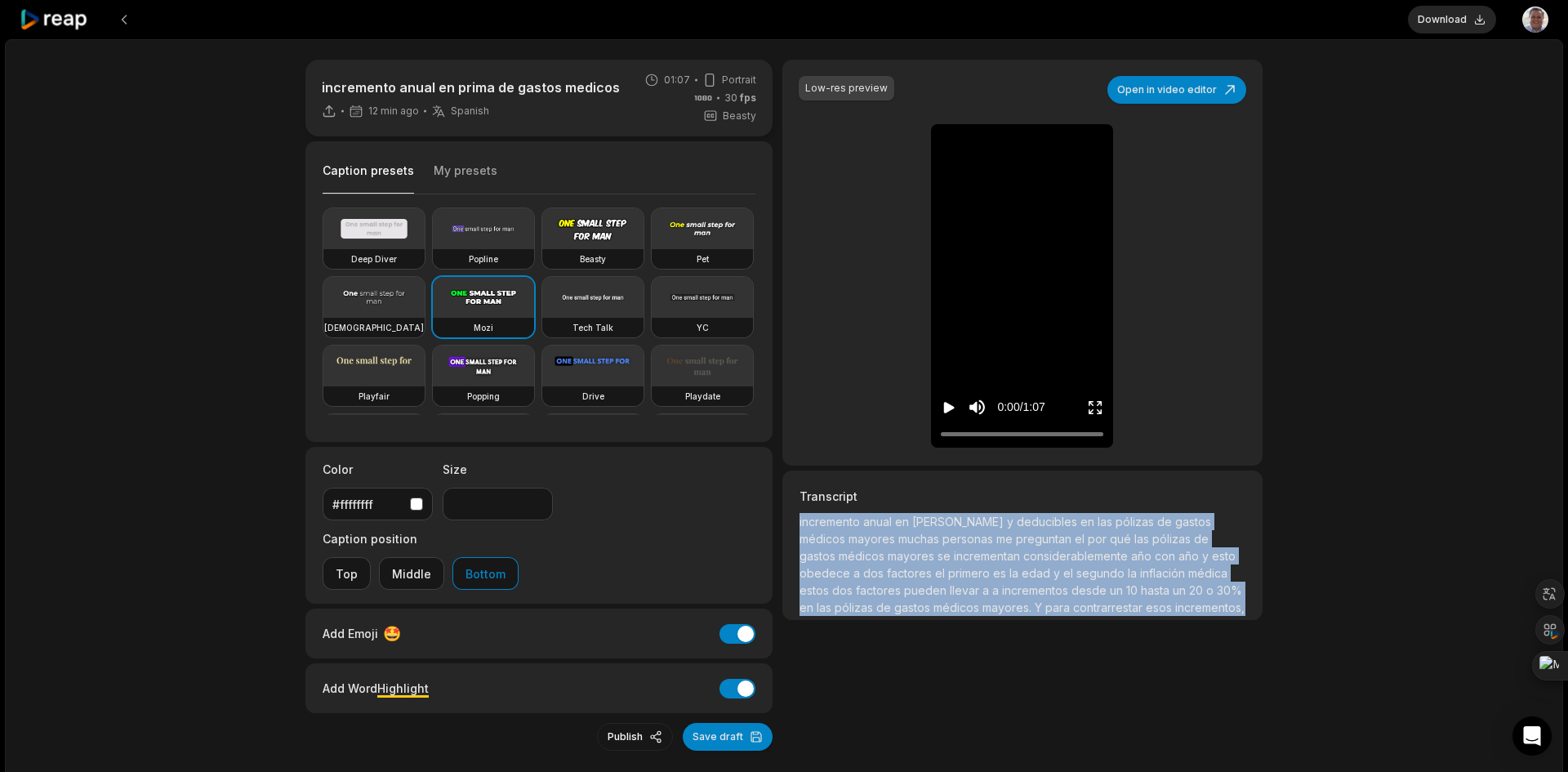 click on "mayores" at bounding box center (873, 538) 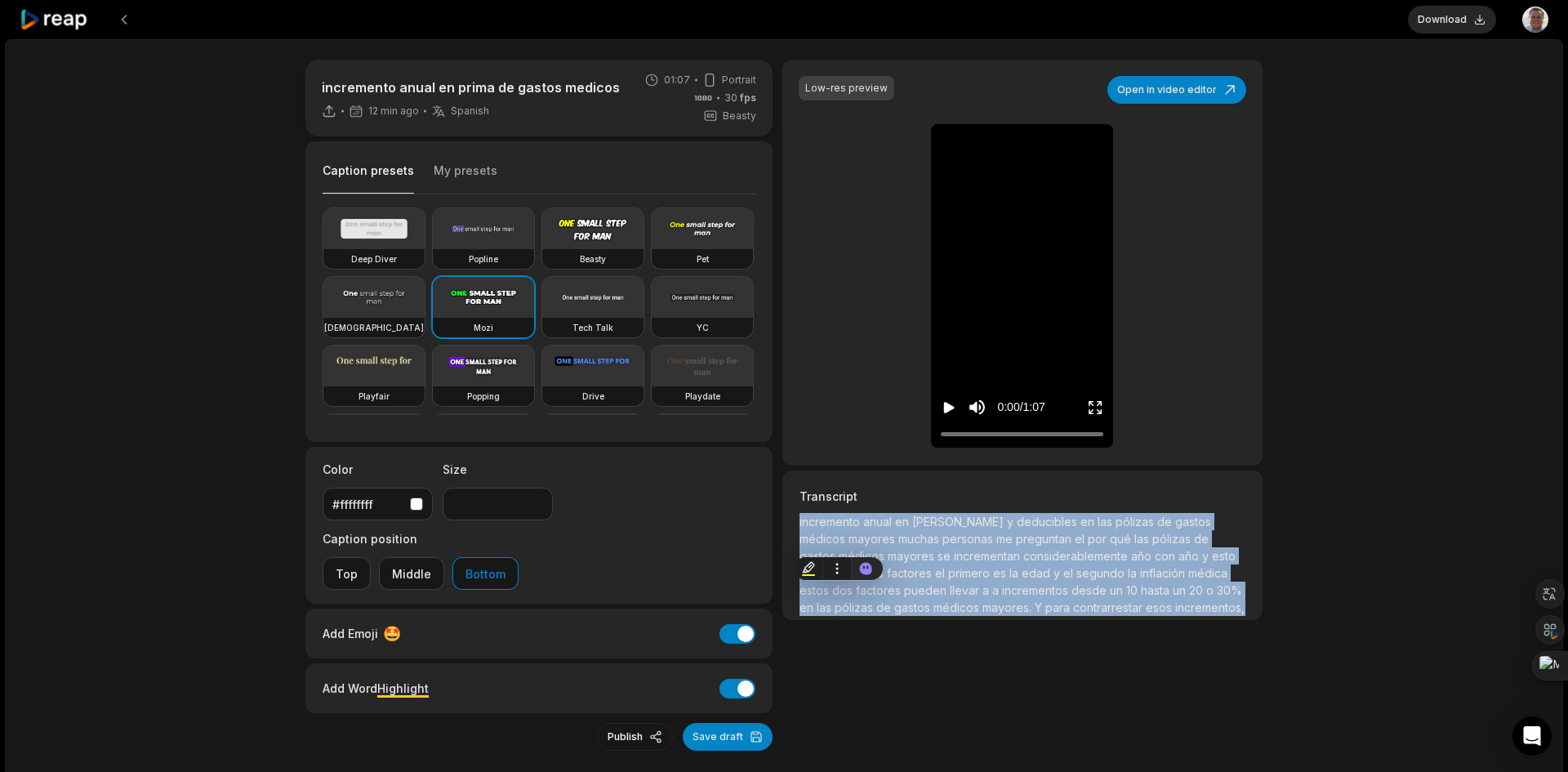 copy on "incremento     anual     en     primas     y     deducibles     en     las     pólizas     de     gastos     médicos     mayores     muchas     personas     me     preguntan     el     por     qué     las     pólizas     de     gastos     médicos     mayores     se     incrementan     considerablemente     año     con     año     y     esto     obedece     a     dos     factores     el     primero     es     la     edad     y     el     segundo     la     inflación     médica     estos     dos     factores     pueden     llevar     a     a     incrementos     desde     un     10     hasta     un     20     o     30%     en     las     pólizas     de     gastos     médicos     mayores.     Y     para     contrarrestar     esos     incrementos,     muchas     veces     hacemos     uso     del     deducible,     ya     que     al     incrementar     el     deducible,     disminuye     la     prima.     Pero     a     largo     plazo,     estos     incrementos     pueden     provocar     que     el     cliente..." 